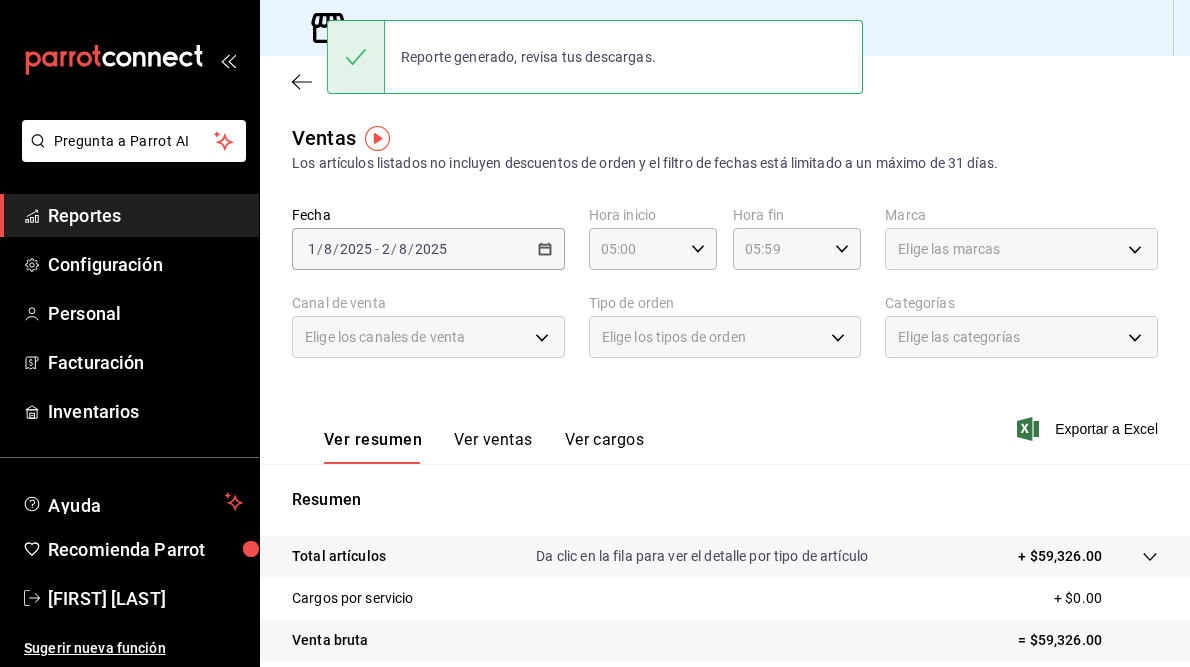 scroll, scrollTop: 0, scrollLeft: 0, axis: both 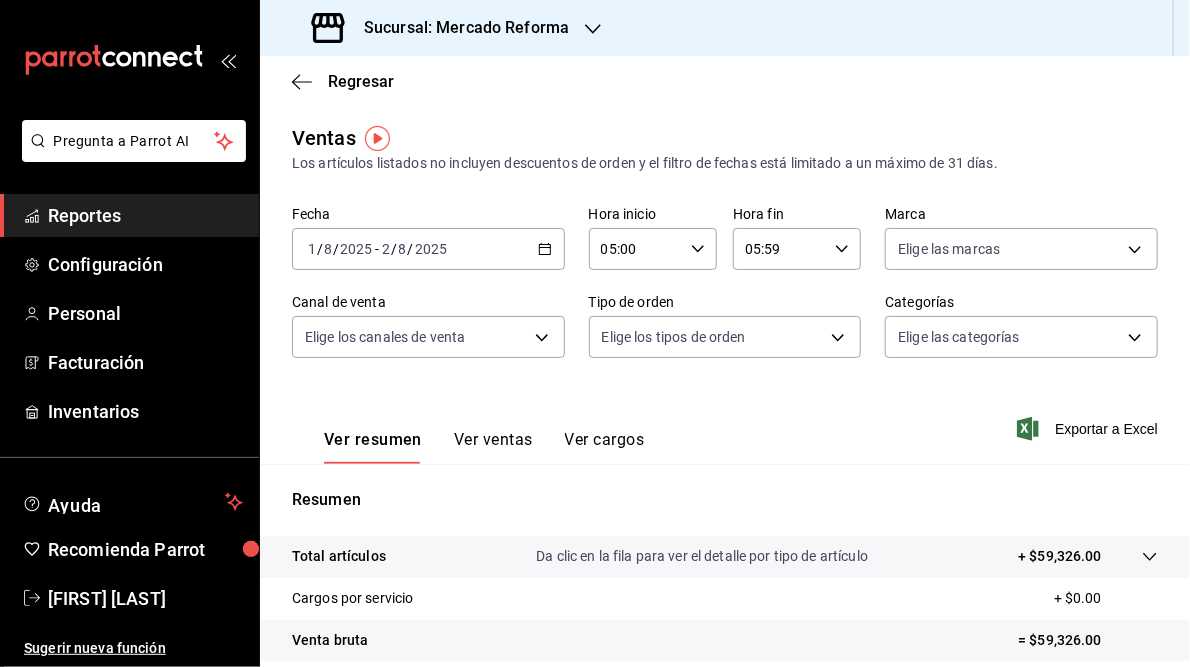 click 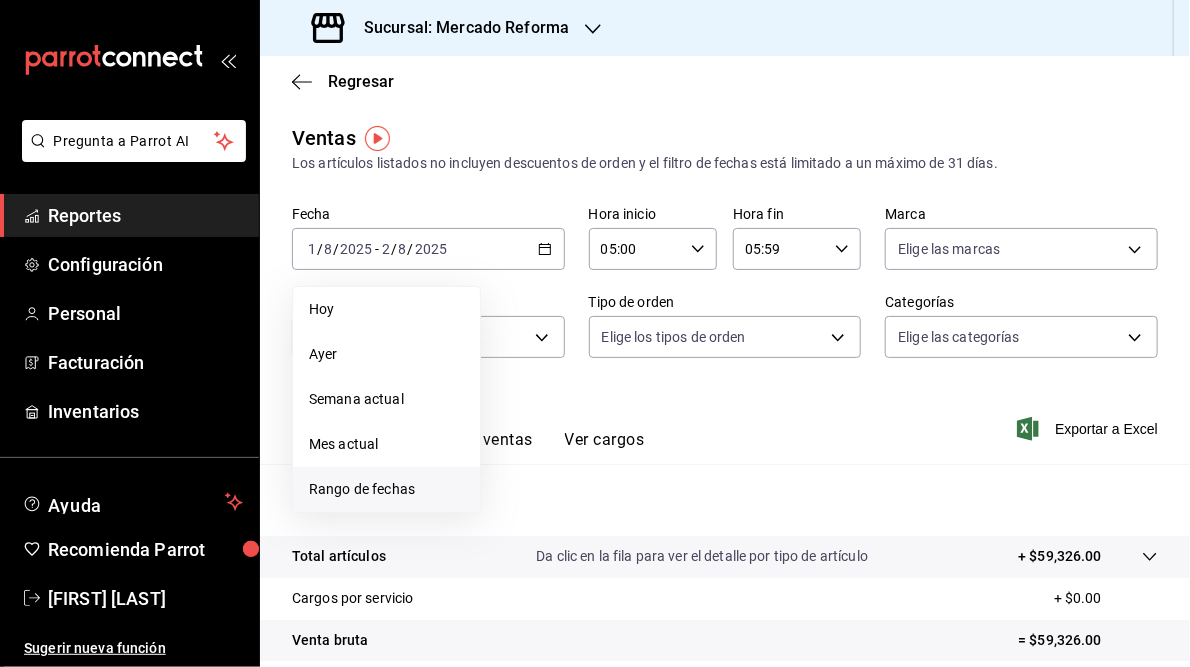 click on "Rango de fechas" at bounding box center (386, 489) 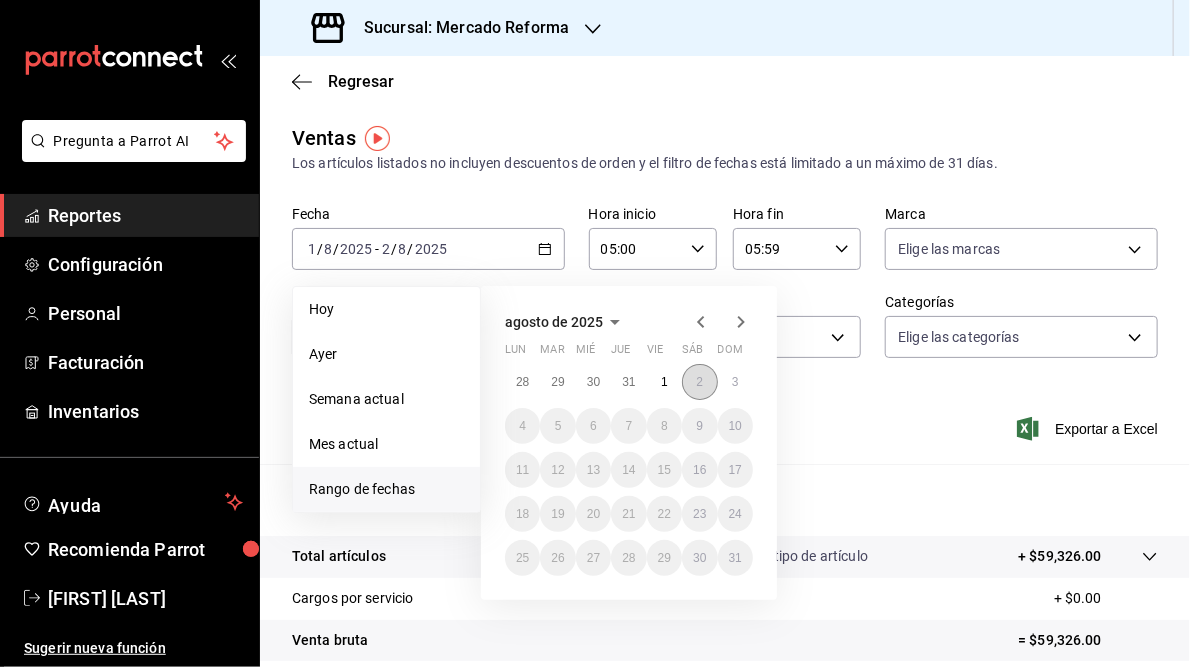 click on "2" at bounding box center (699, 382) 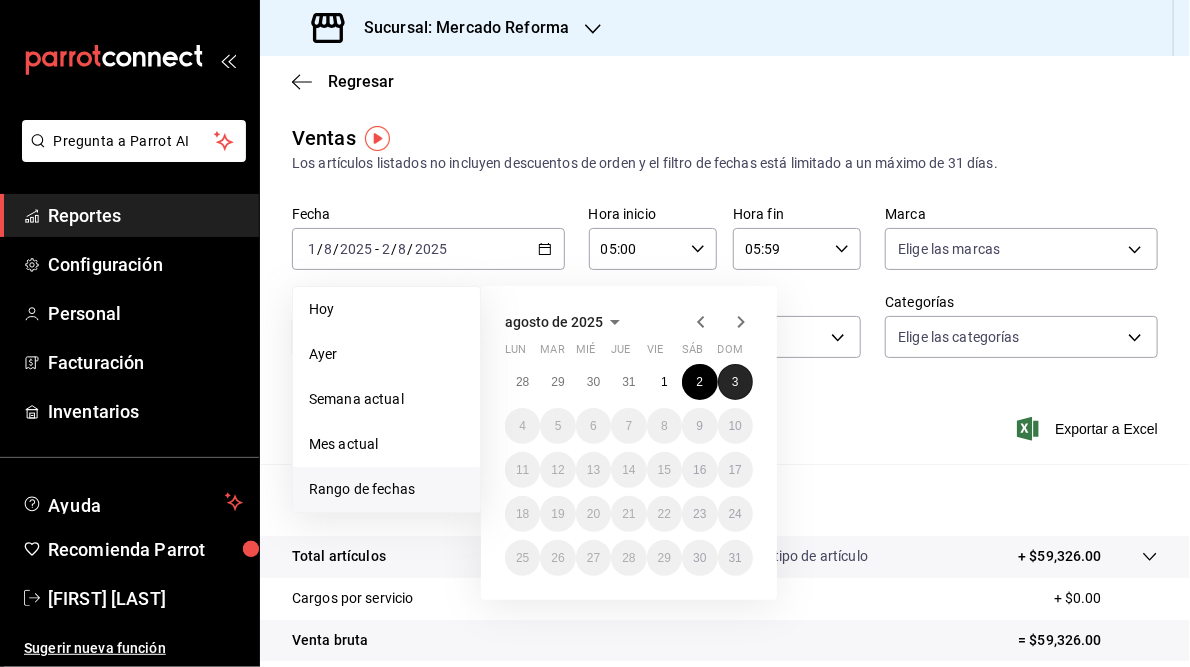 click on "3" at bounding box center [735, 382] 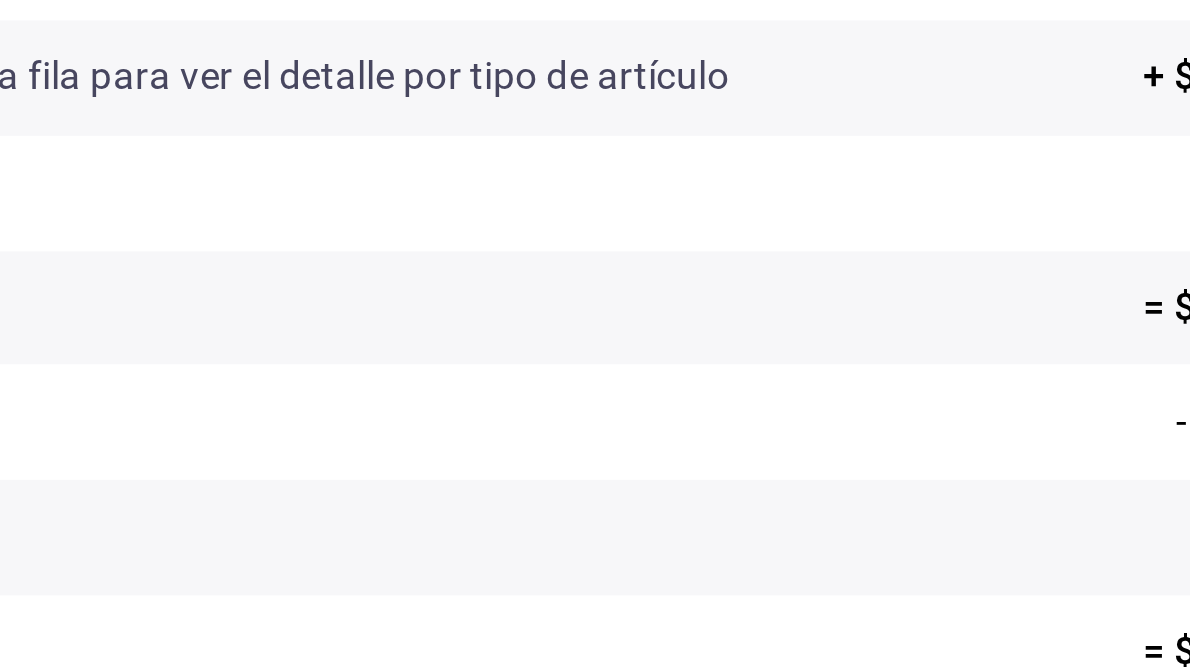 scroll, scrollTop: 290, scrollLeft: 0, axis: vertical 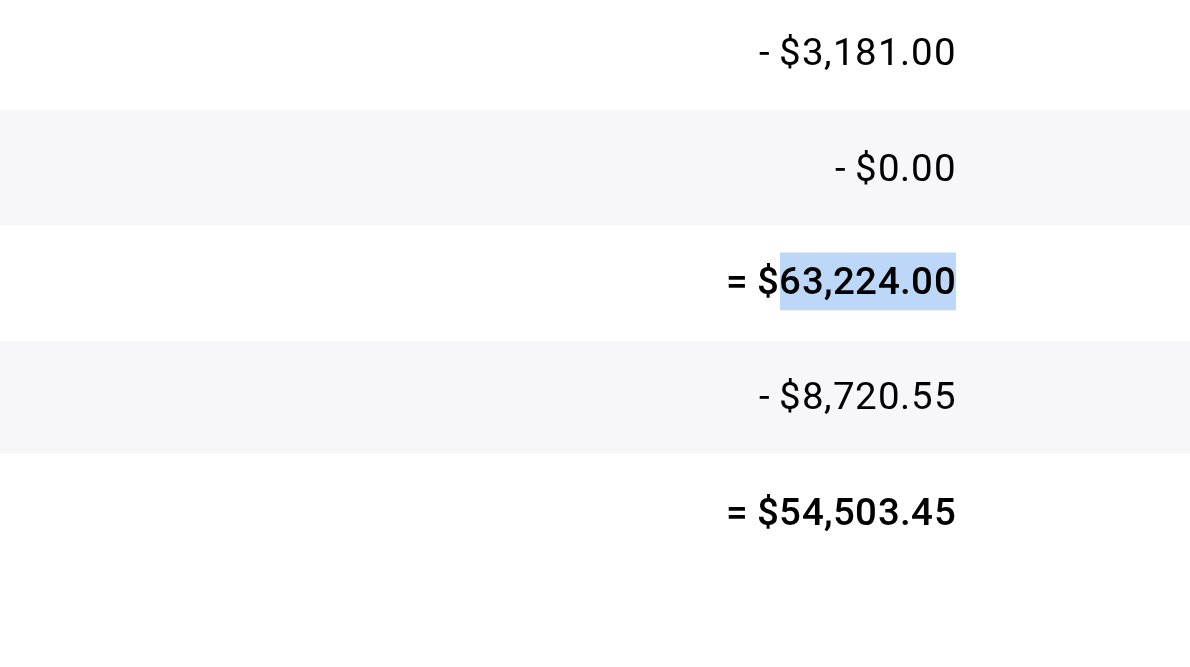drag, startPoint x: 1028, startPoint y: 475, endPoint x: 1091, endPoint y: 477, distance: 63.03174 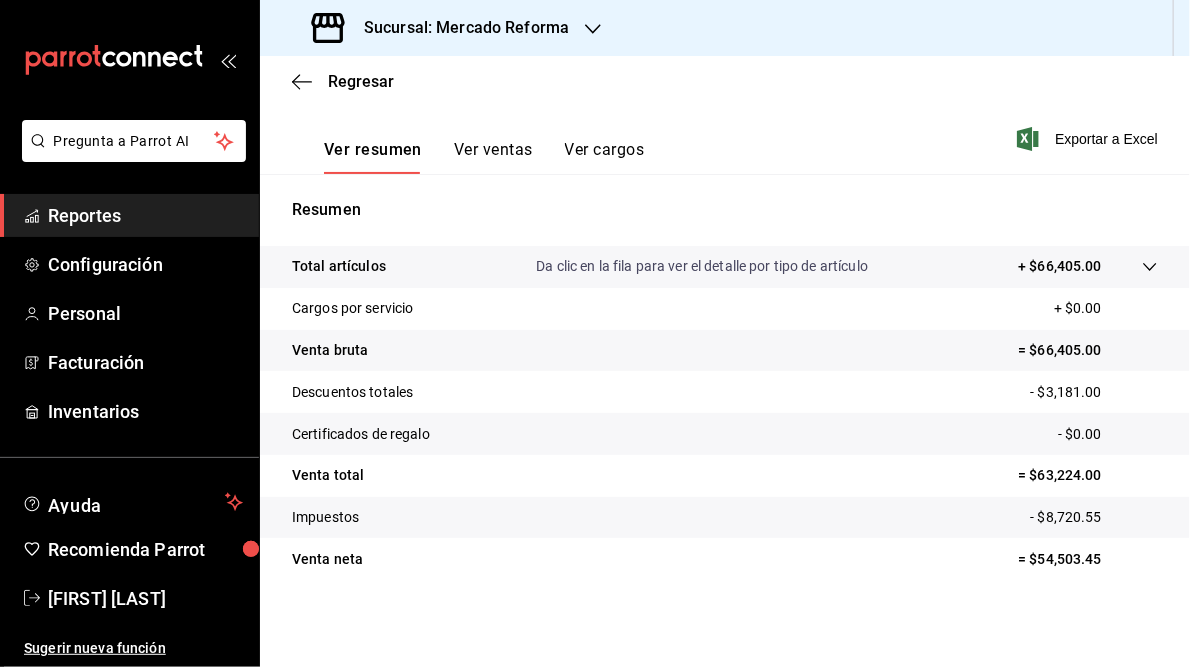 click on "Sucursal: Mercado Reforma" at bounding box center (458, 28) 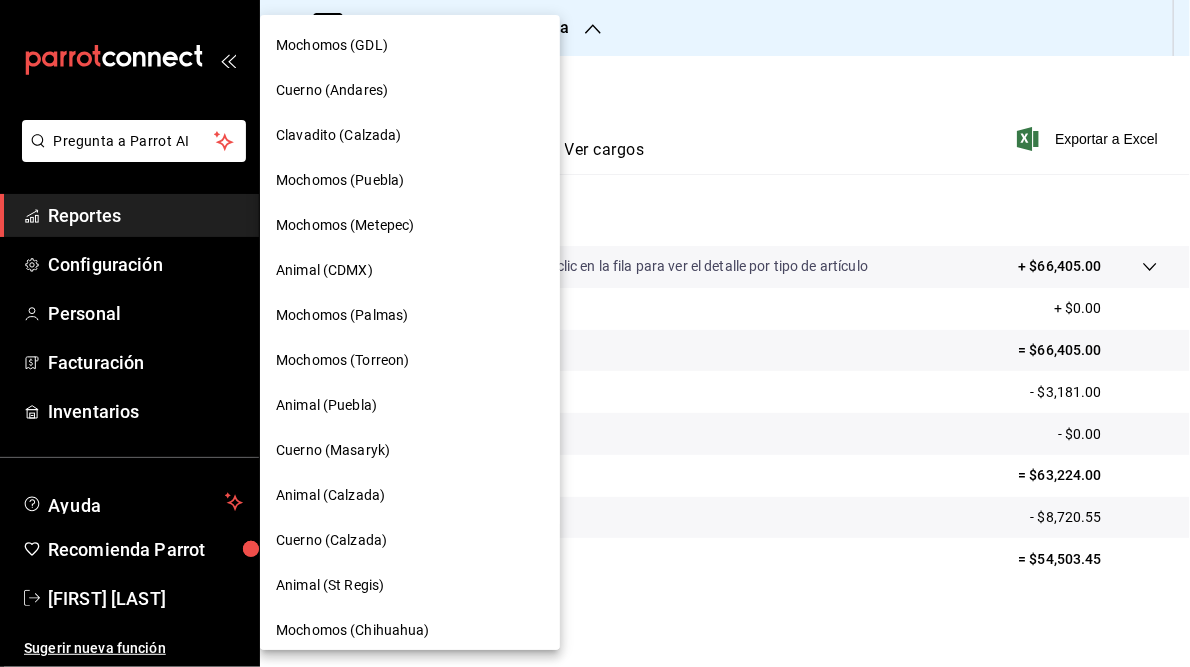 click on "Mochomos (GDL)" at bounding box center [332, 45] 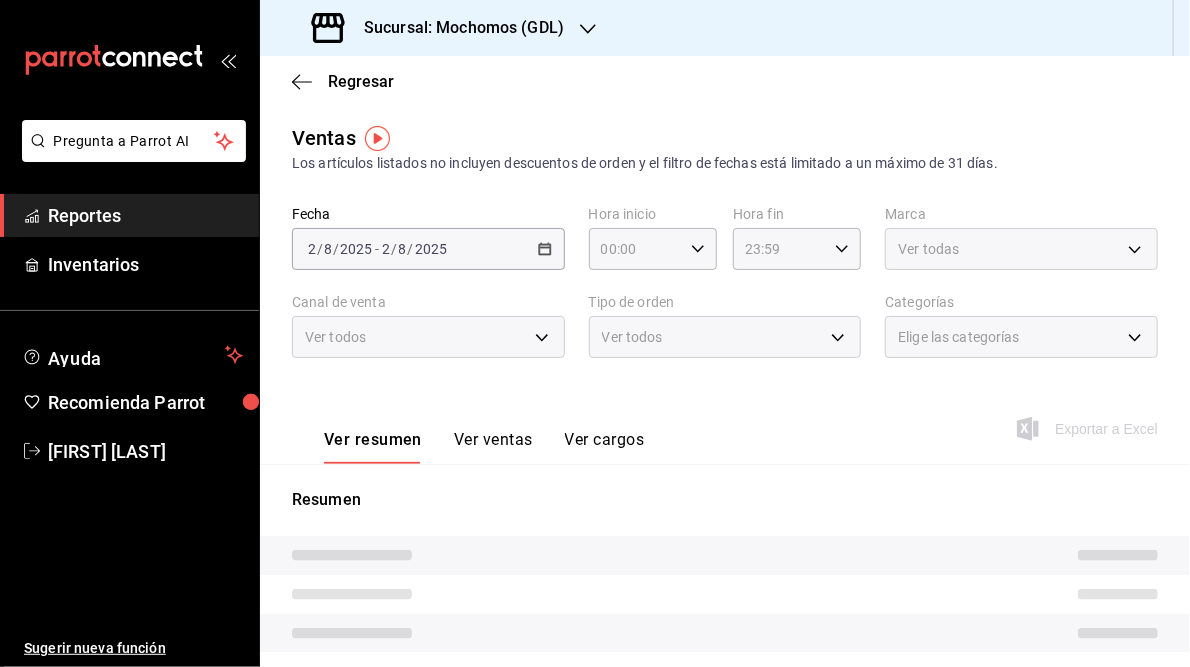 type on "05:00" 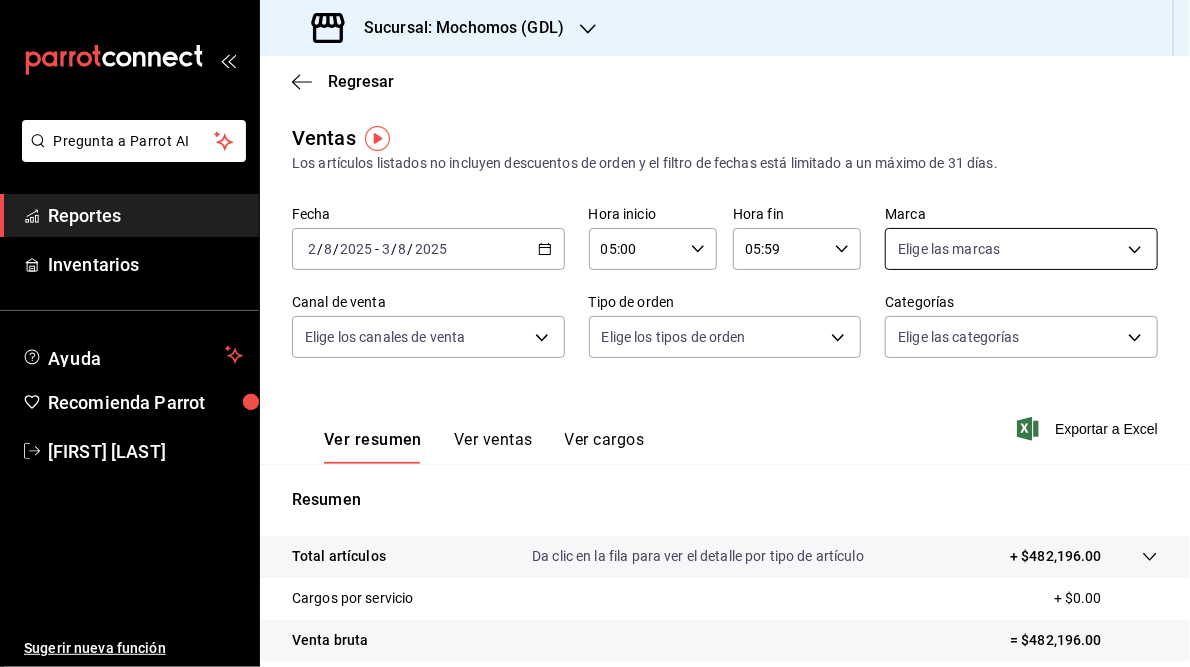 click on "Pregunta a Parrot AI Reportes   Inventarios   Ayuda Recomienda Parrot   Juan Camacho   Sugerir nueva función   Sucursal: Mochomos (GDL) Regresar Ventas Los artículos listados no incluyen descuentos de orden y el filtro de fechas está limitado a un máximo de 31 días. Fecha 2025-08-02 2 / 8 / 2025 - 2025-08-03 3 / 8 / 2025 Hora inicio 05:00 Hora inicio Hora fin 05:59 Hora fin Marca Elige las marcas Canal de venta Elige los canales de venta Tipo de orden Elige los tipos de orden Categorías Elige las categorías Ver resumen Ver ventas Ver cargos Exportar a Excel Resumen Total artículos Da clic en la fila para ver el detalle por tipo de artículo + $482,196.00 Cargos por servicio + $0.00 Venta bruta = $482,196.00 Descuentos totales - $882.00 Certificados de regalo - $4,935.00 Venta total = $476,379.00 Impuestos - $65,707.45 Venta neta = $410,671.55 GANA 1 MES GRATIS EN TU SUSCRIPCIÓN AQUÍ Ver video tutorial Ir a video Pregunta a Parrot AI Reportes   Inventarios   Ayuda Recomienda Parrot   Juan Camacho" at bounding box center [595, 333] 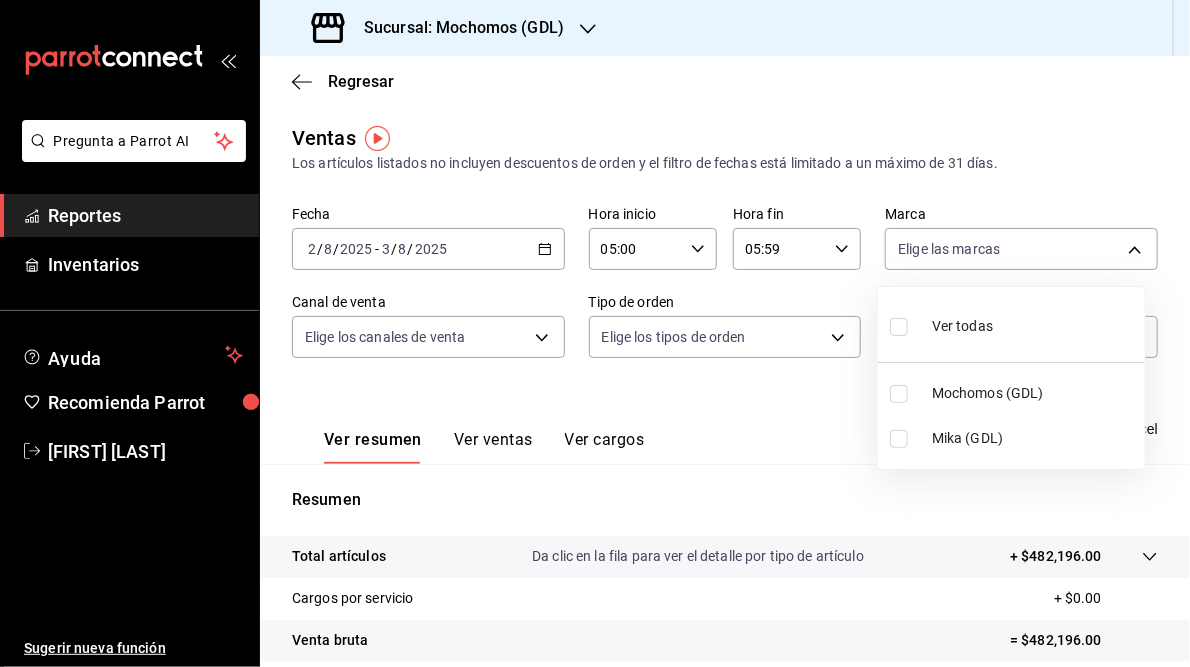 click on "Mika (GDL)" at bounding box center (1034, 438) 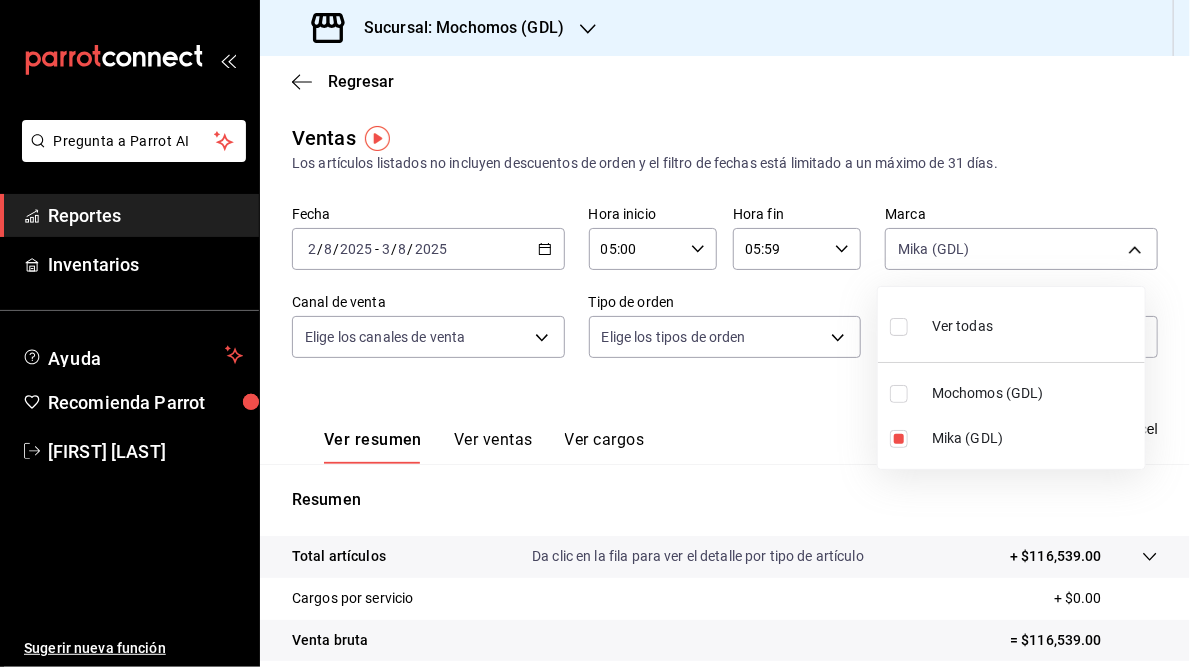 click at bounding box center [595, 333] 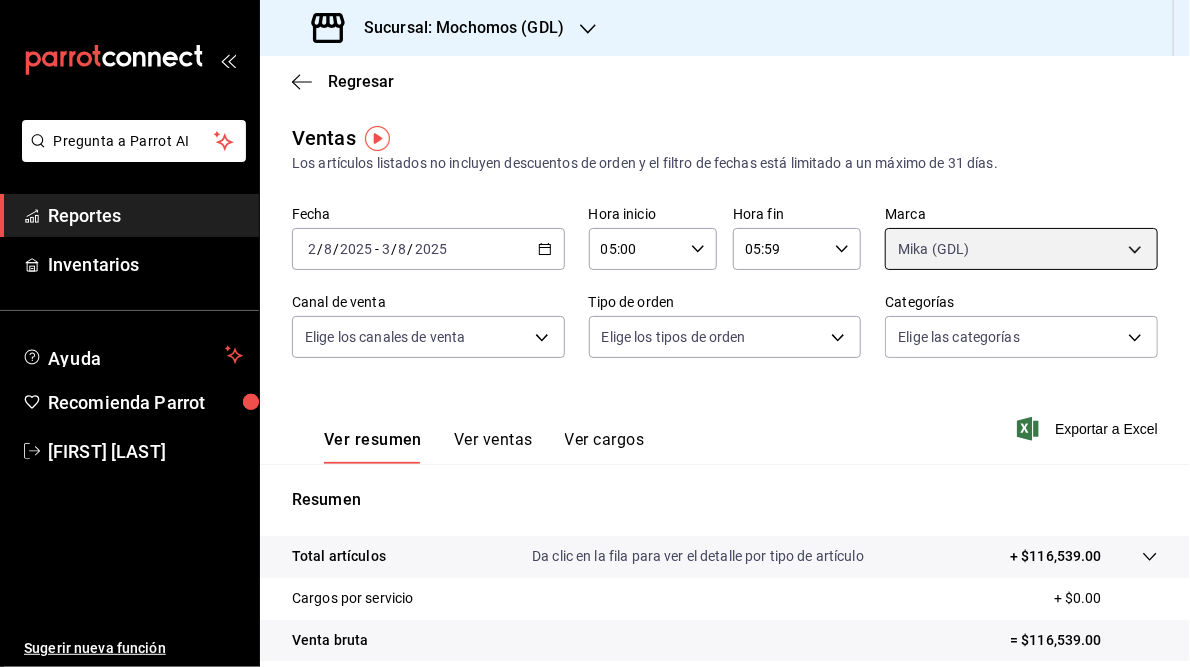 scroll, scrollTop: 290, scrollLeft: 0, axis: vertical 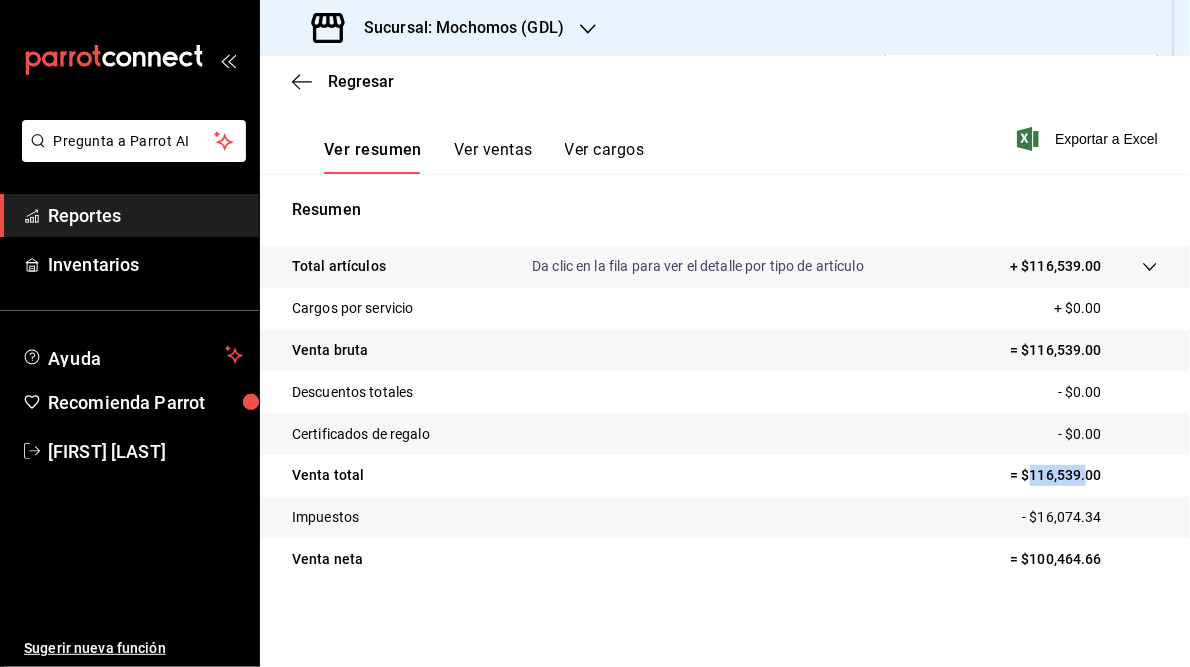 drag, startPoint x: 1019, startPoint y: 475, endPoint x: 1077, endPoint y: 481, distance: 58.30952 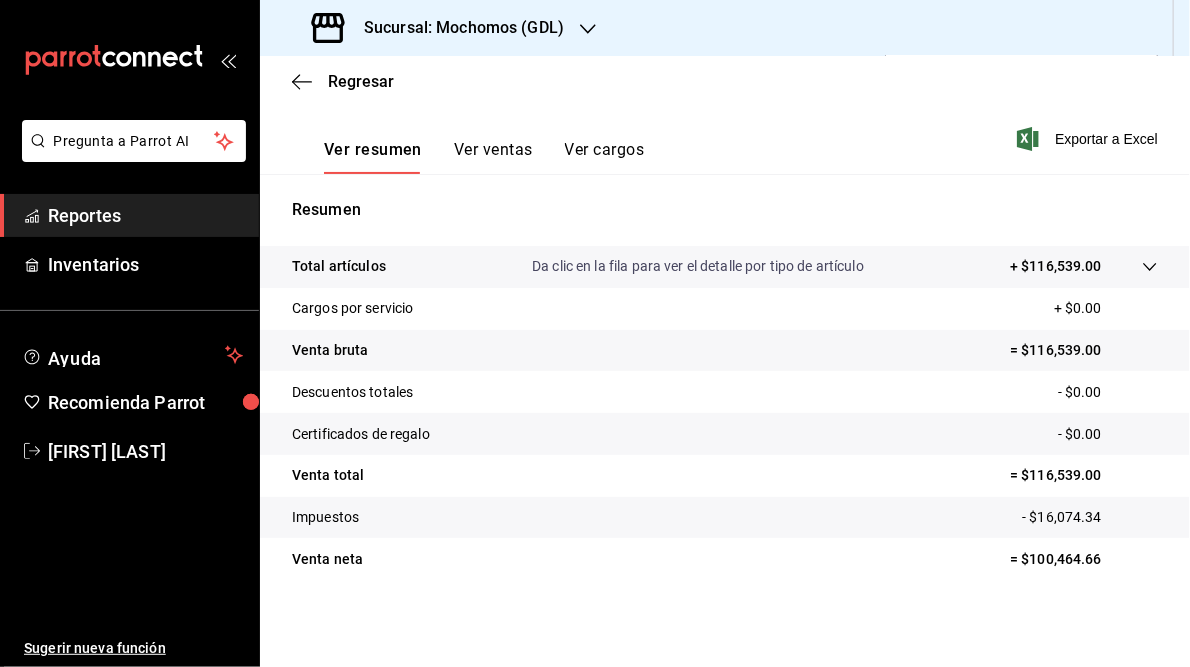 click on "Venta total = $116,539.00" at bounding box center [725, 476] 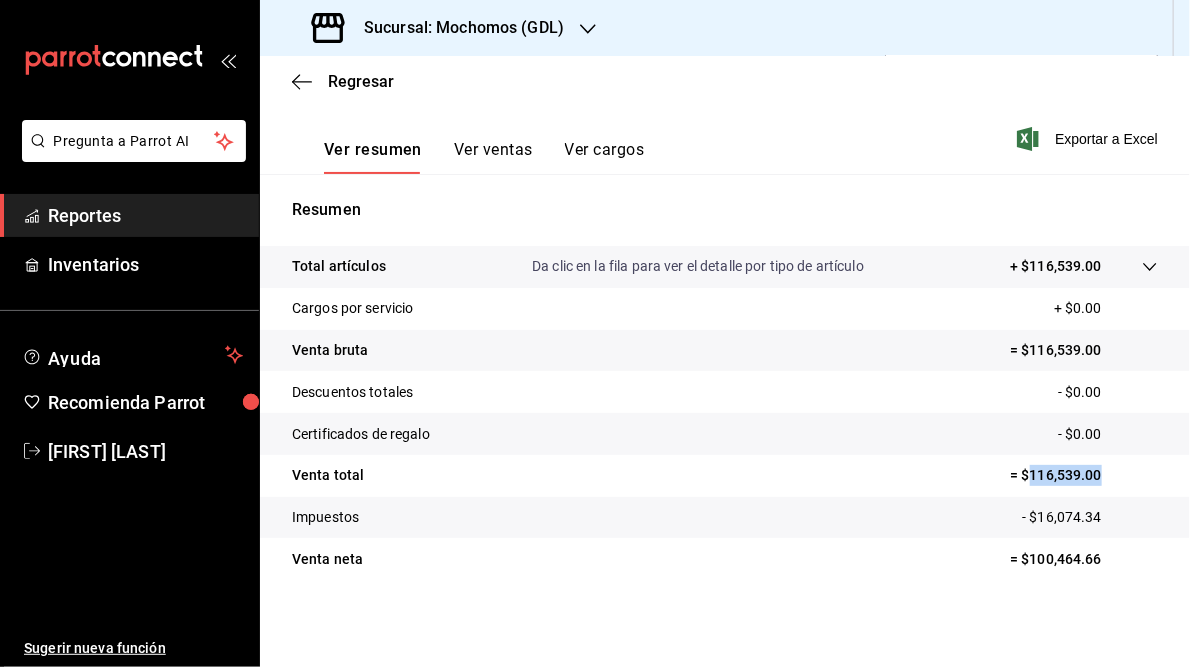 drag, startPoint x: 1016, startPoint y: 474, endPoint x: 1088, endPoint y: 479, distance: 72.1734 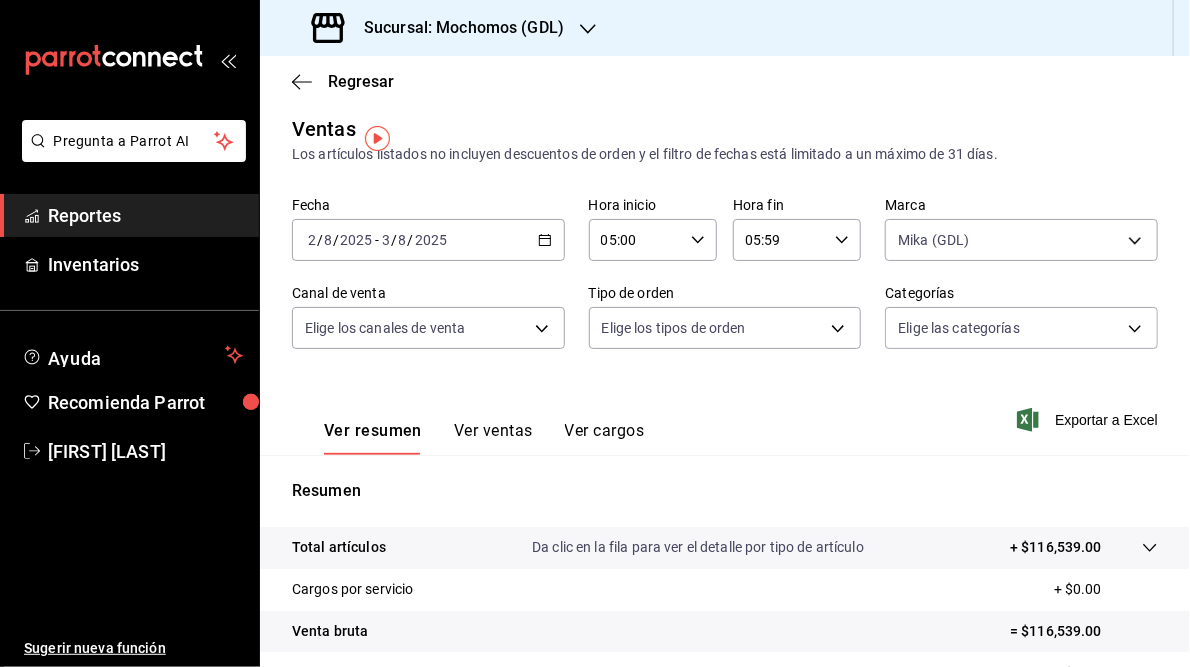 scroll, scrollTop: 0, scrollLeft: 0, axis: both 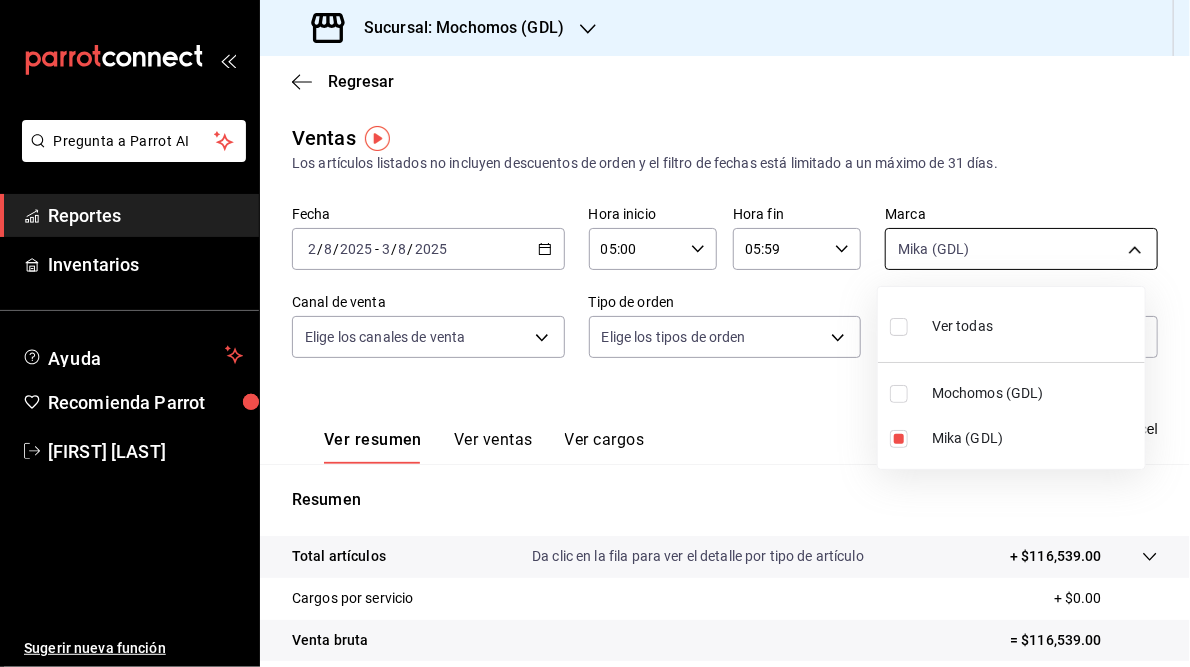 click on "Pregunta a Parrot AI Reportes   Inventarios   Ayuda Recomienda Parrot   Juan Camacho   Sugerir nueva función   Sucursal: Mochomos (GDL) Regresar Ventas Los artículos listados no incluyen descuentos de orden y el filtro de fechas está limitado a un máximo de 31 días. Fecha 2025-08-02 2 / 8 / 2025 - 2025-08-03 3 / 8 / 2025 Hora inicio 05:00 Hora inicio Hora fin 05:59 Hora fin Marca Mika (GDL) 9cac9703-0c5a-4d8b-addd-5b6b571d65b9 Canal de venta Elige los canales de venta Tipo de orden Elige los tipos de orden Categorías Elige las categorías Ver resumen Ver ventas Ver cargos Exportar a Excel Resumen Total artículos Da clic en la fila para ver el detalle por tipo de artículo + $116,539.00 Cargos por servicio + $0.00 Venta bruta = $116,539.00 Descuentos totales - $0.00 Certificados de regalo - $0.00 Venta total = $116,539.00 Impuestos - $16,074.34 Venta neta = $100,464.66 GANA 1 MES GRATIS EN TU SUSCRIPCIÓN AQUÍ Ver video tutorial Ir a video Pregunta a Parrot AI Reportes   Inventarios   Ayuda" at bounding box center [595, 333] 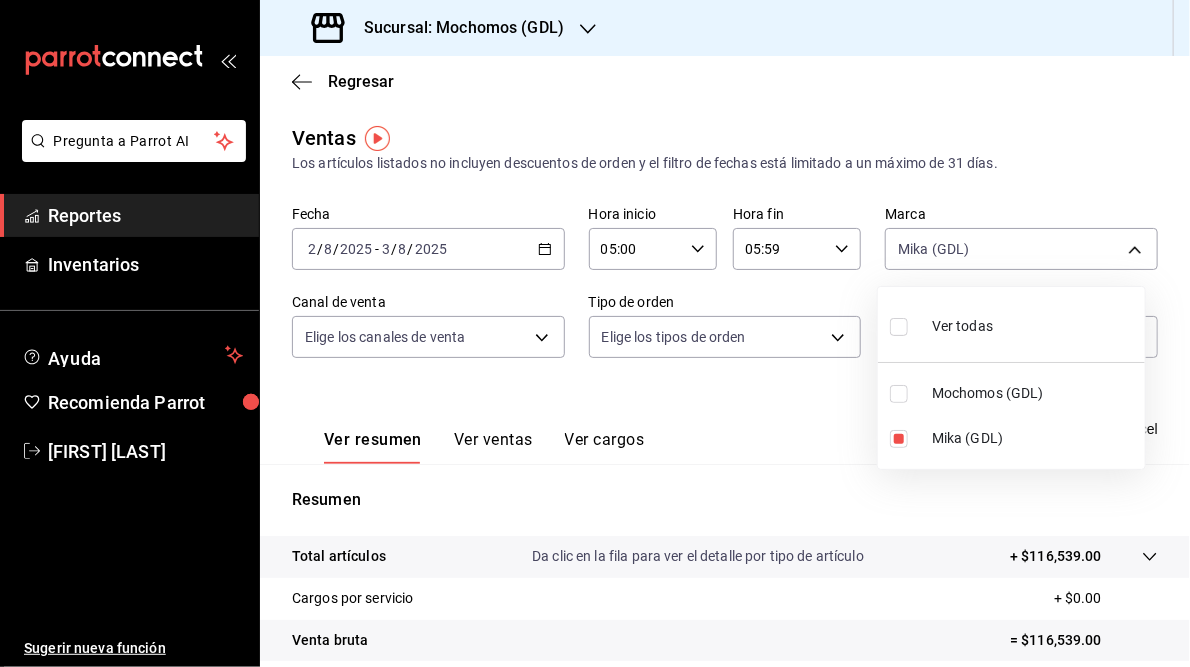 click on "Mochomos (GDL)" at bounding box center (1034, 393) 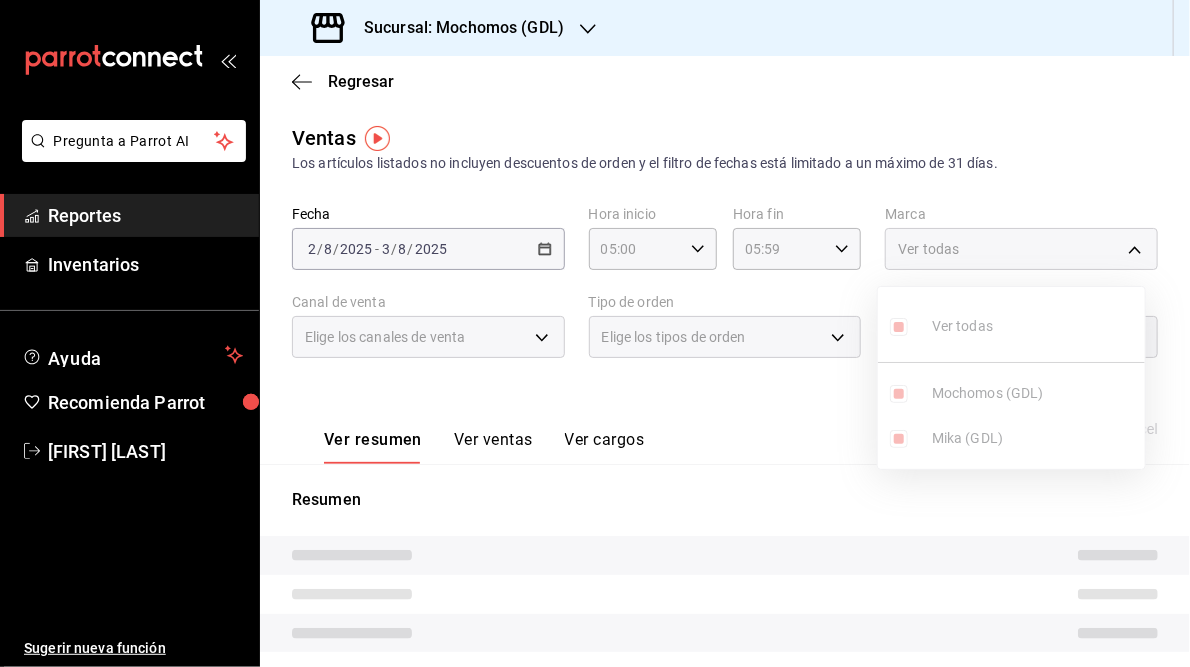 click on "Ver todas Mochomos (GDL) Mika (GDL)" at bounding box center [1011, 378] 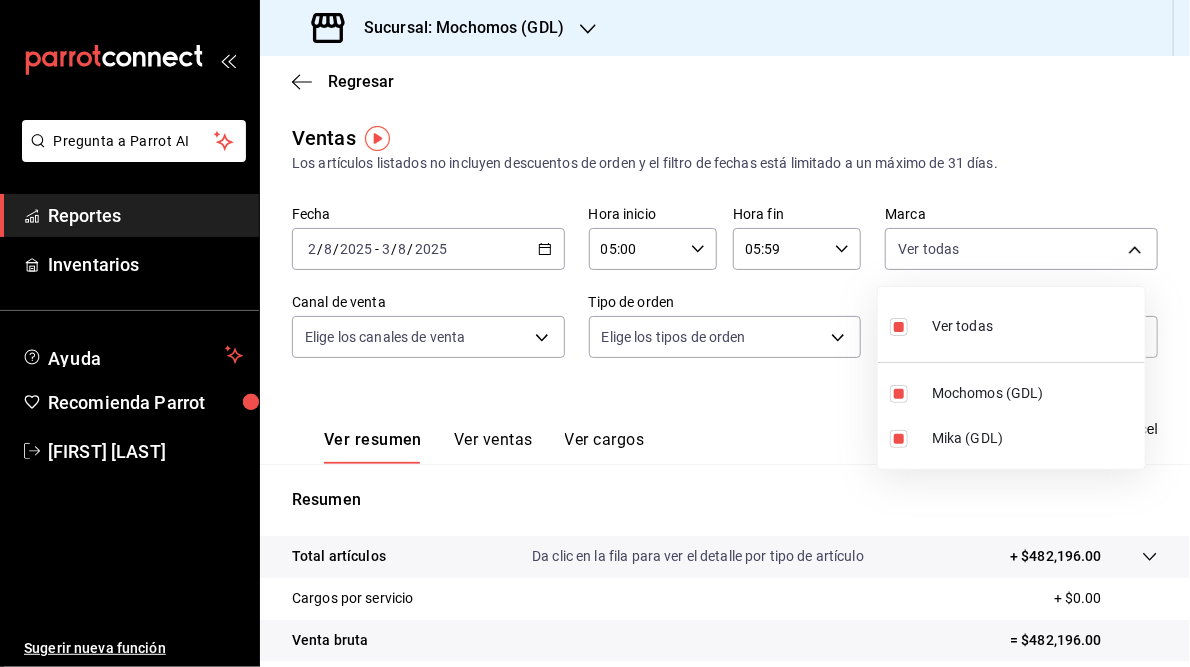 click on "Mika (GDL)" at bounding box center (1034, 438) 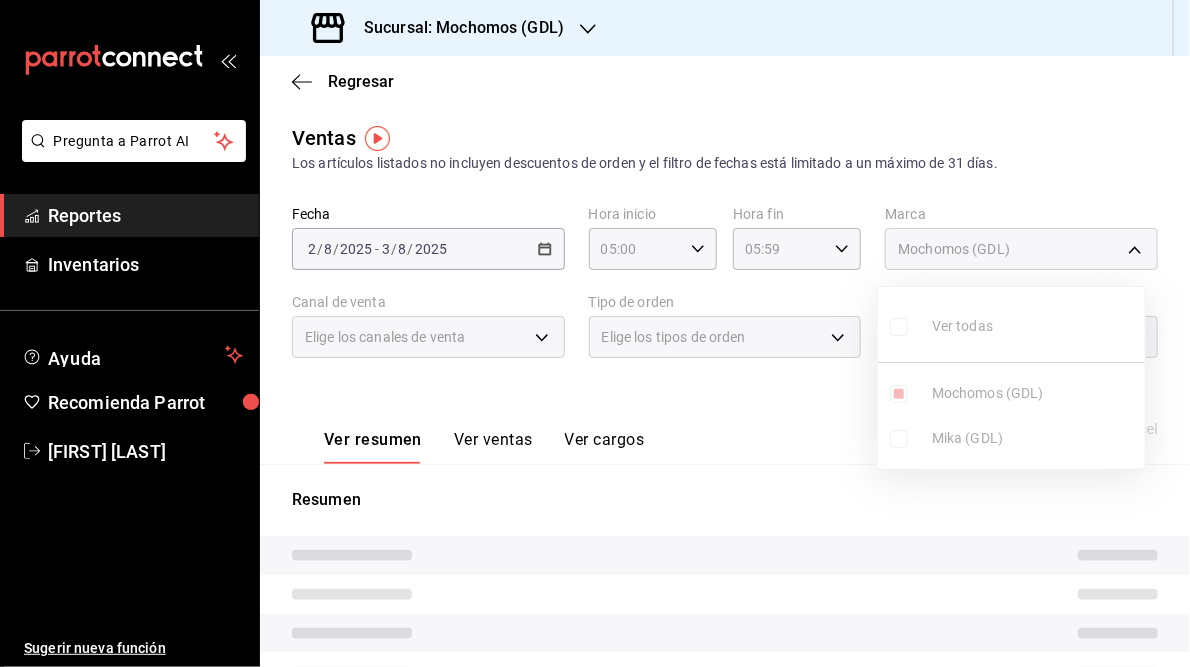 click at bounding box center (595, 333) 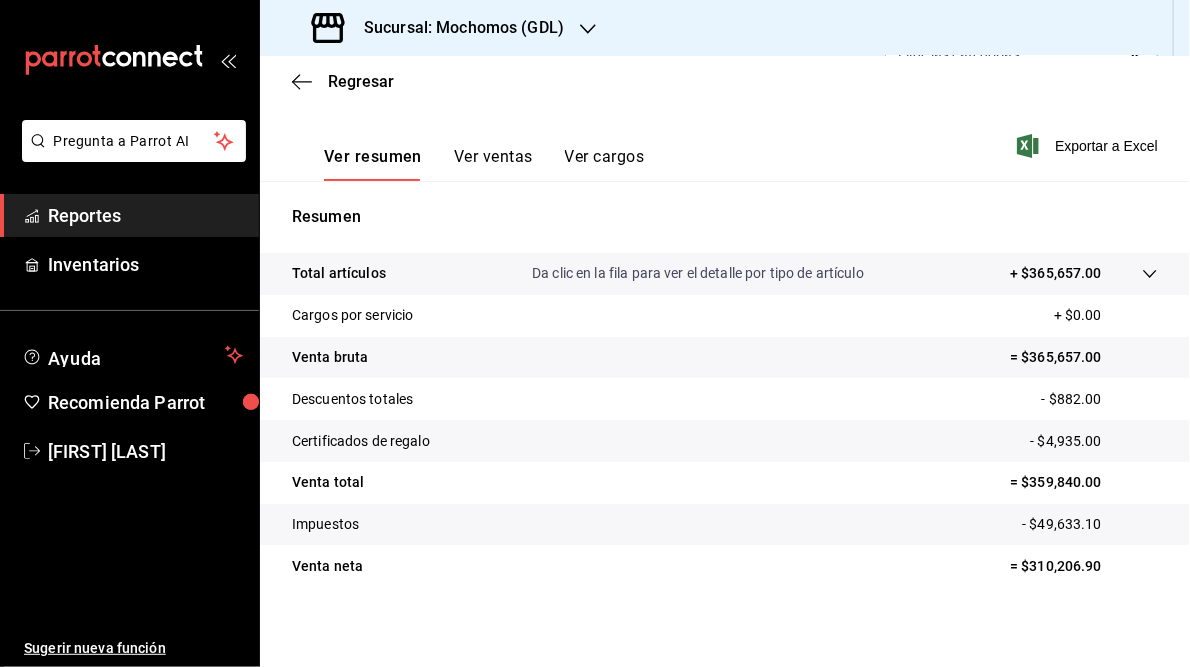 scroll, scrollTop: 284, scrollLeft: 0, axis: vertical 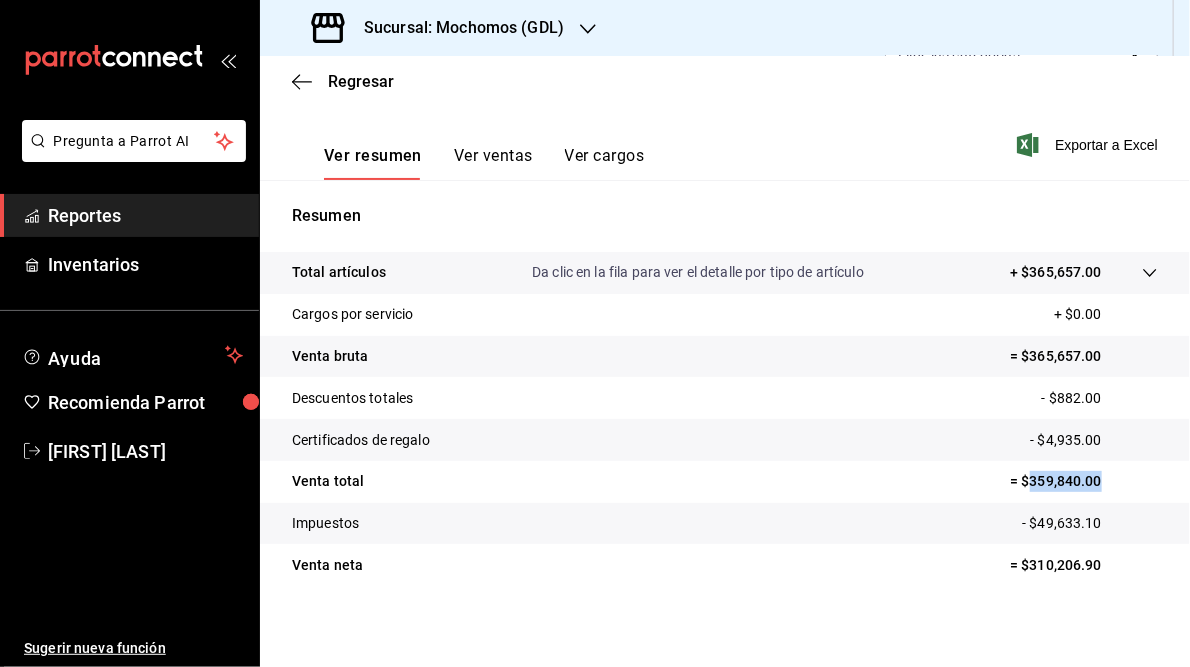 drag, startPoint x: 1016, startPoint y: 481, endPoint x: 1101, endPoint y: 481, distance: 85 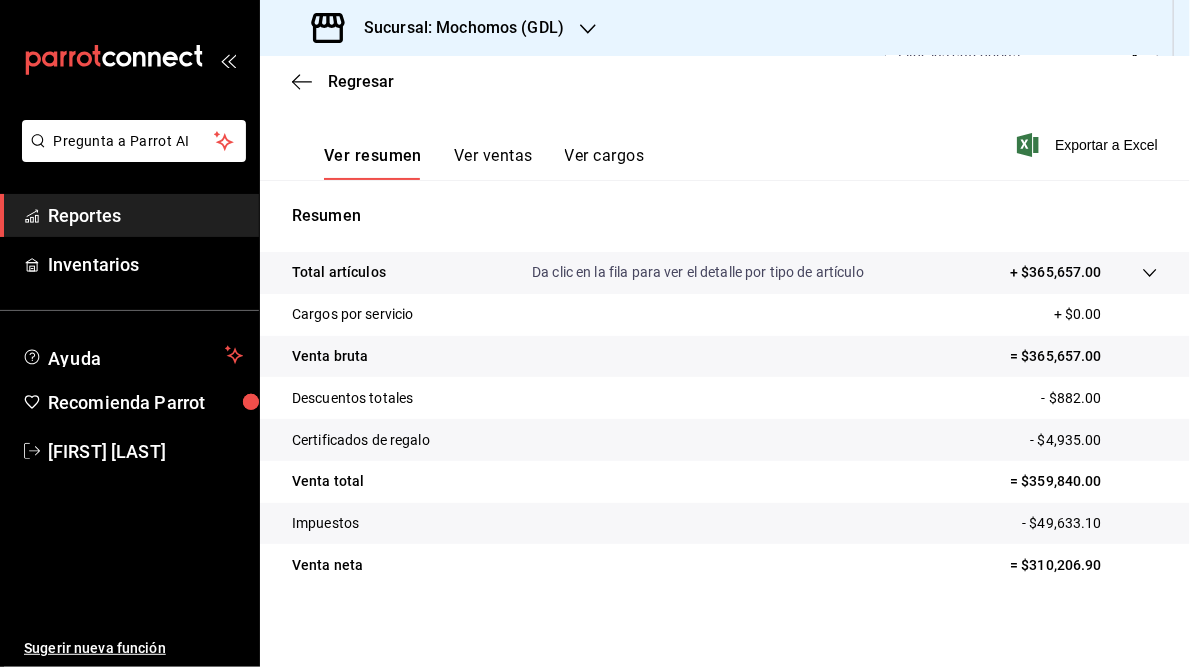 click on "Sucursal: Mochomos (GDL)" at bounding box center (456, 28) 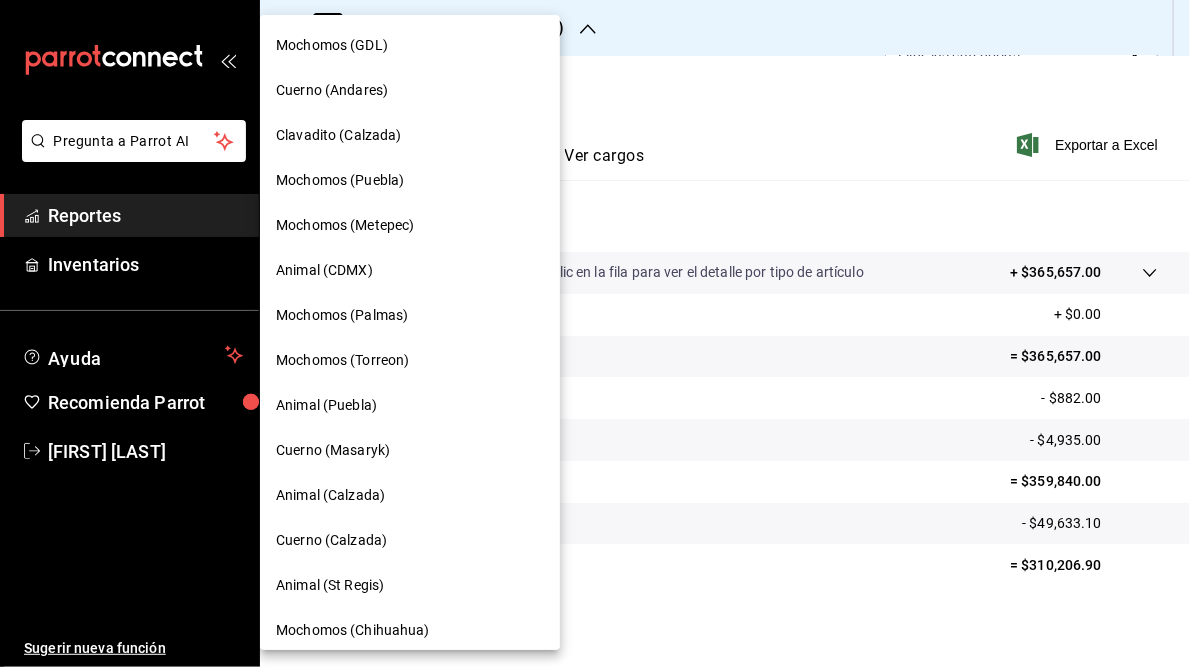 click on "Cuerno (Andares)" at bounding box center [332, 90] 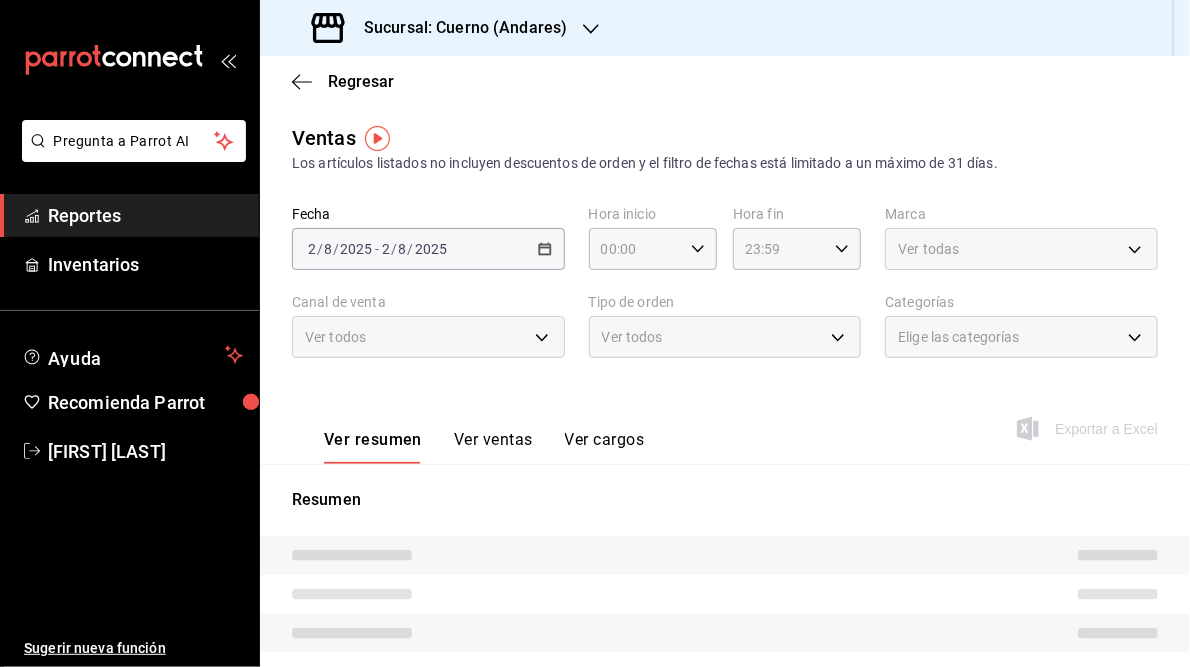 type on "05:00" 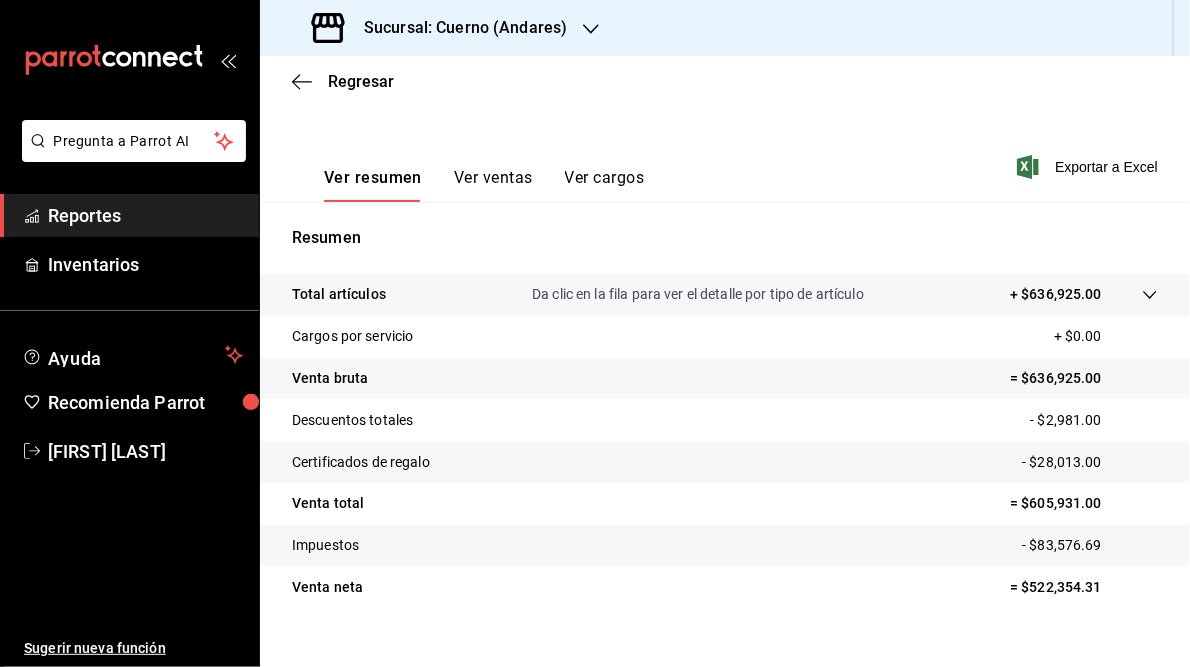 scroll, scrollTop: 290, scrollLeft: 0, axis: vertical 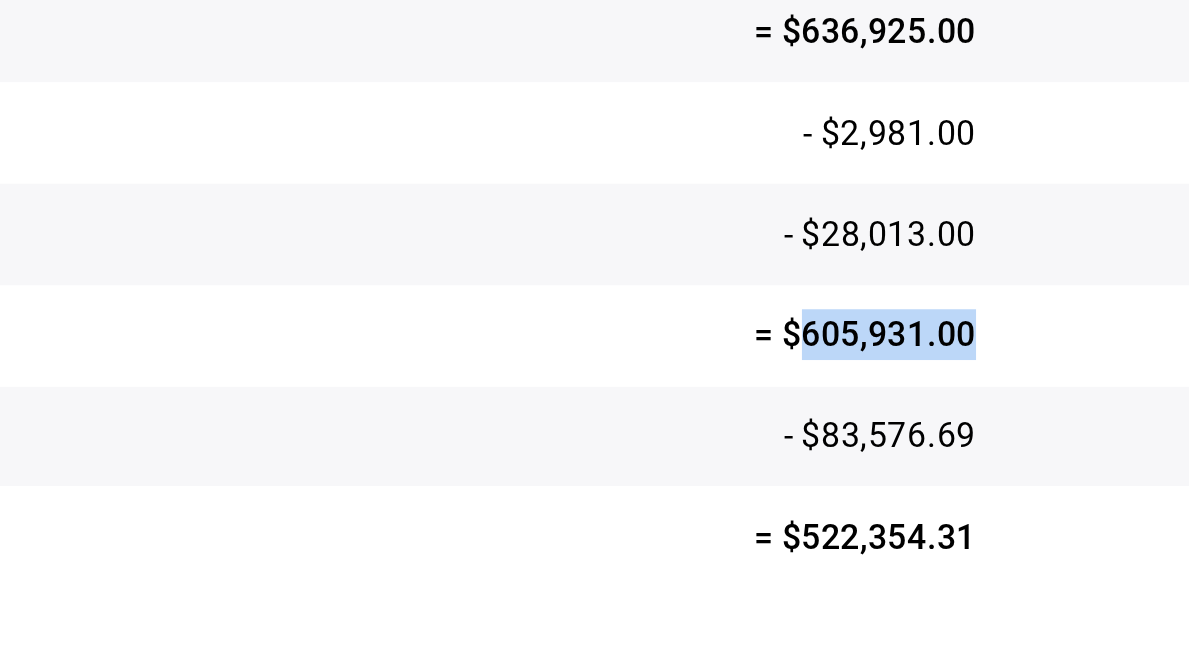 drag, startPoint x: 1017, startPoint y: 529, endPoint x: 1089, endPoint y: 531, distance: 72.02777 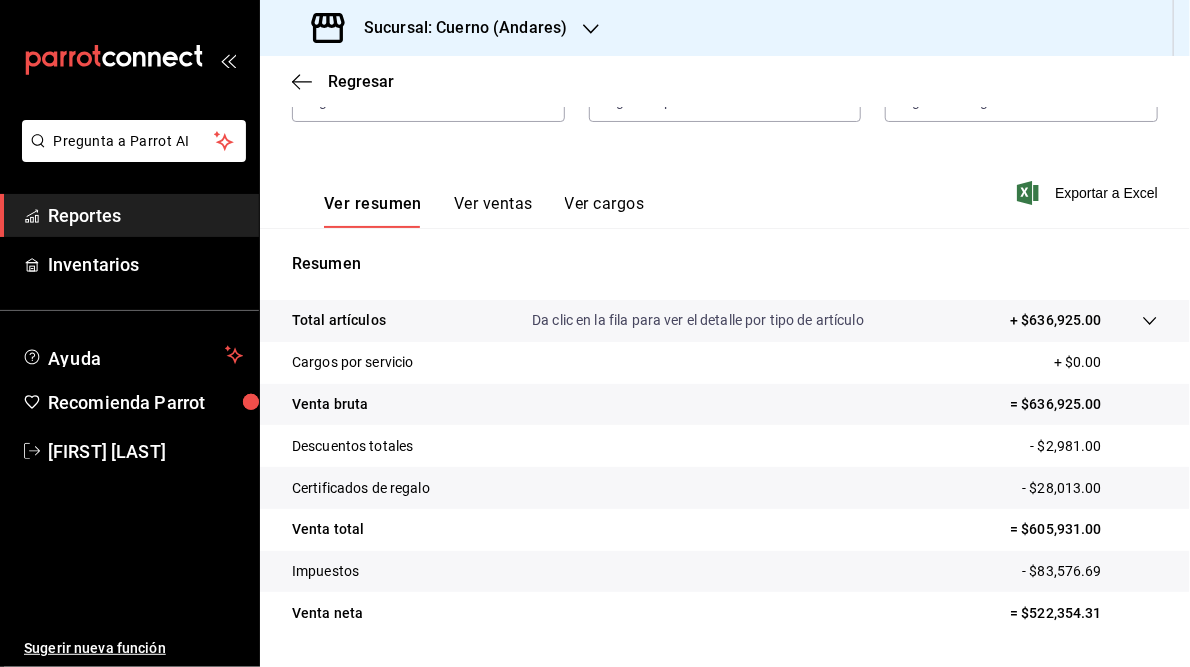click on "Sucursal: Cuerno (Andares)" at bounding box center (457, 28) 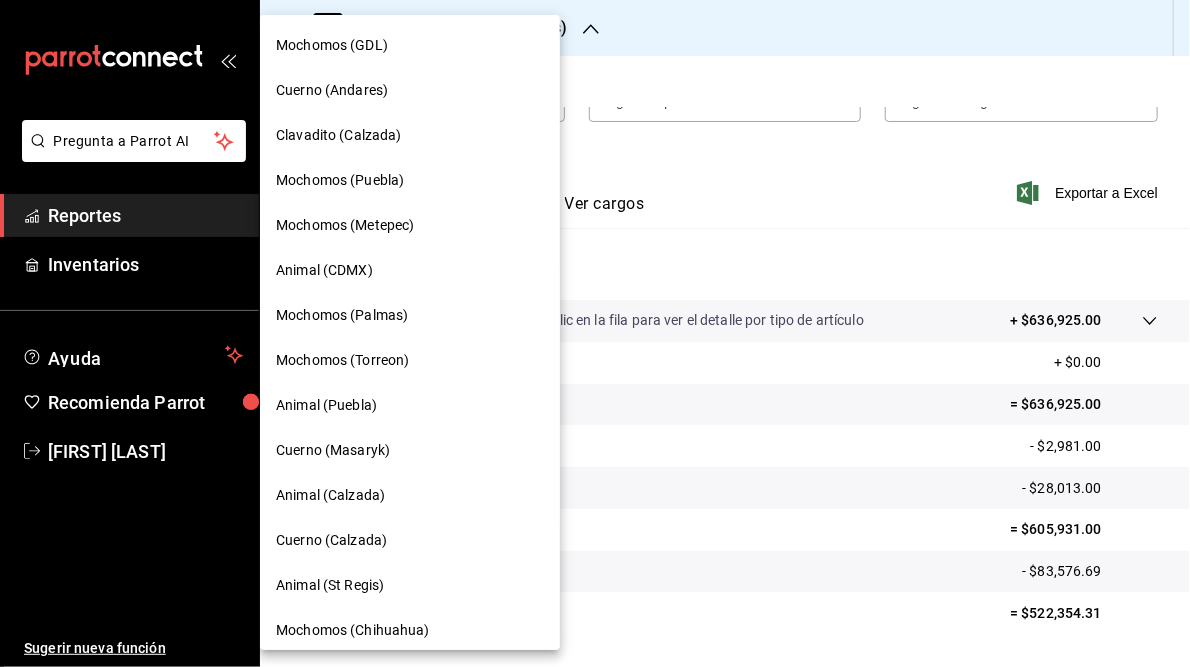 click on "Clavadito (Calzada)" at bounding box center (339, 135) 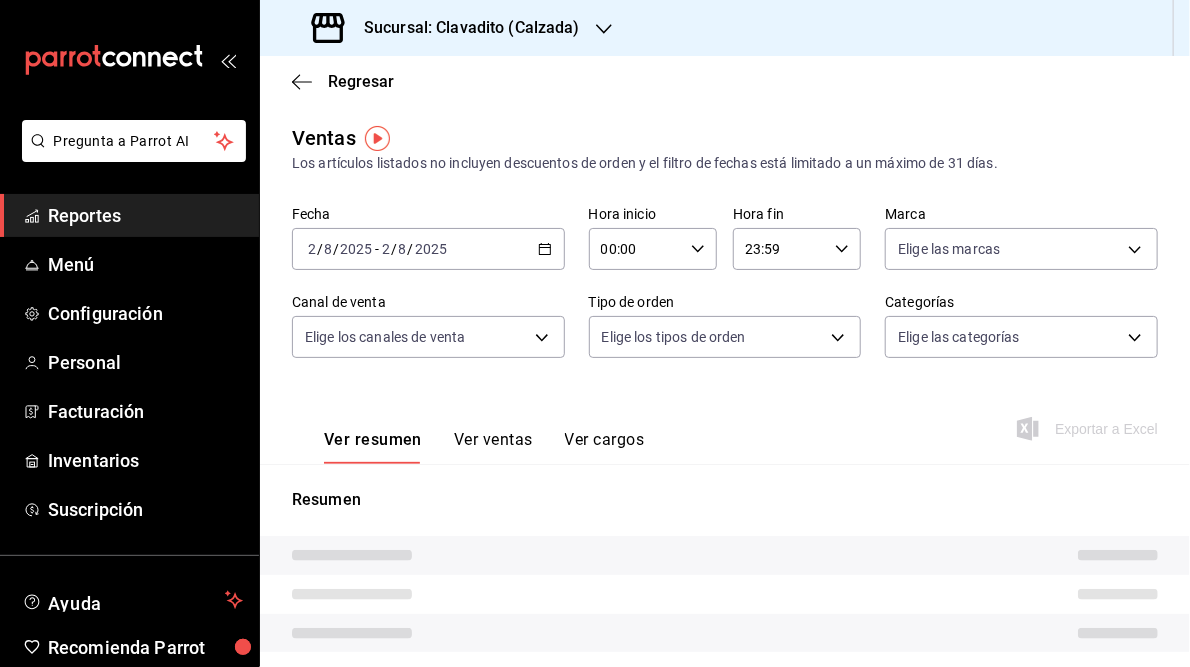 type on "05:00" 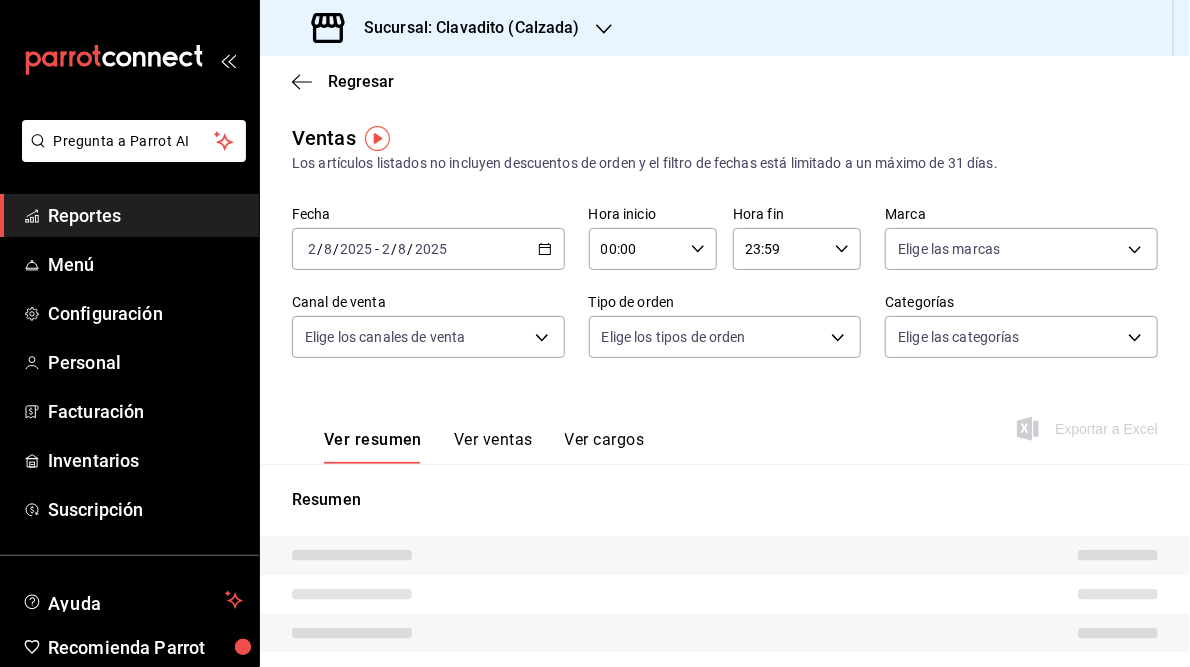 type on "05:59" 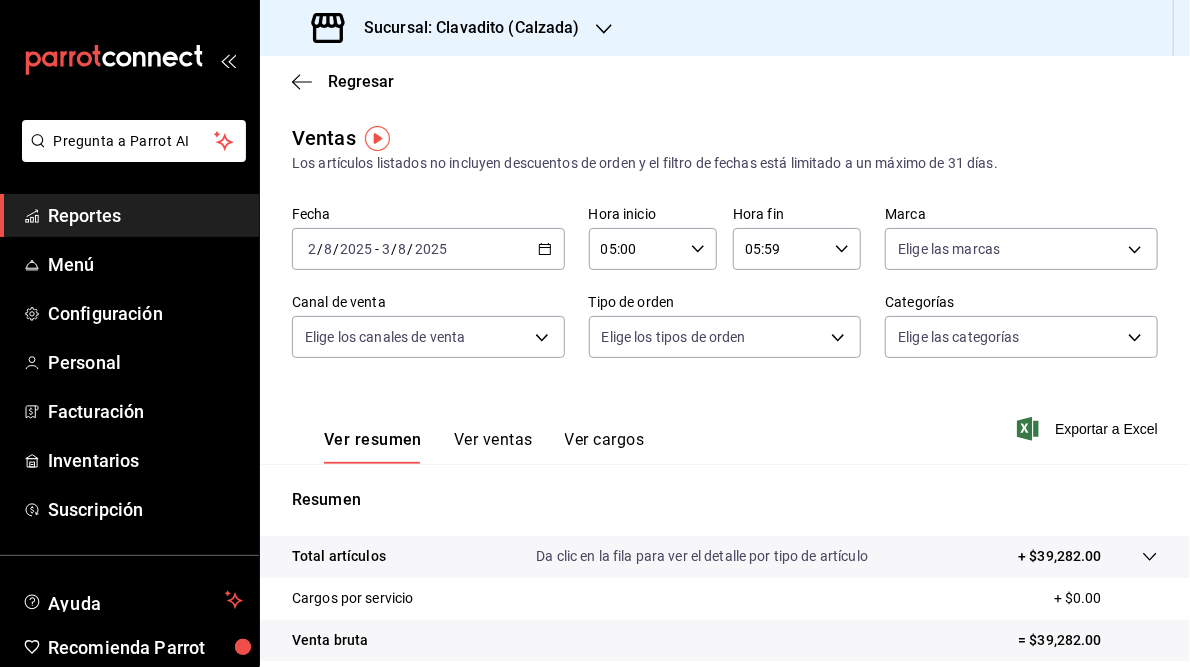 scroll, scrollTop: 290, scrollLeft: 0, axis: vertical 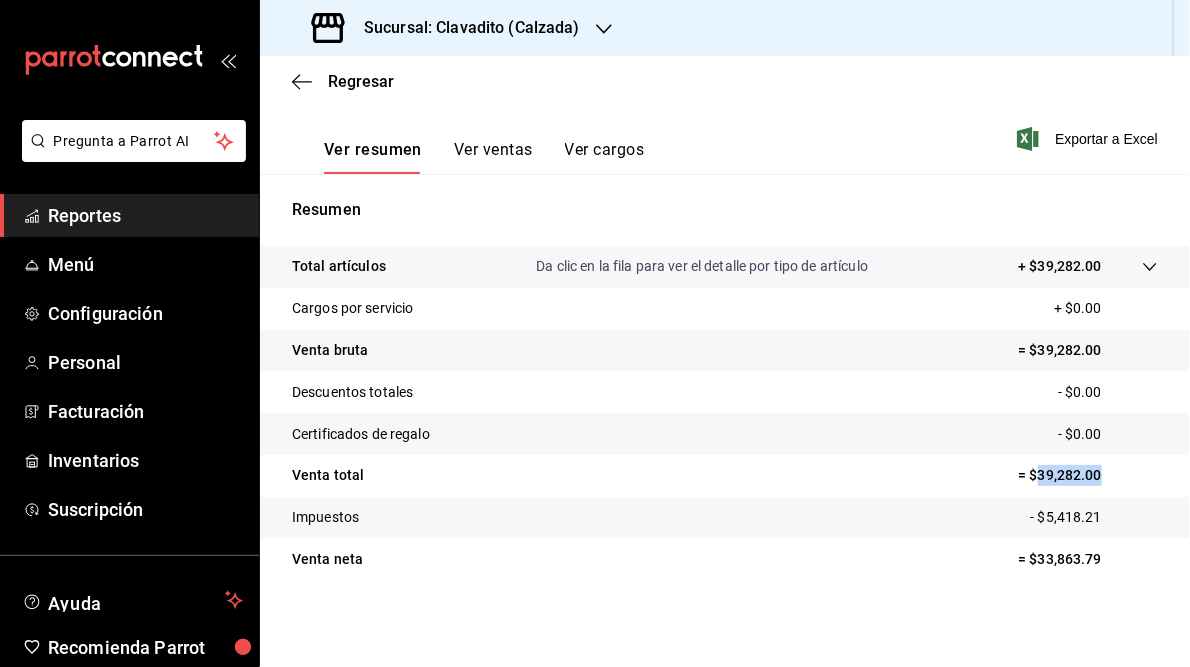 drag, startPoint x: 1027, startPoint y: 473, endPoint x: 1086, endPoint y: 475, distance: 59.03389 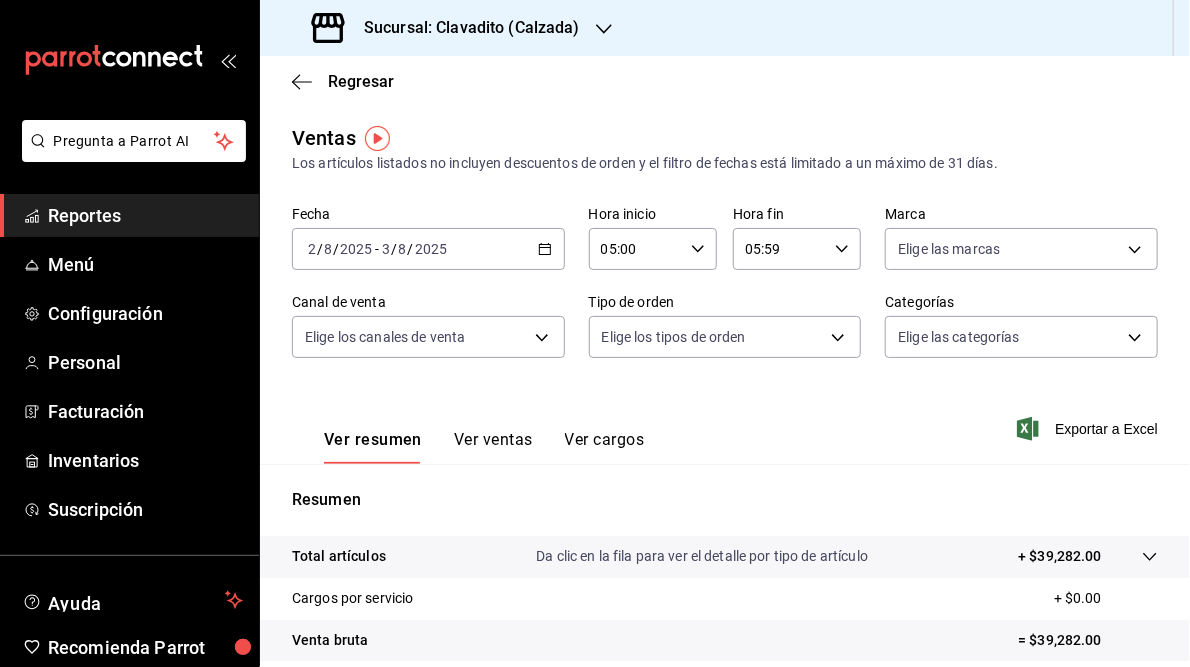 click on "Sucursal: Clavadito (Calzada)" at bounding box center [464, 28] 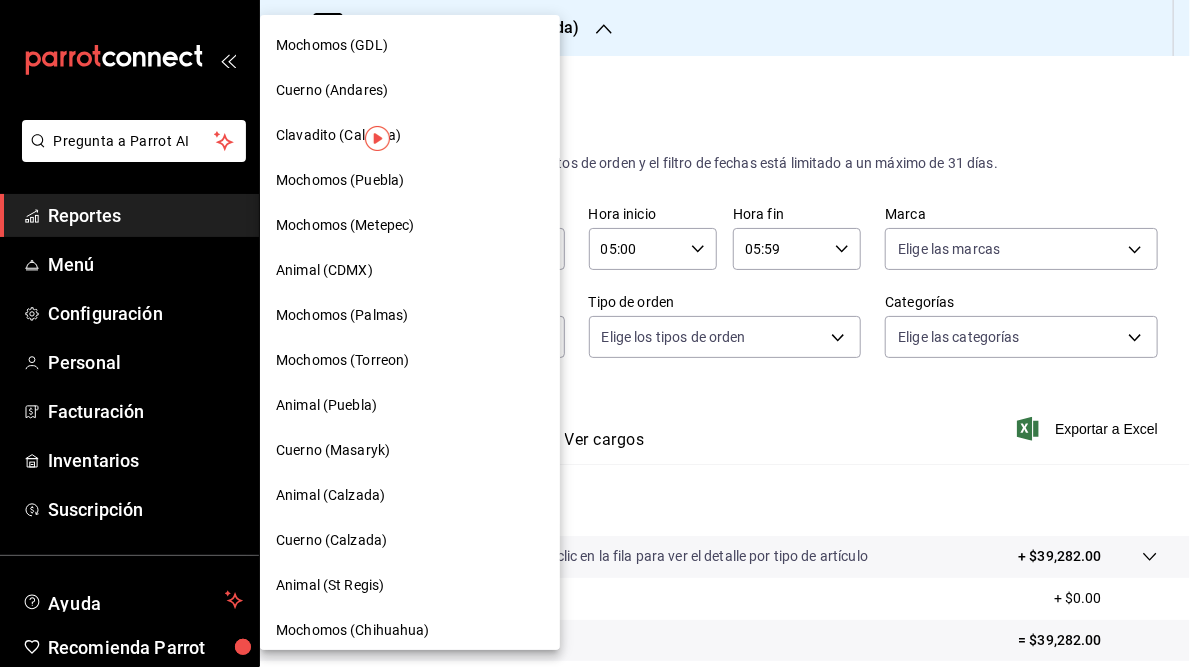 click on "Mochomos (Puebla)" at bounding box center (340, 180) 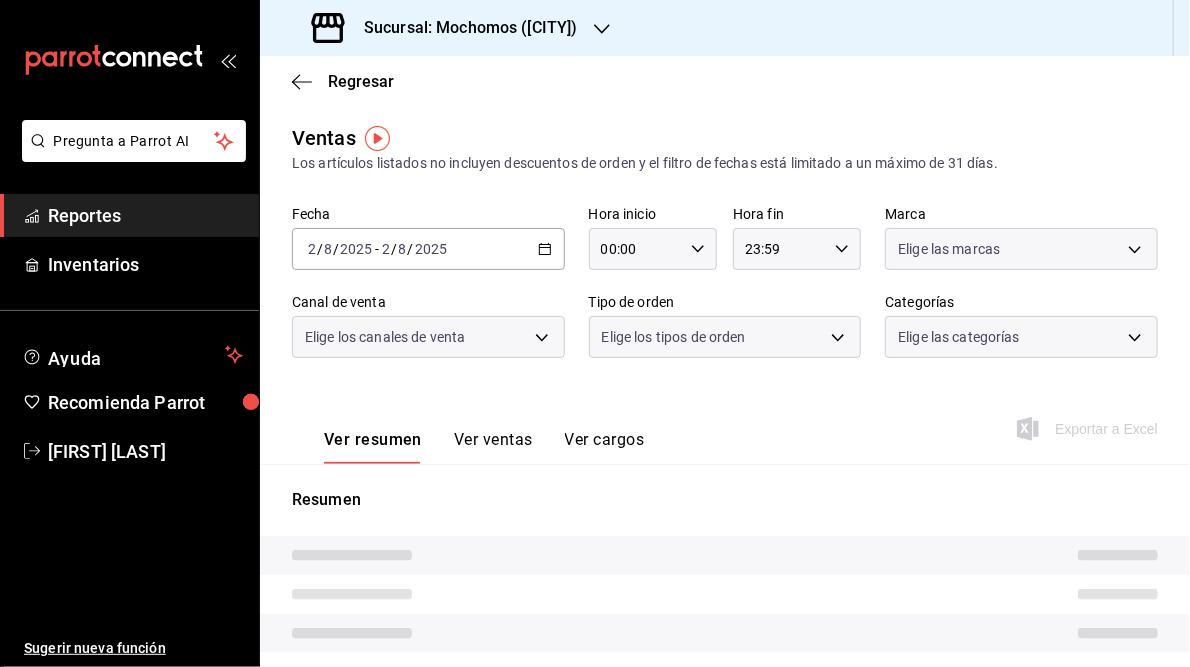 type on "05:00" 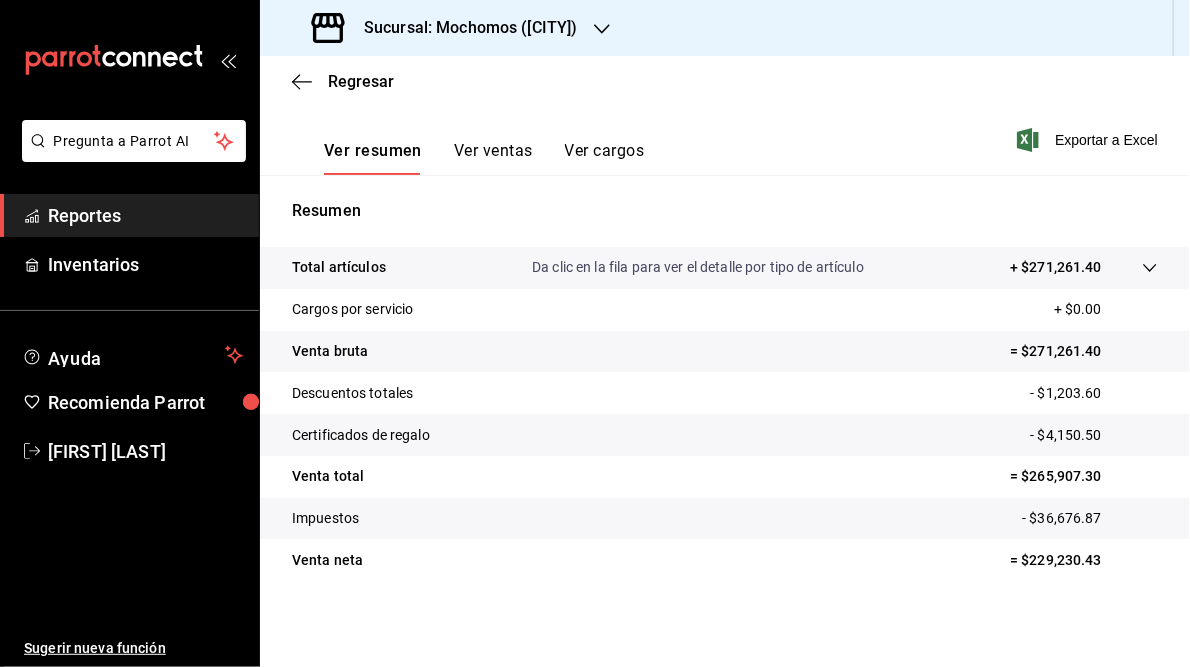 scroll, scrollTop: 290, scrollLeft: 0, axis: vertical 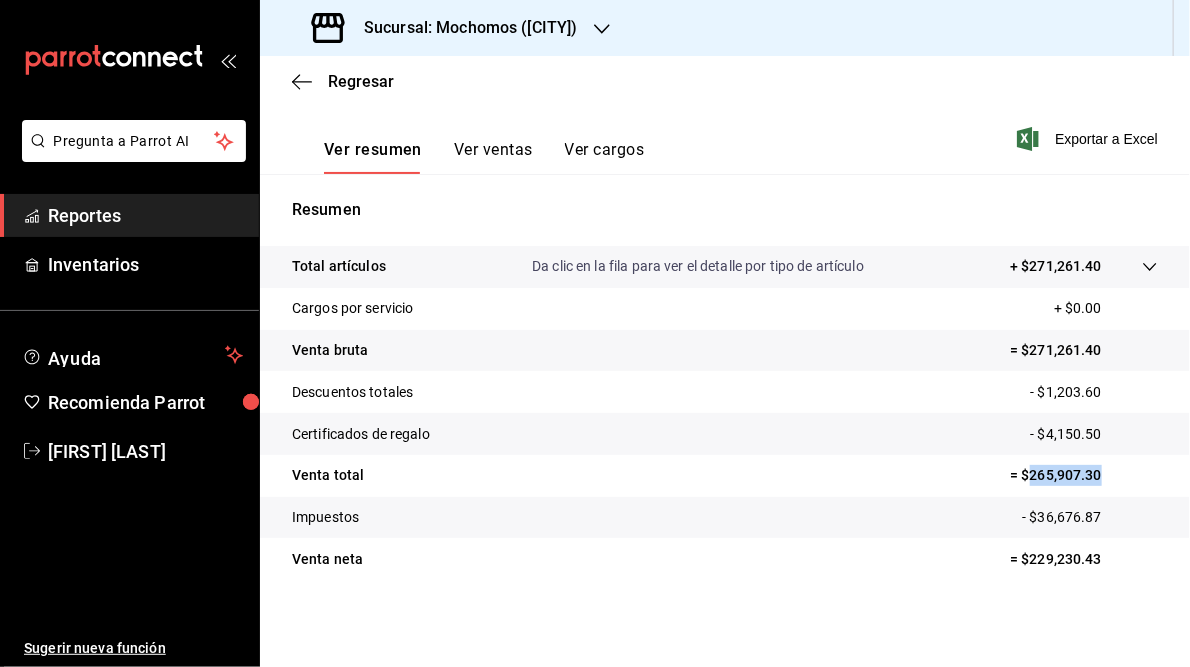 drag, startPoint x: 1020, startPoint y: 474, endPoint x: 1096, endPoint y: 466, distance: 76.41989 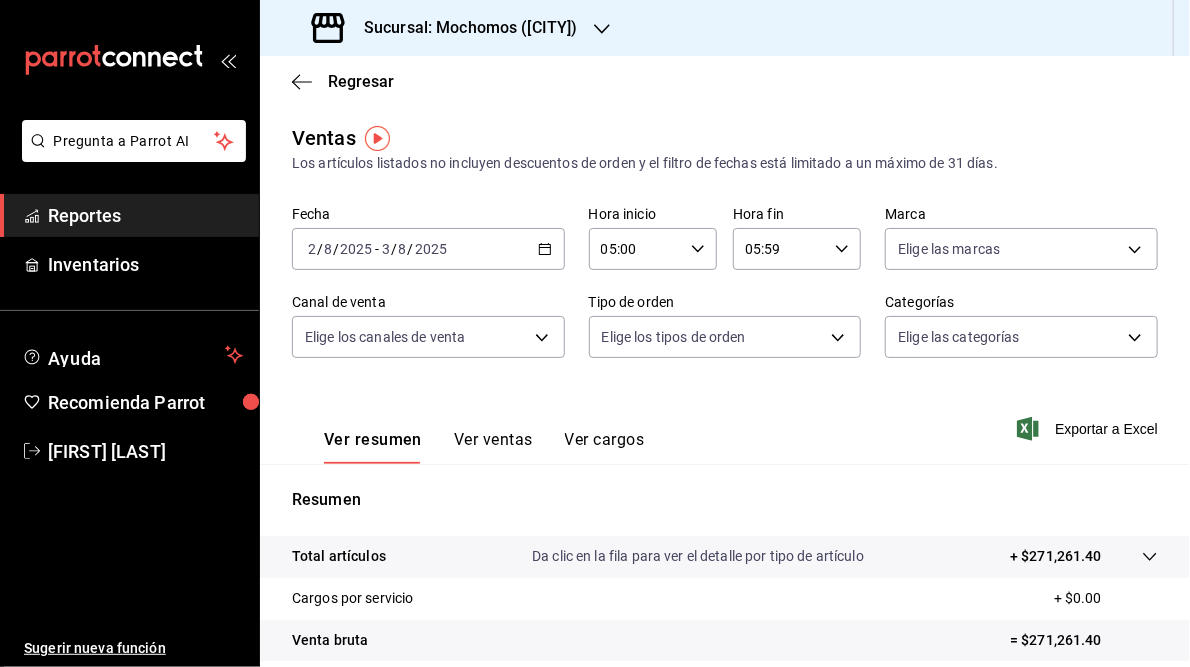click on "Sucursal: Mochomos (Puebla)" at bounding box center [447, 28] 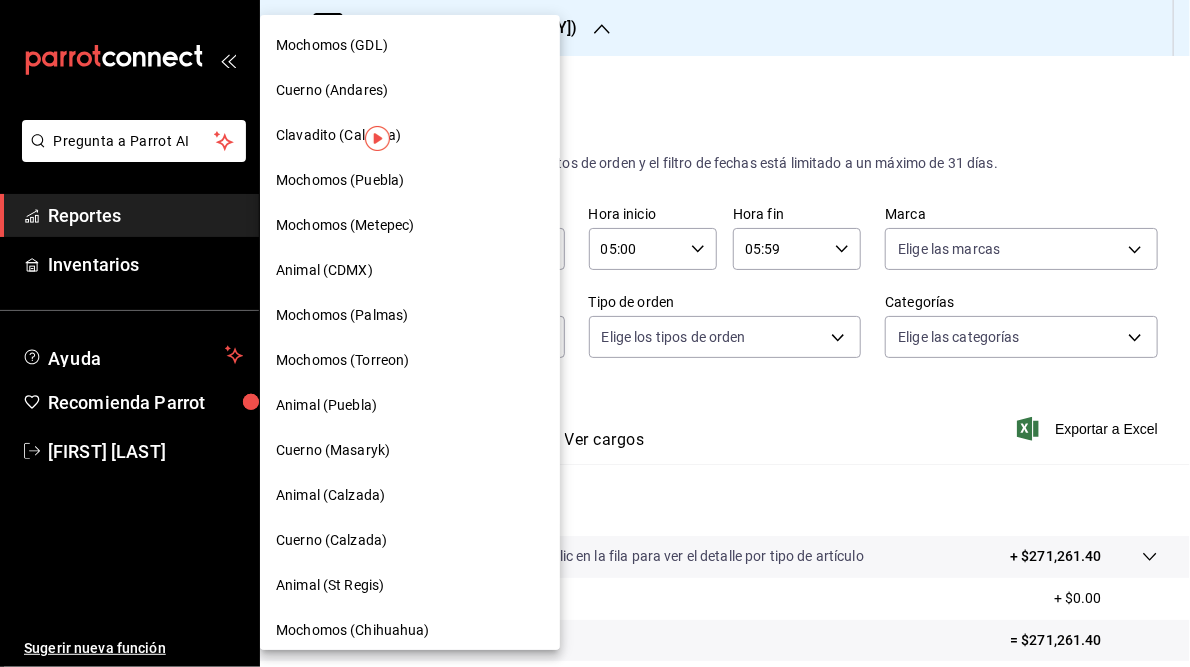 click on "Mochomos (Metepec)" at bounding box center [345, 225] 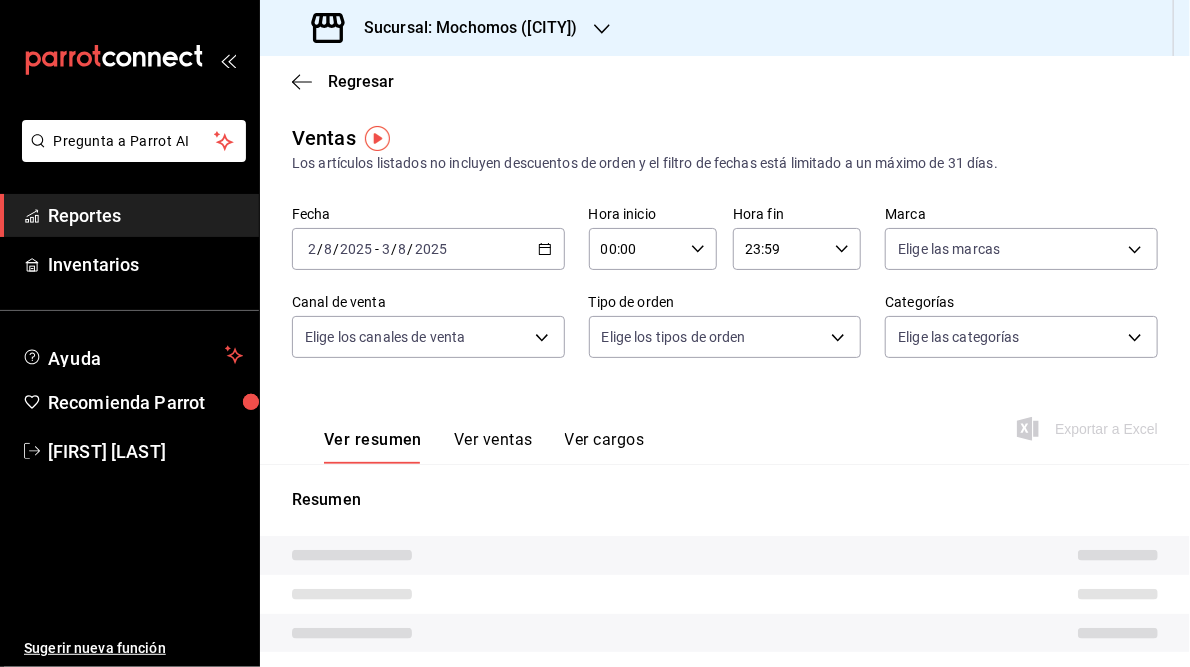 type on "05:00" 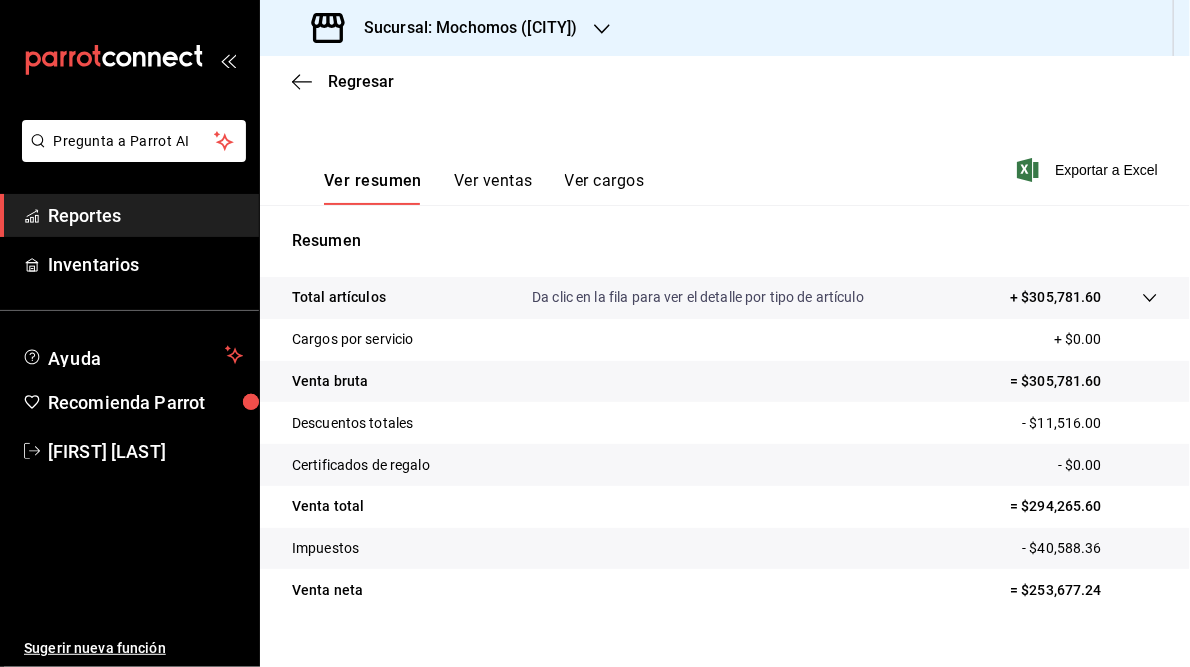 scroll, scrollTop: 261, scrollLeft: 0, axis: vertical 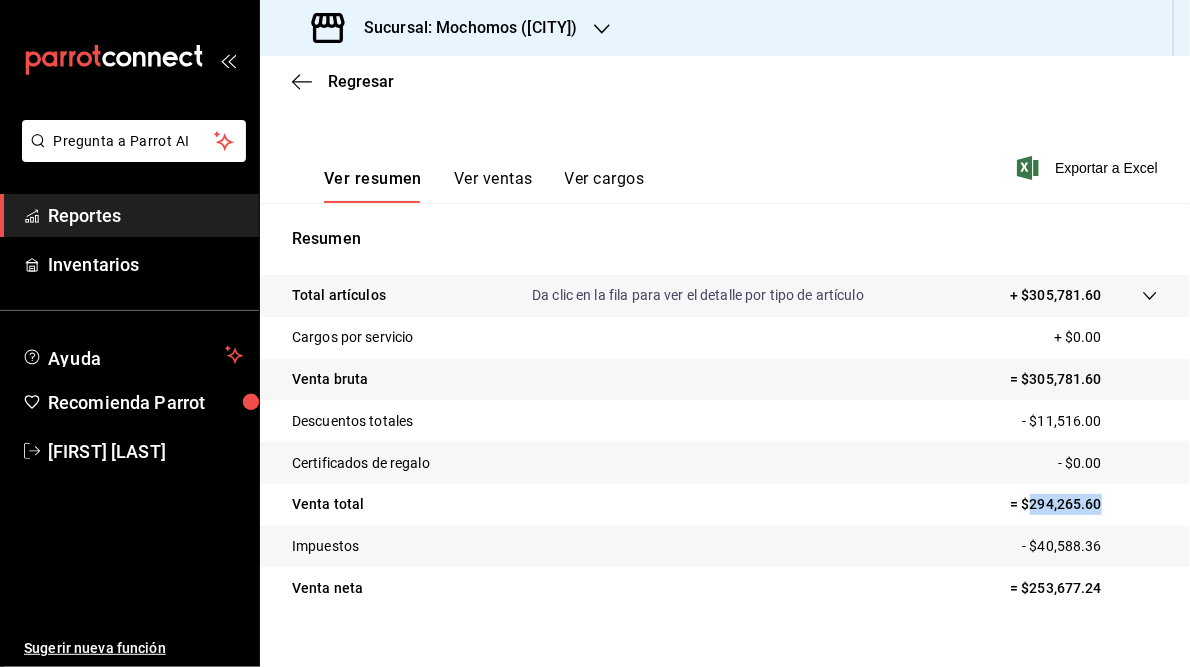 drag, startPoint x: 1020, startPoint y: 508, endPoint x: 1092, endPoint y: 505, distance: 72.06247 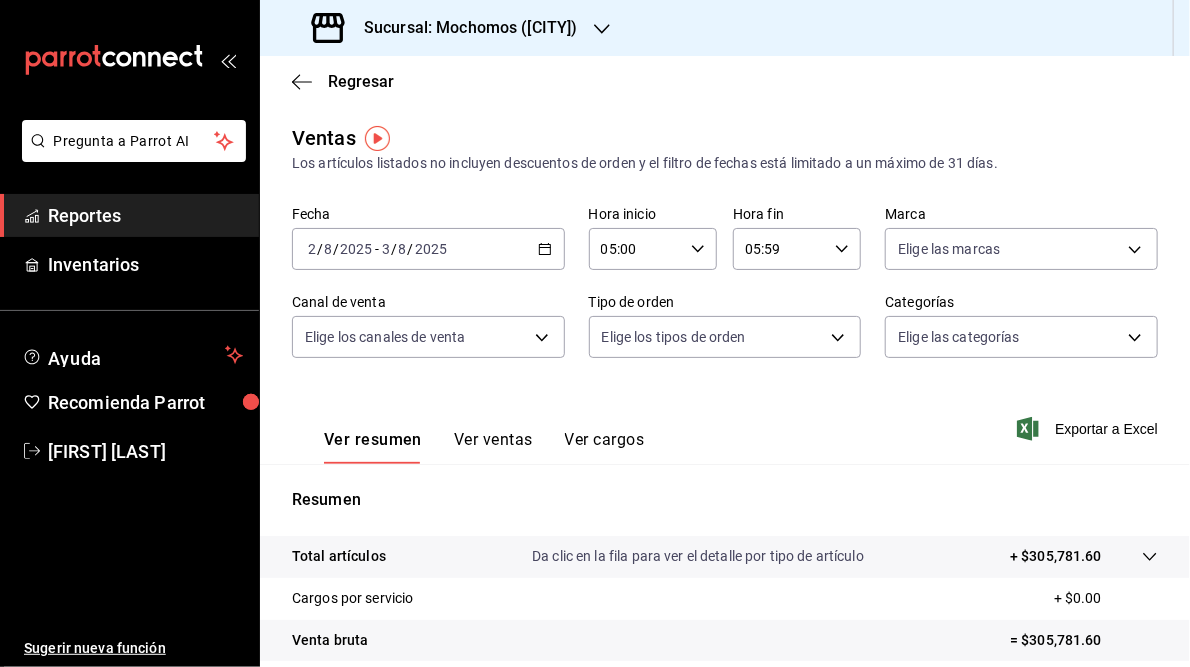 click on "Sucursal: Mochomos (Metepec)" at bounding box center (463, 28) 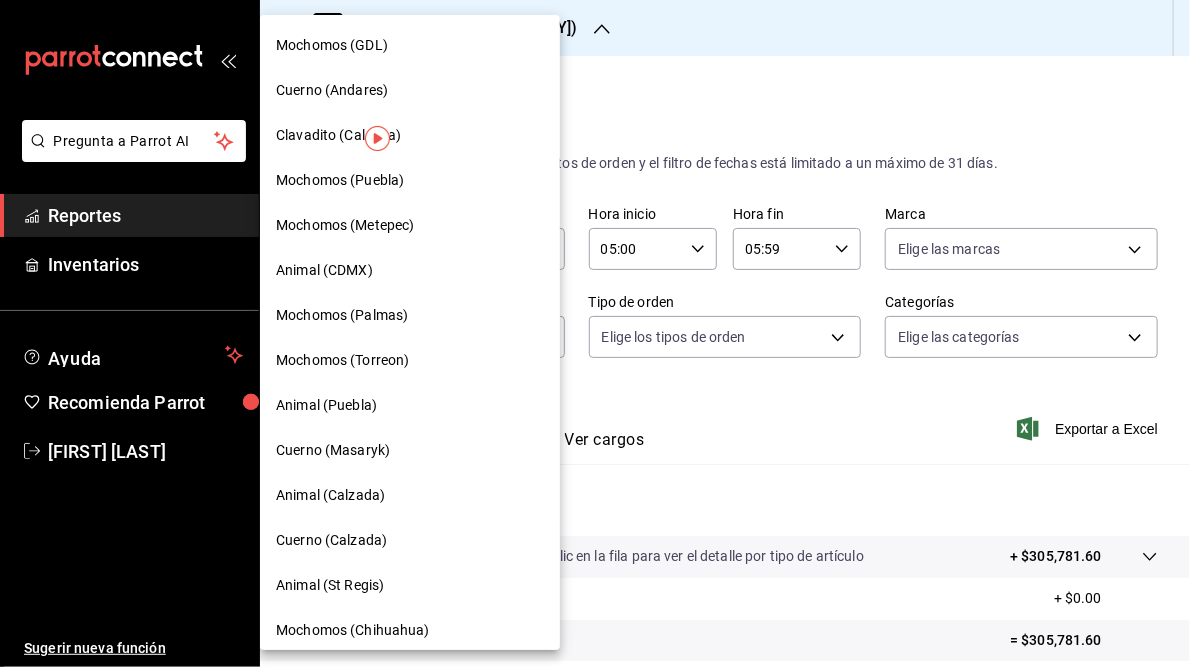 click on "Animal (CDMX)" at bounding box center (410, 270) 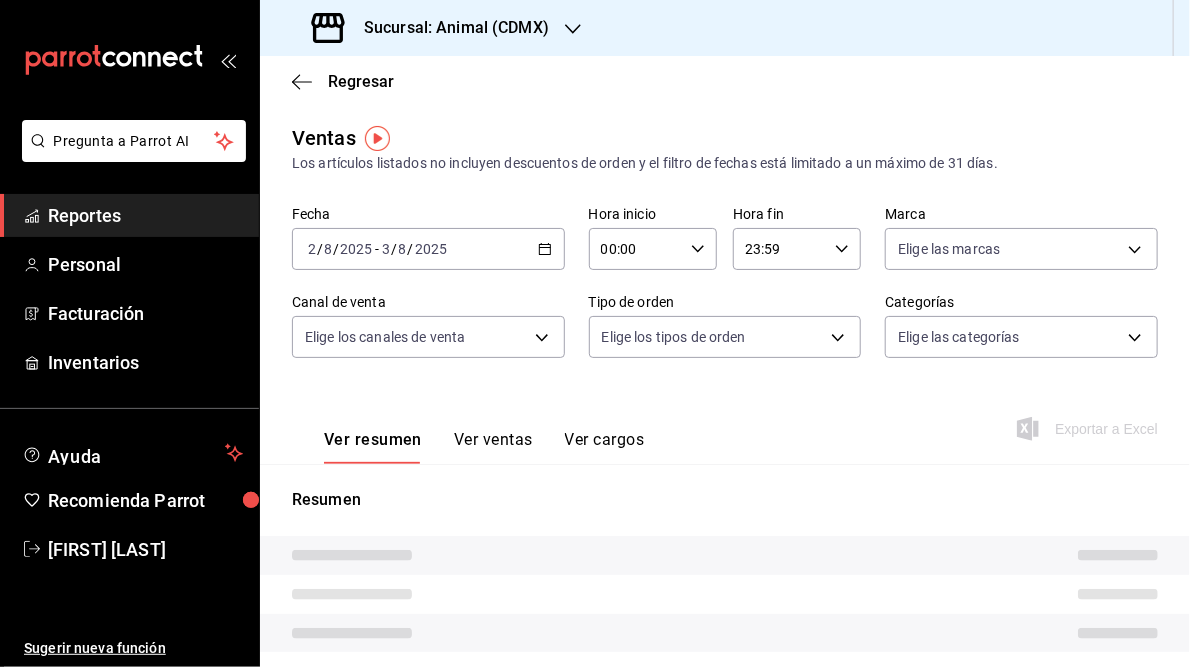 type on "05:00" 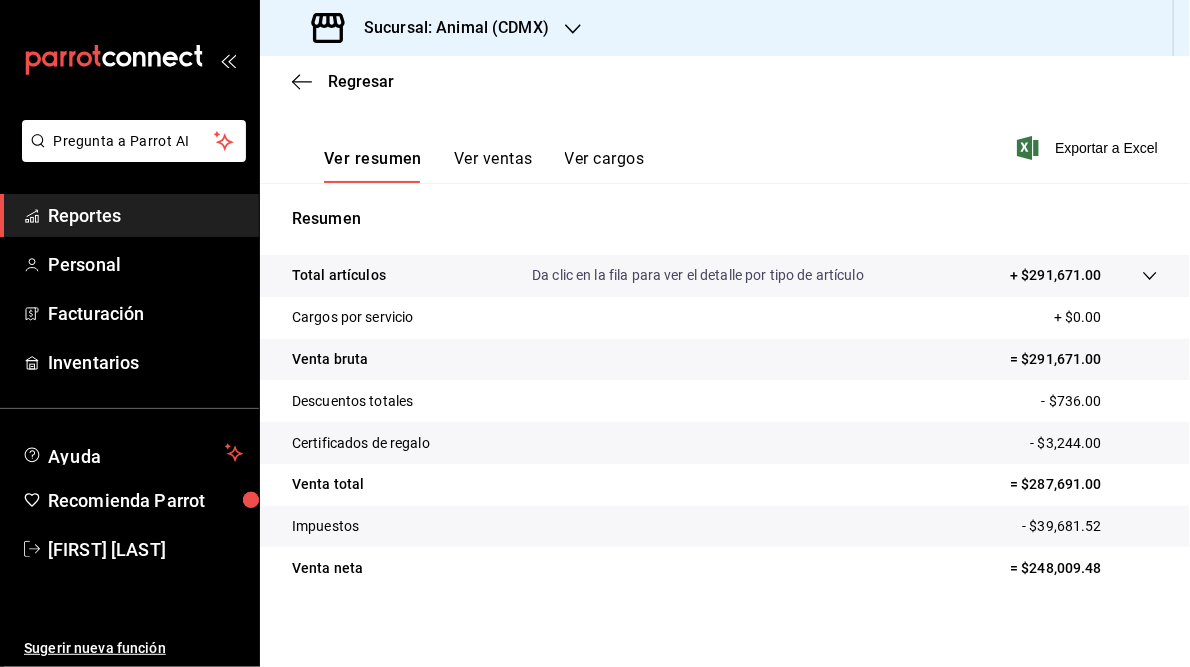 scroll, scrollTop: 290, scrollLeft: 0, axis: vertical 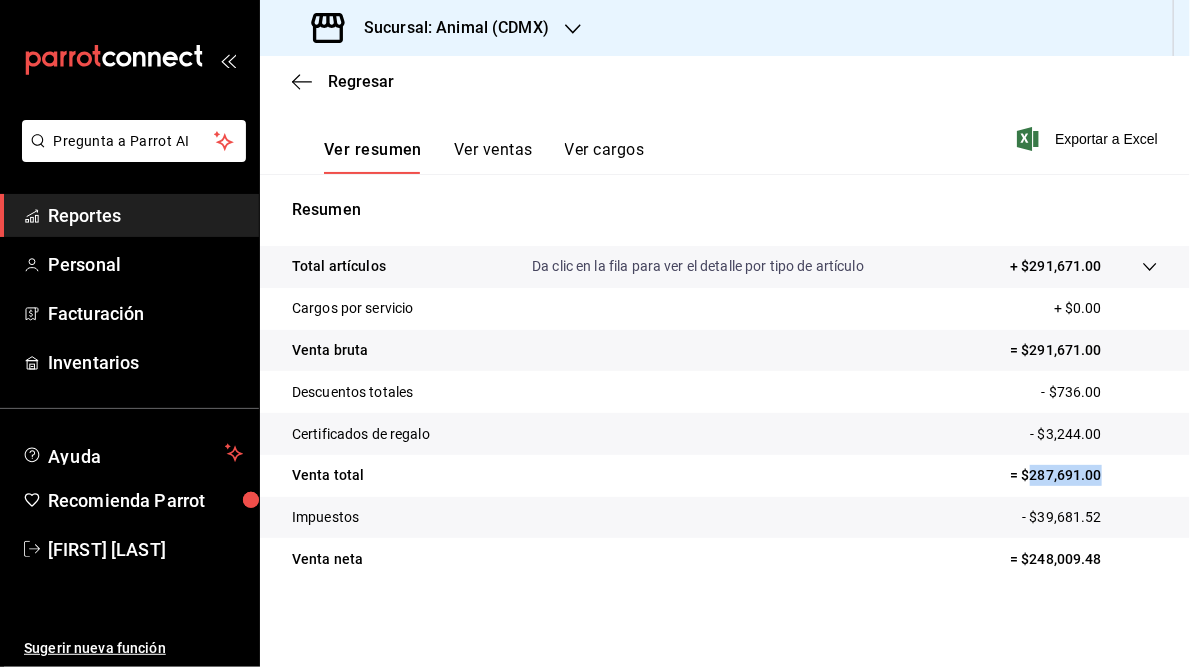 drag, startPoint x: 1020, startPoint y: 482, endPoint x: 1091, endPoint y: 480, distance: 71.02816 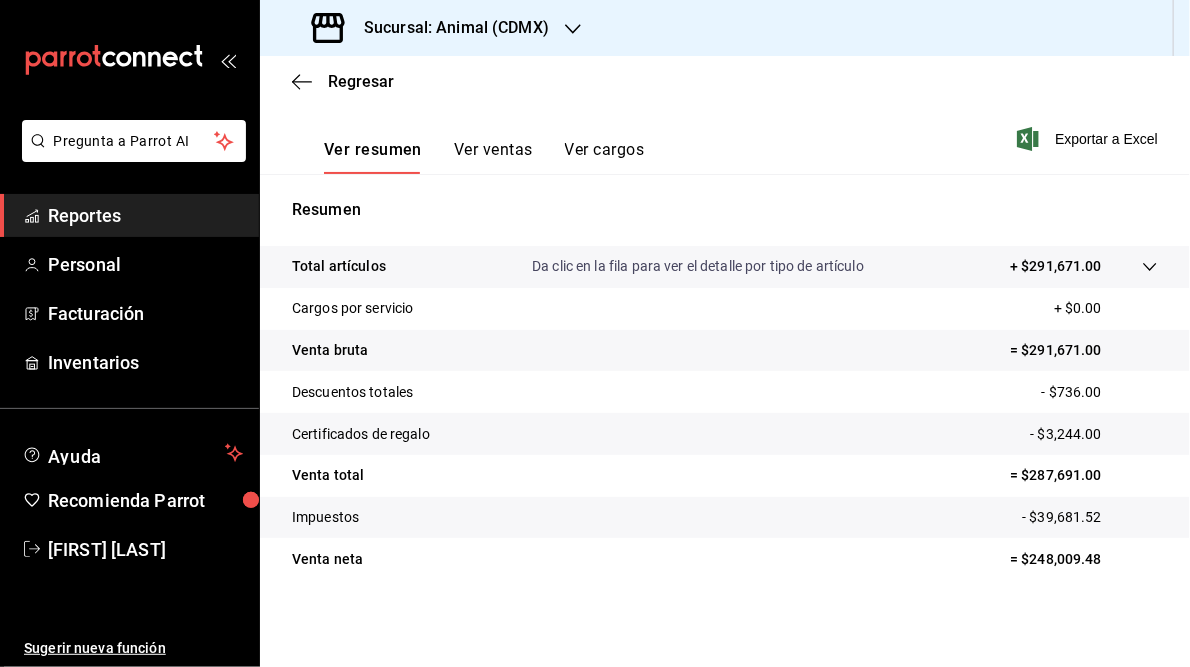 click on "Sucursal: Animal (CDMX)" at bounding box center (448, 28) 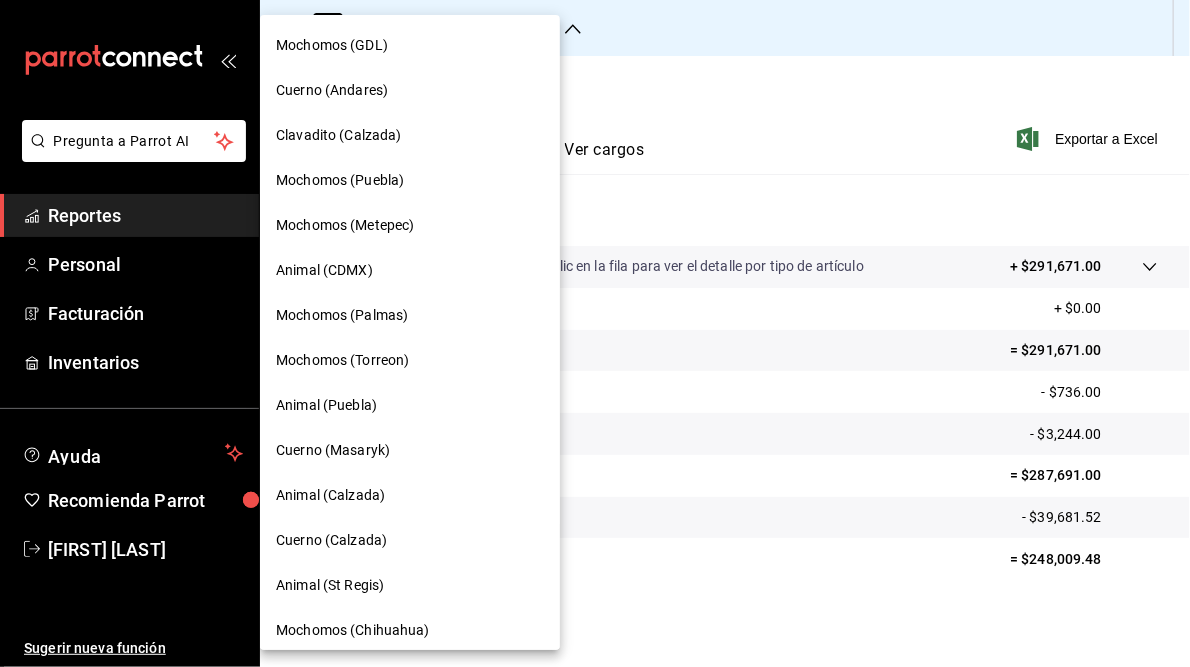 click on "Mochomos (Palmas)" at bounding box center [342, 315] 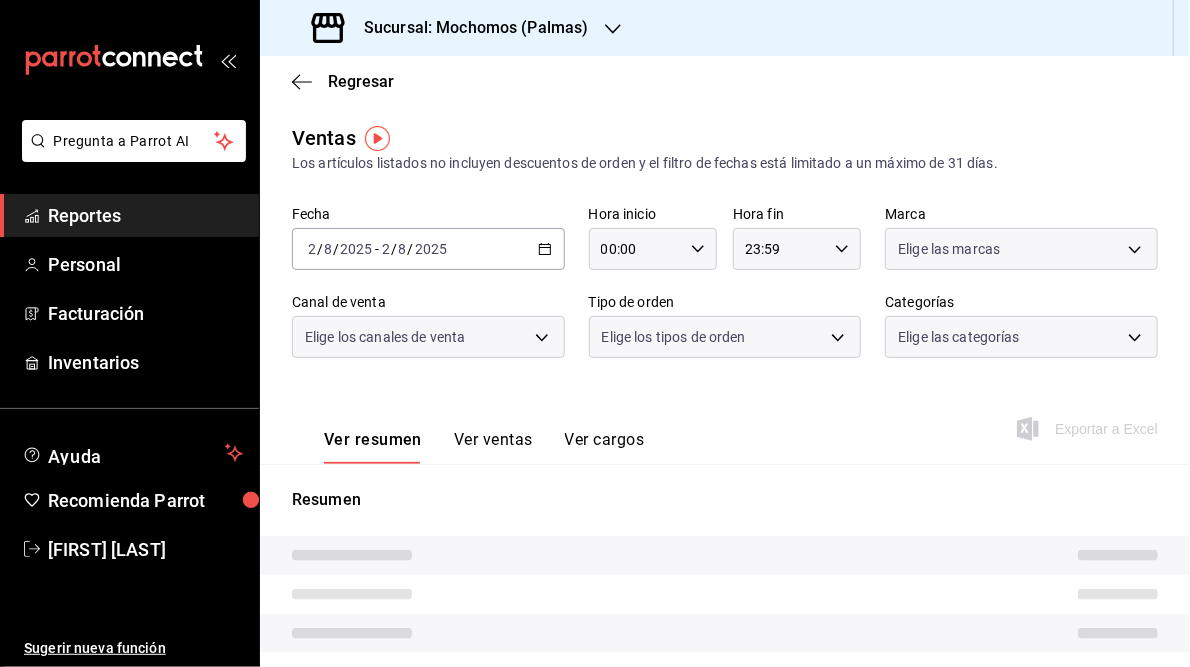 type on "05:00" 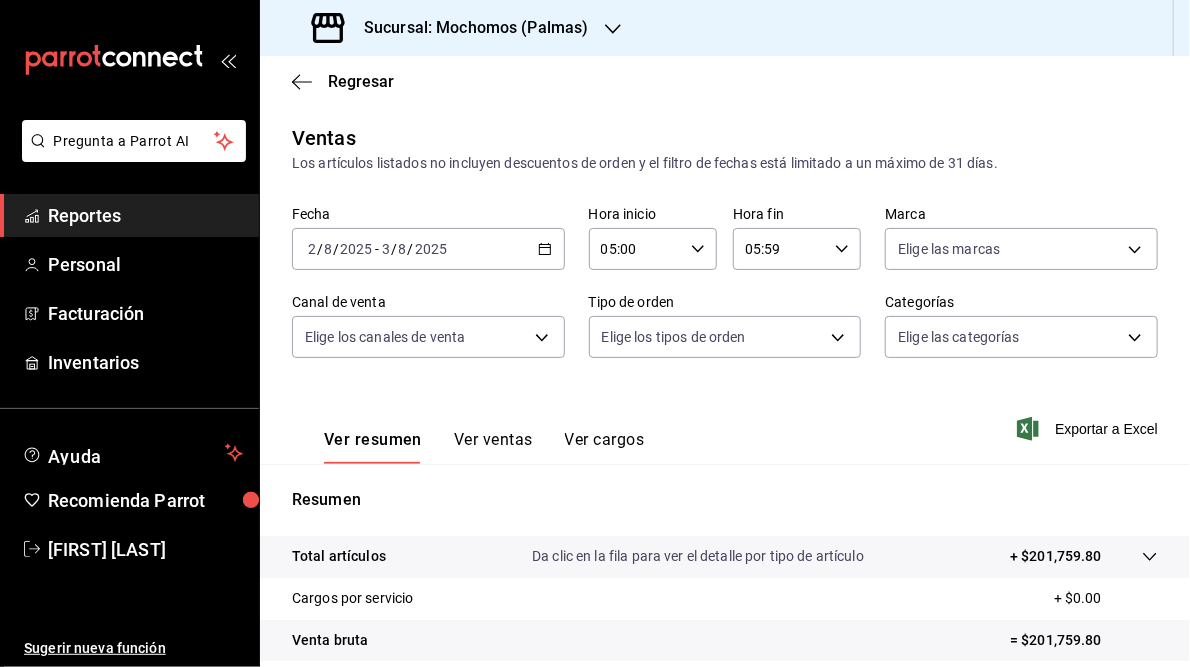scroll, scrollTop: 290, scrollLeft: 0, axis: vertical 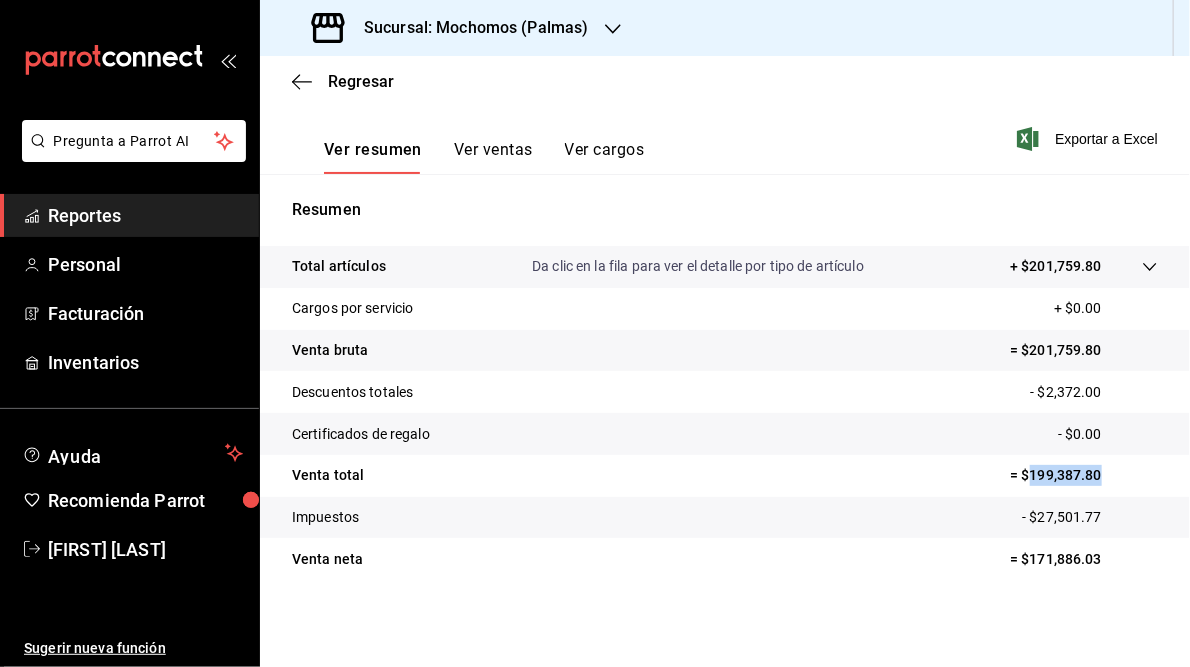 drag, startPoint x: 1018, startPoint y: 474, endPoint x: 1088, endPoint y: 477, distance: 70.064255 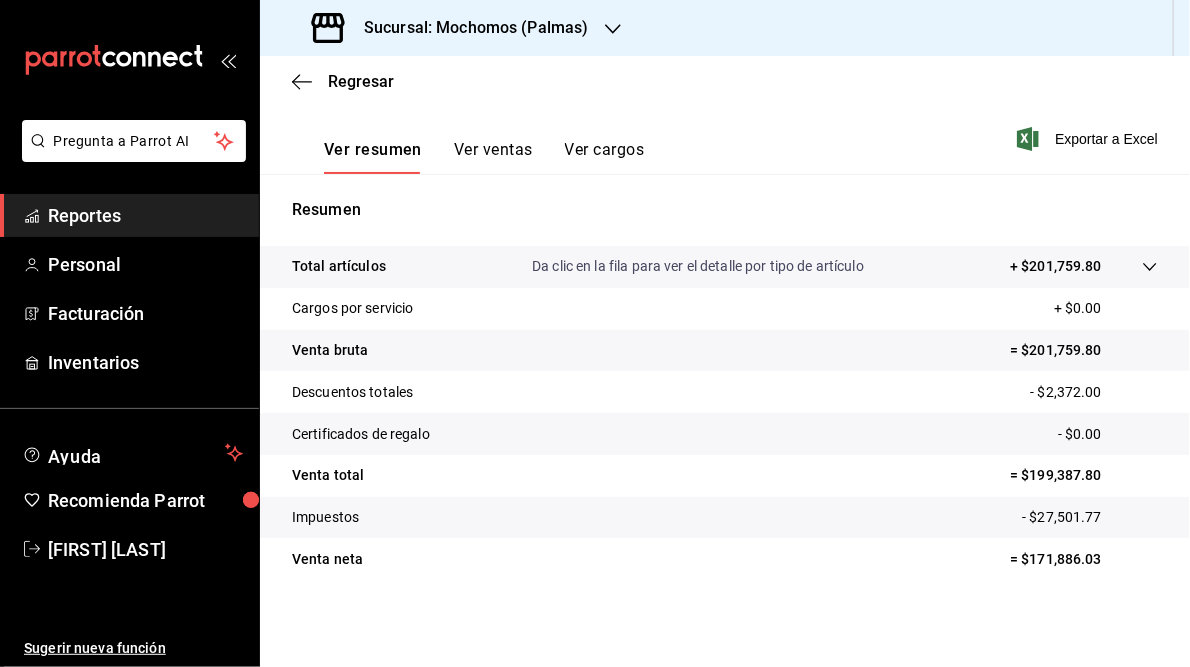 click on "Sucursal: Mochomos (Palmas)" at bounding box center (468, 28) 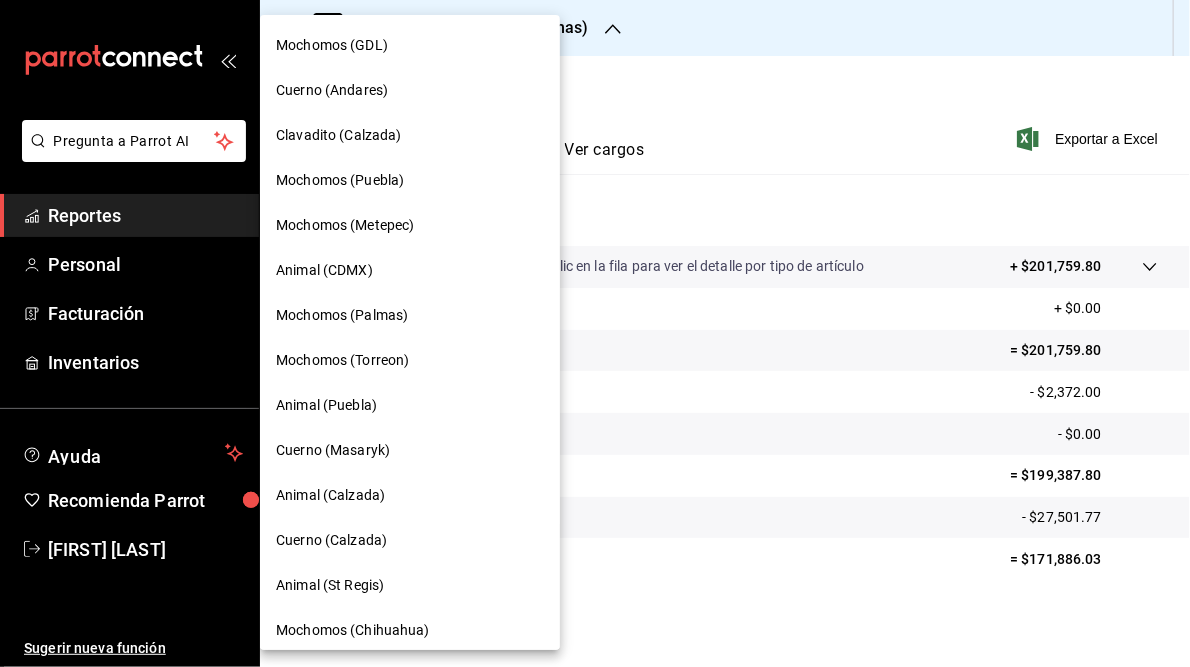 click on "Mochomos (Torreon)" at bounding box center (342, 360) 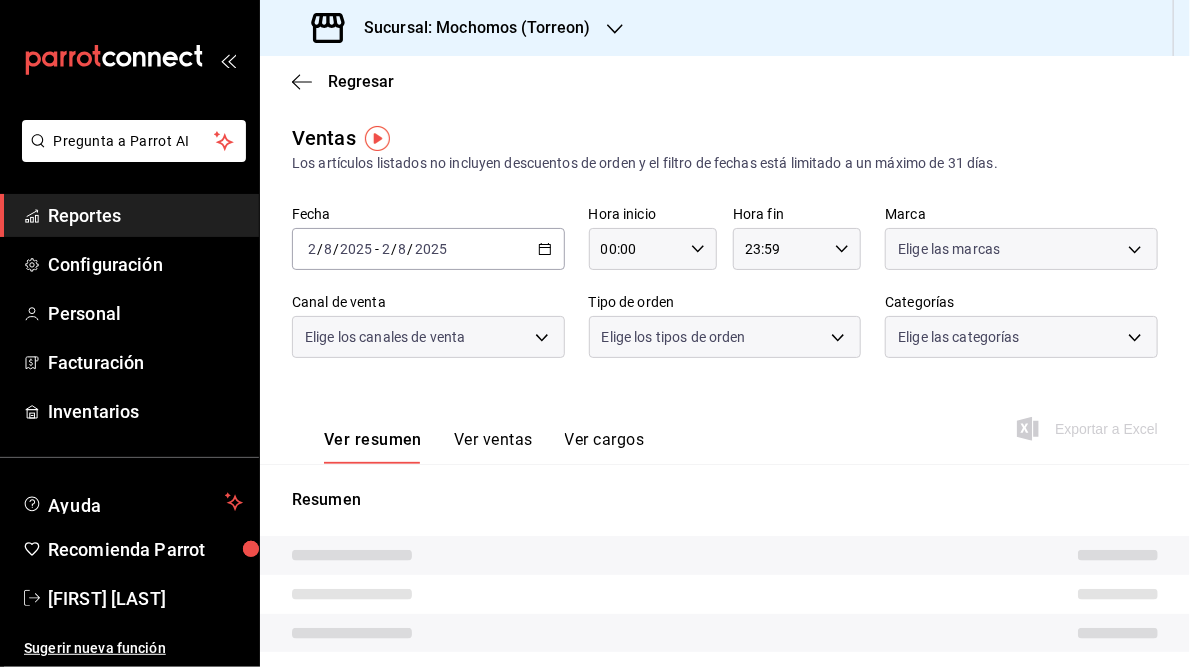 type on "05:00" 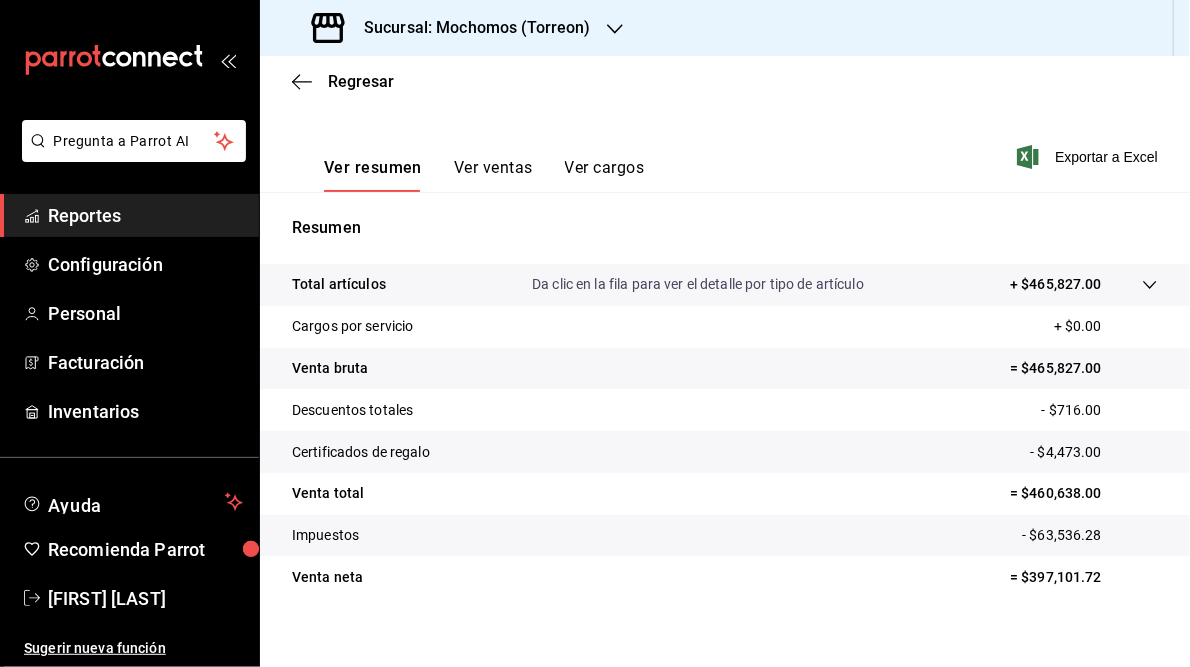 scroll, scrollTop: 290, scrollLeft: 0, axis: vertical 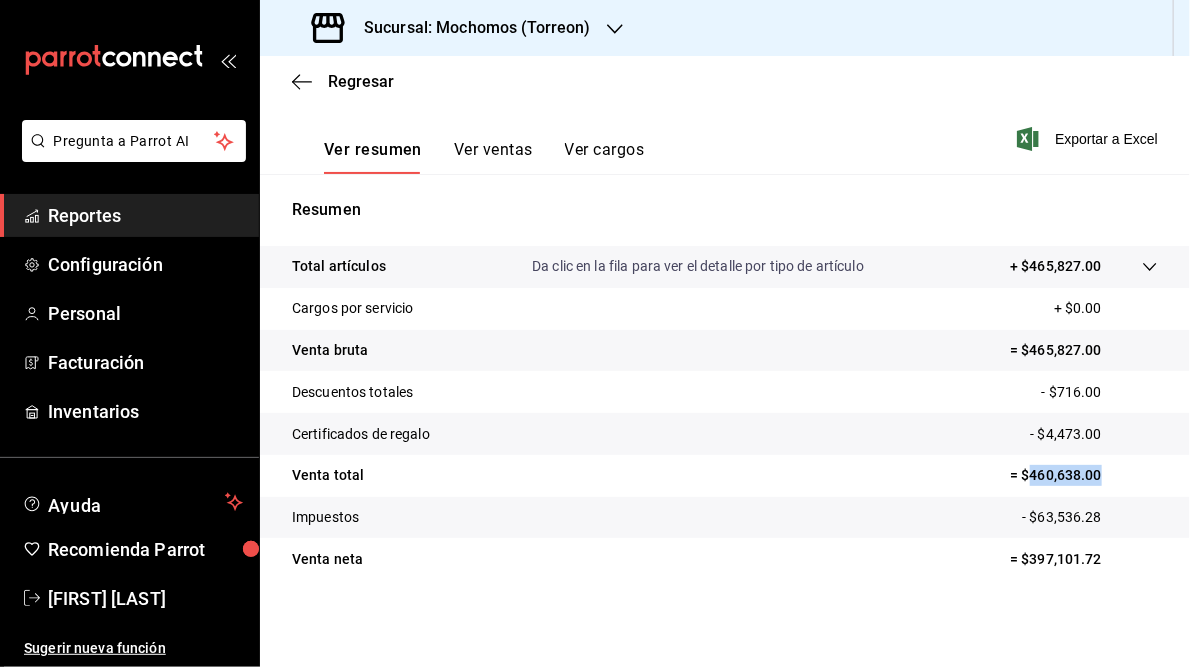 drag, startPoint x: 1022, startPoint y: 475, endPoint x: 1087, endPoint y: 469, distance: 65.27634 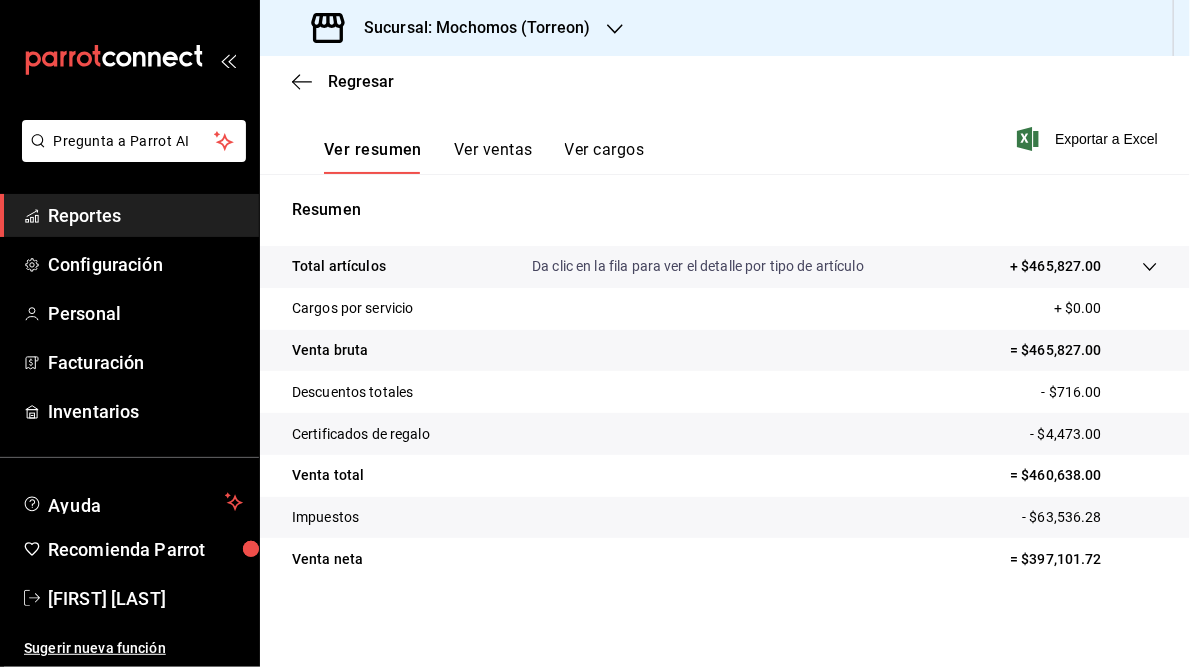 click on "Sucursal: Mochomos (Torreon)" at bounding box center [469, 28] 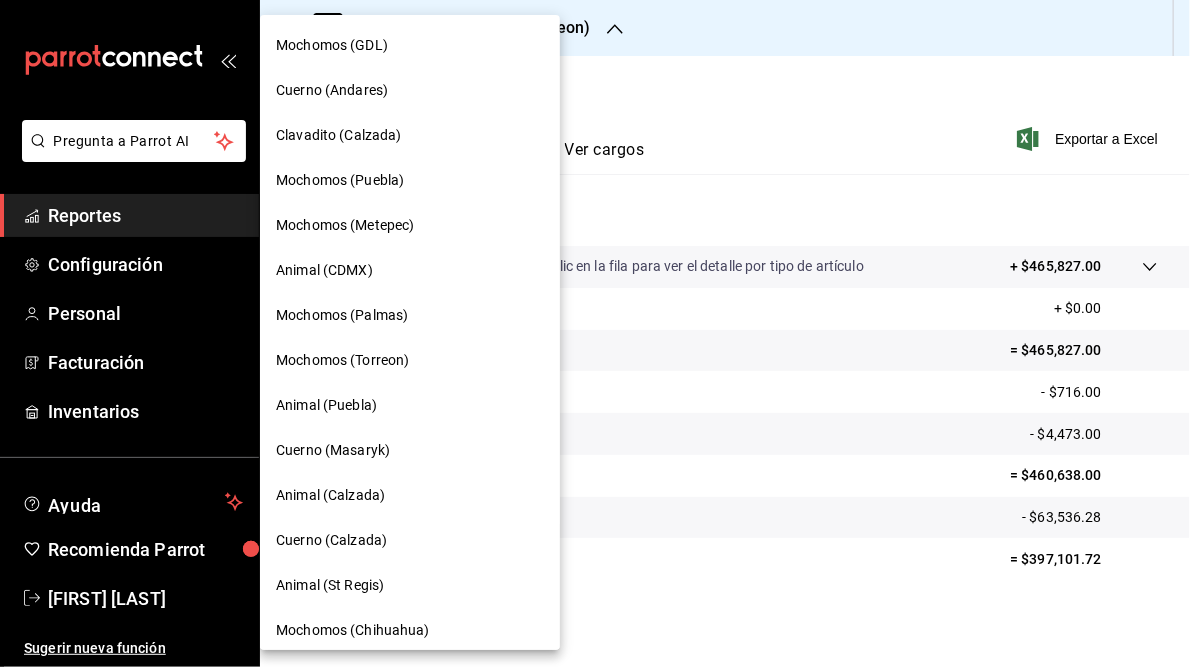 click on "Animal (Puebla)" at bounding box center [410, 405] 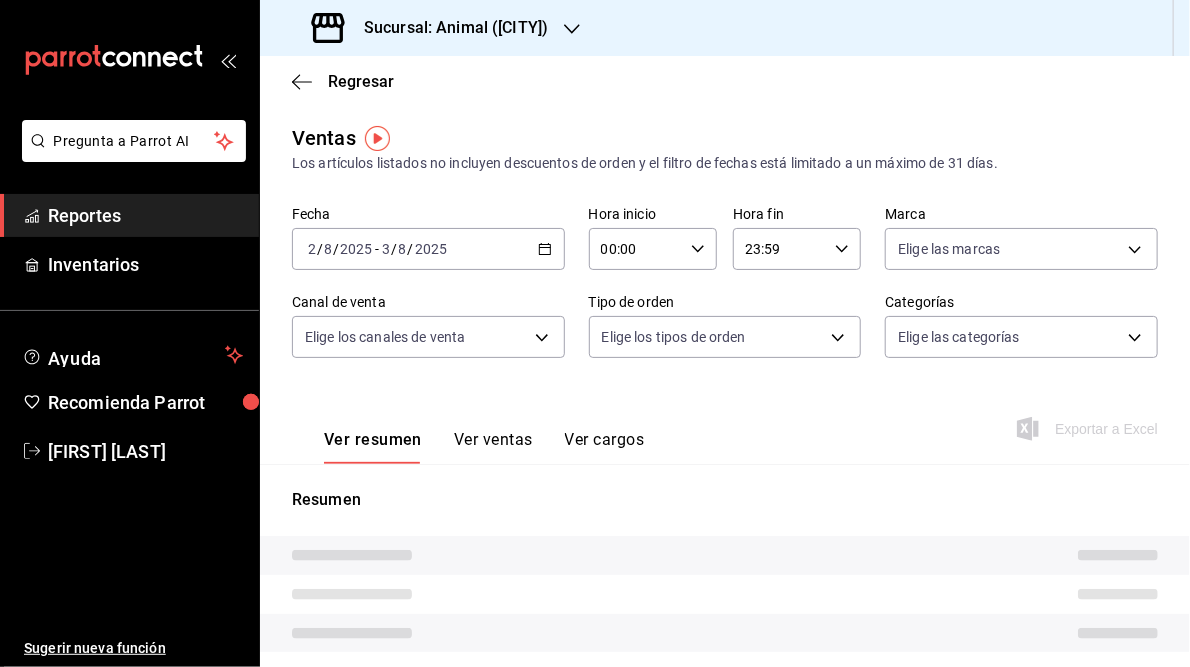 type on "05:00" 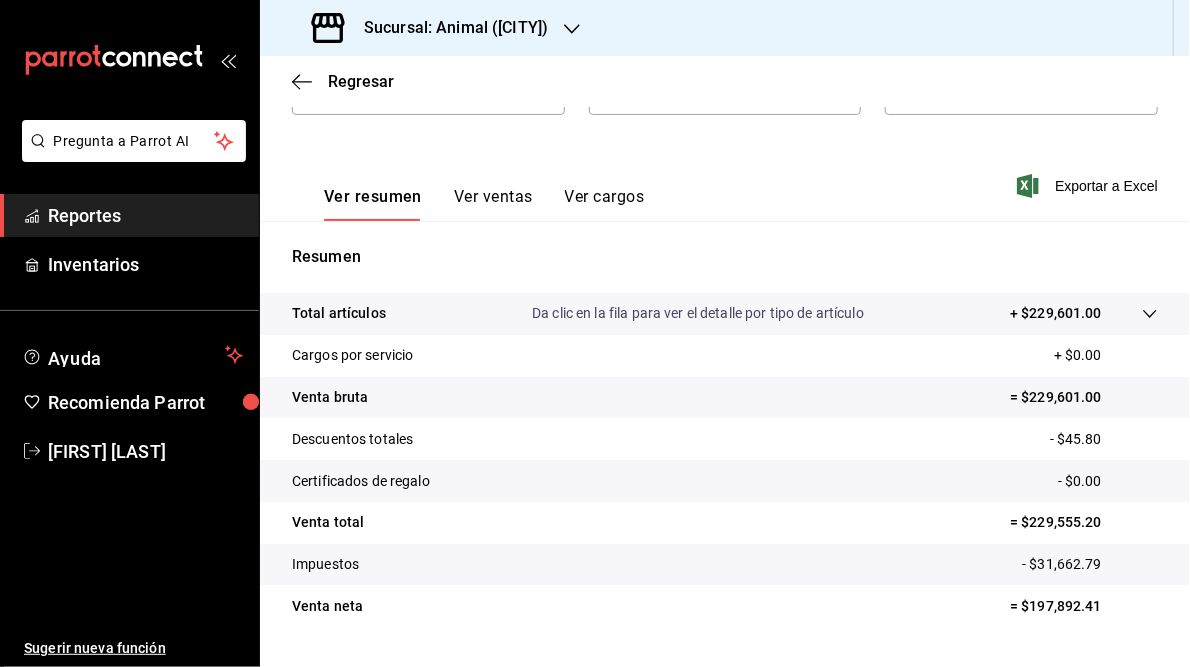 scroll, scrollTop: 252, scrollLeft: 0, axis: vertical 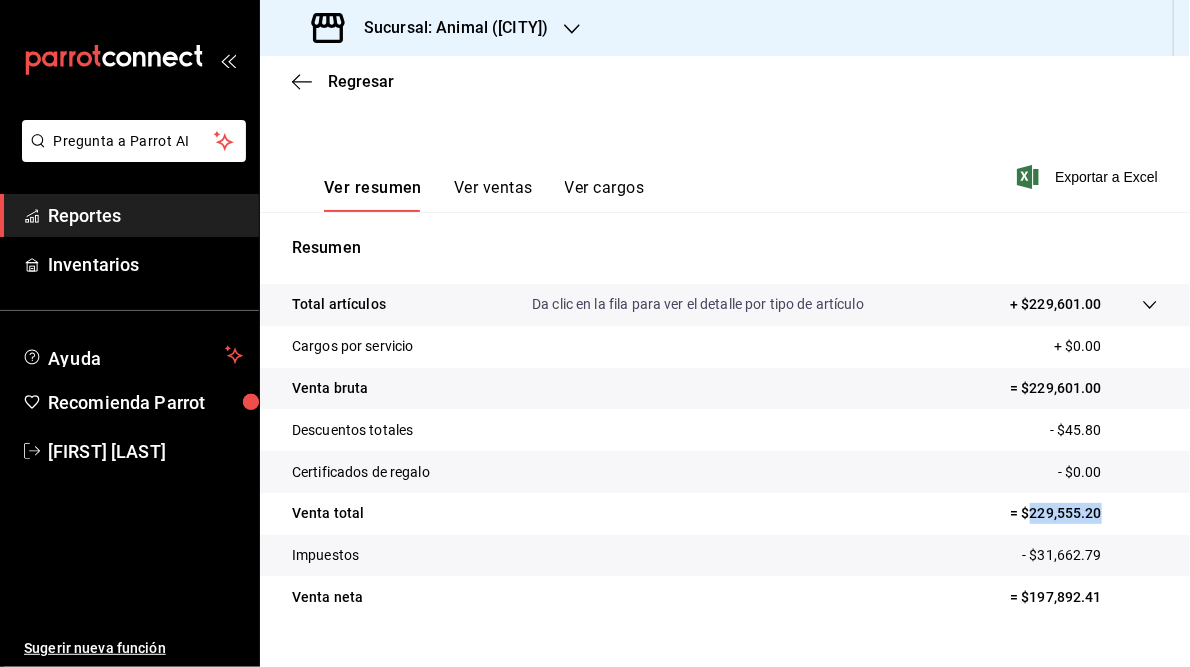 drag, startPoint x: 1020, startPoint y: 515, endPoint x: 1105, endPoint y: 505, distance: 85.58621 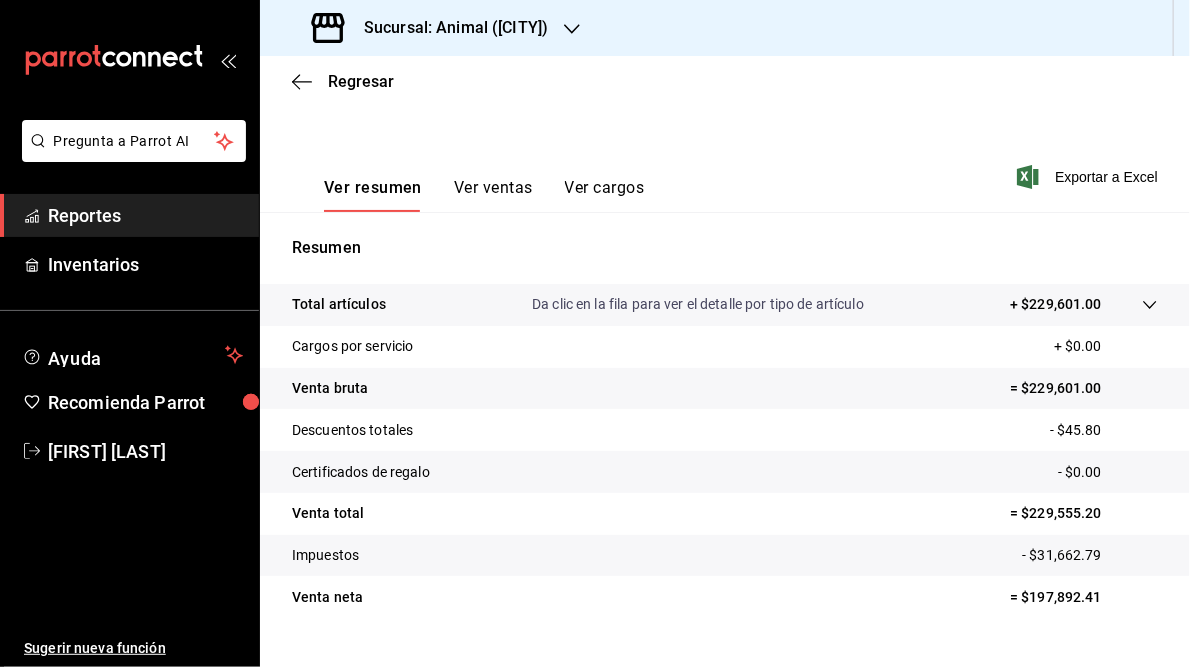 click on "Sucursal: Animal (Puebla)" at bounding box center (448, 28) 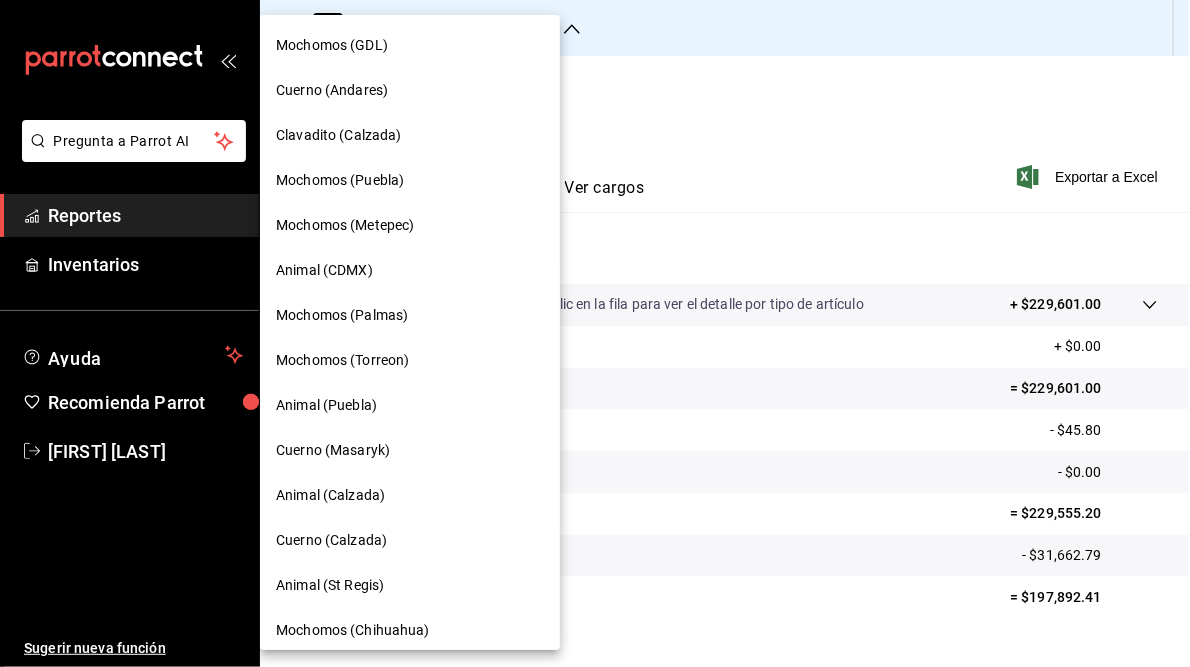 click on "Cuerno (Masaryk)" at bounding box center [333, 450] 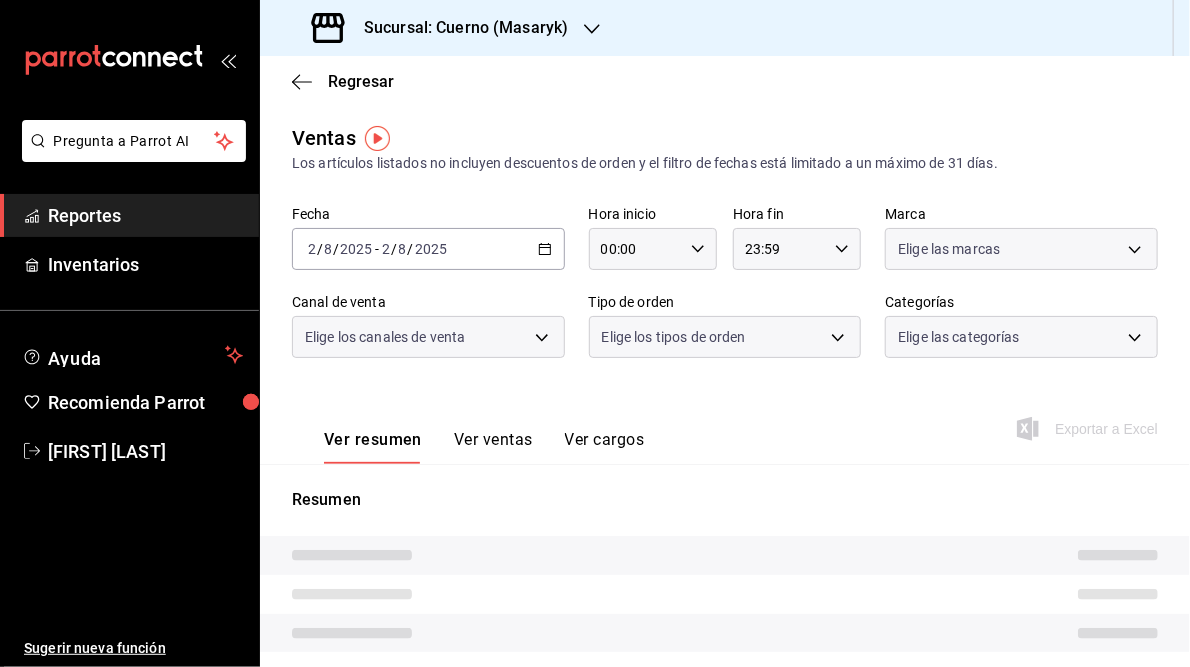 type on "05:00" 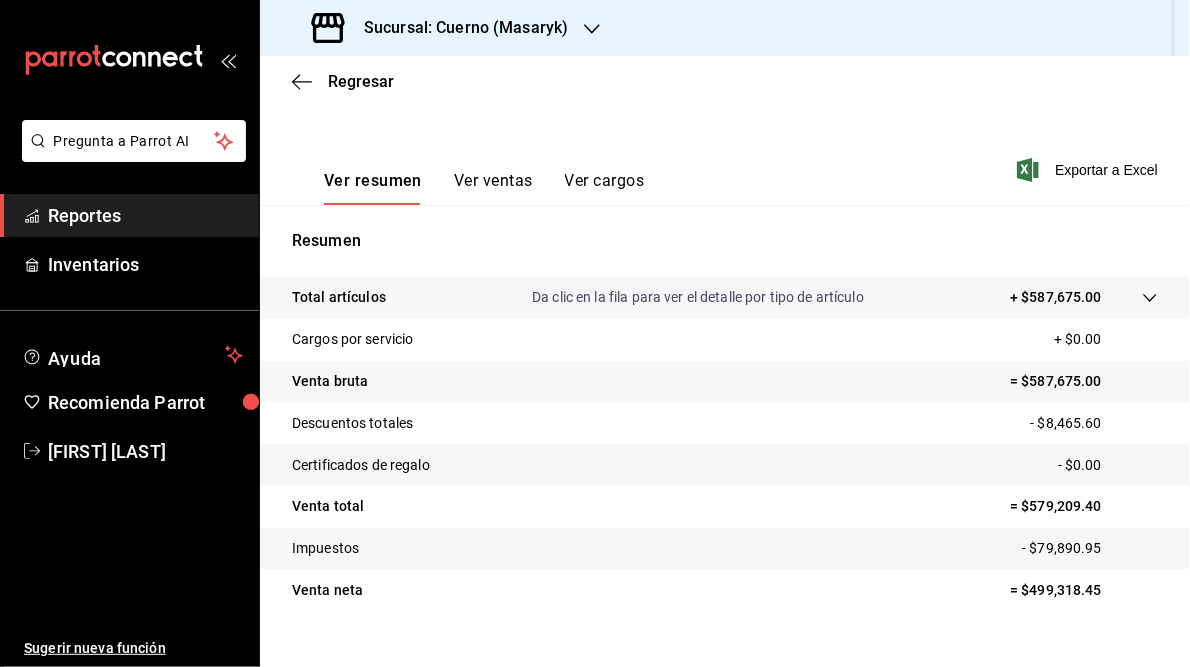 scroll, scrollTop: 258, scrollLeft: 0, axis: vertical 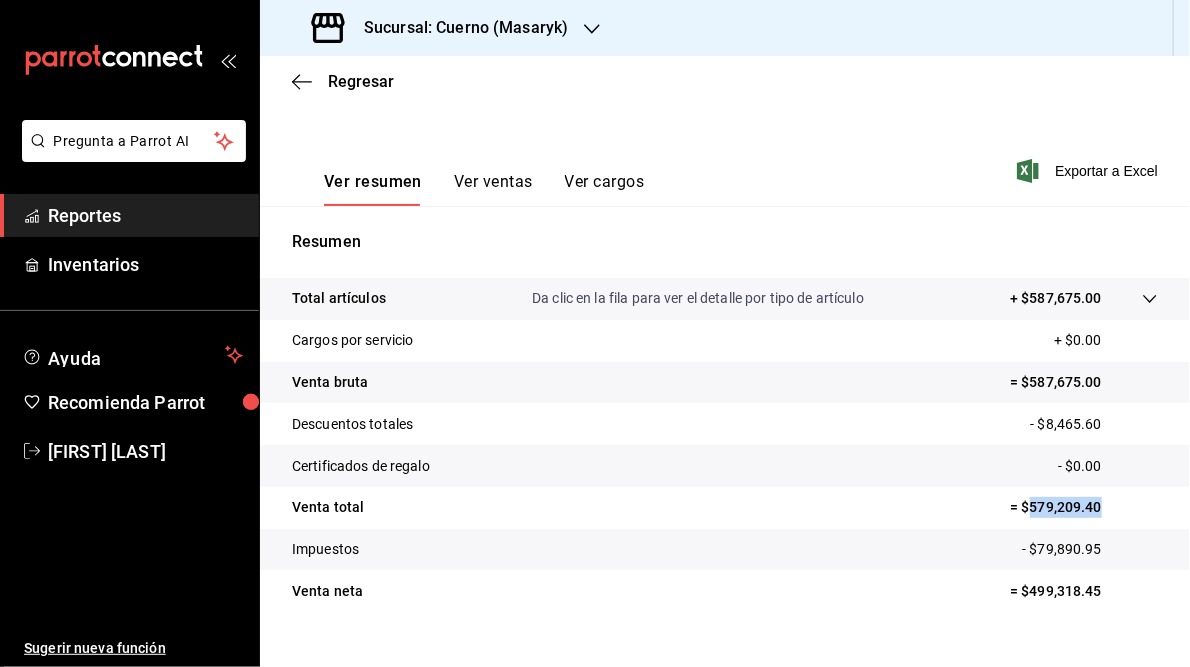 drag, startPoint x: 1017, startPoint y: 507, endPoint x: 1096, endPoint y: 505, distance: 79.025314 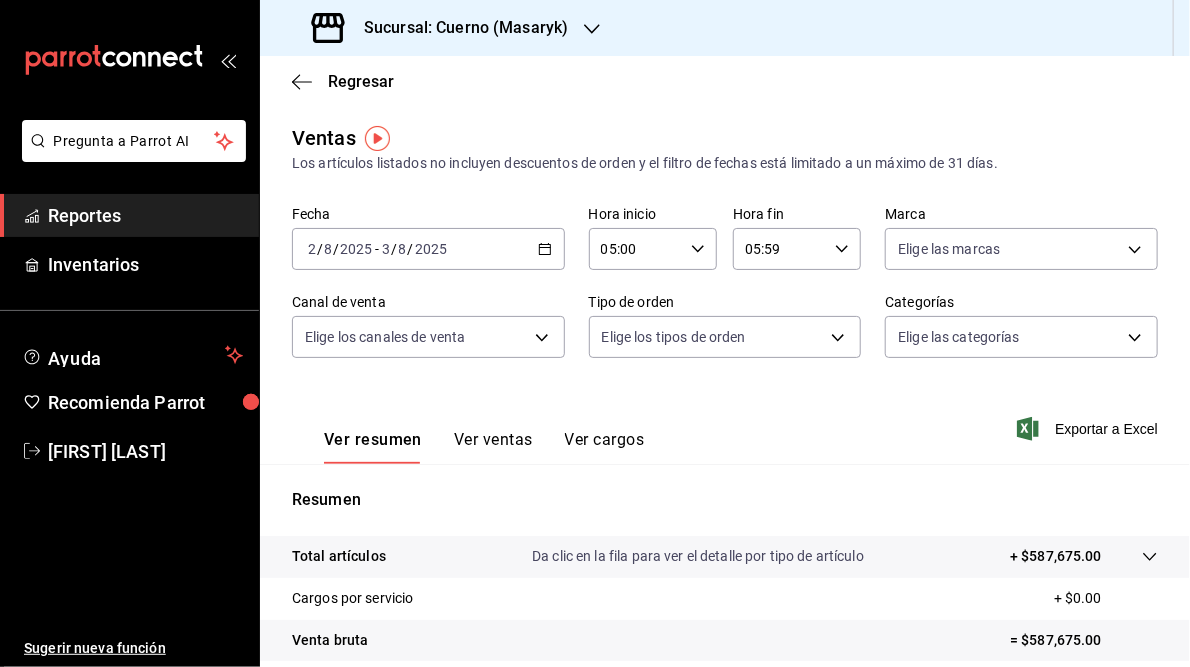 click on "Sucursal: Cuerno (Masaryk)" at bounding box center [458, 28] 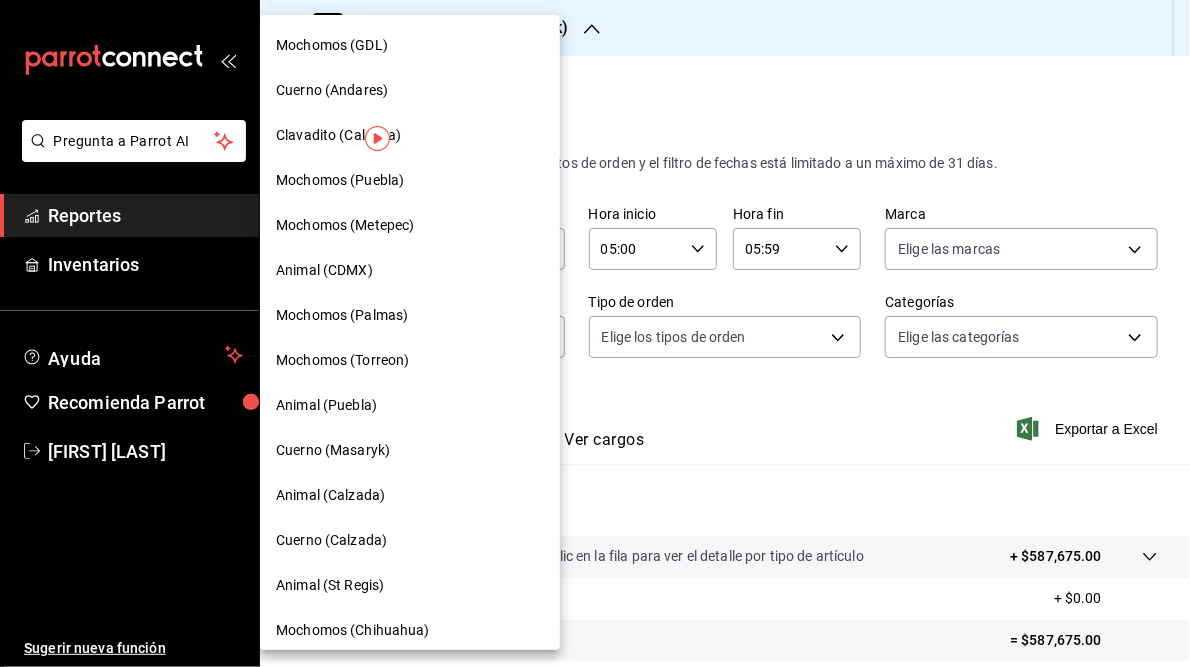 click on "Animal (Calzada)" at bounding box center [330, 495] 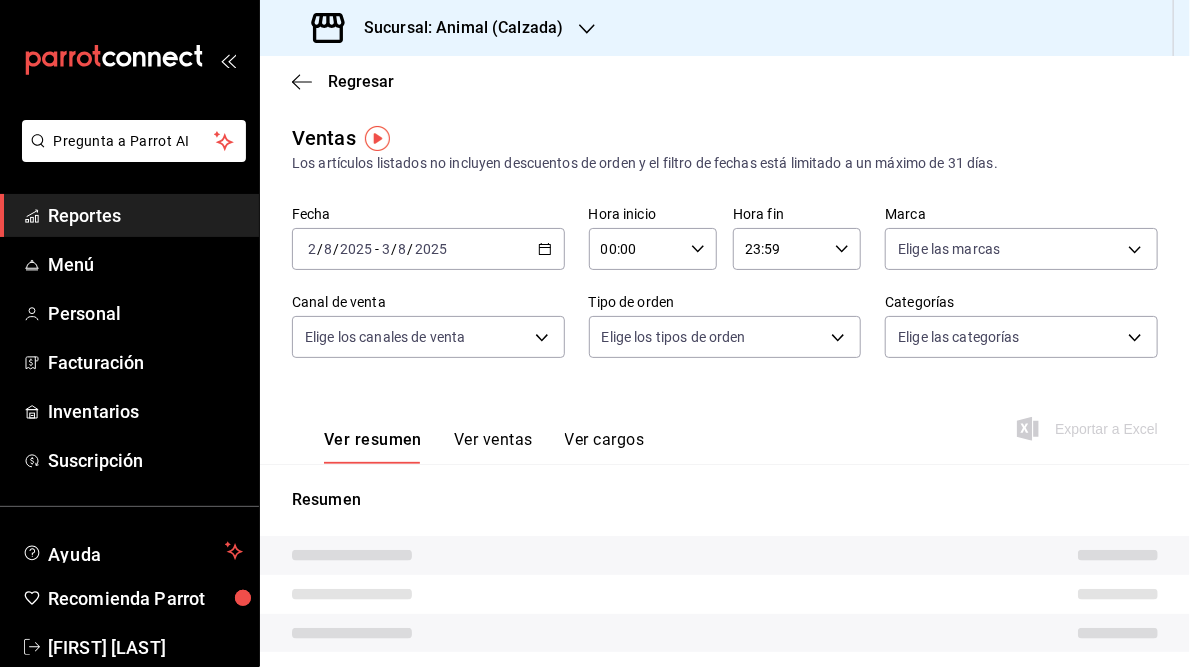 type on "05:00" 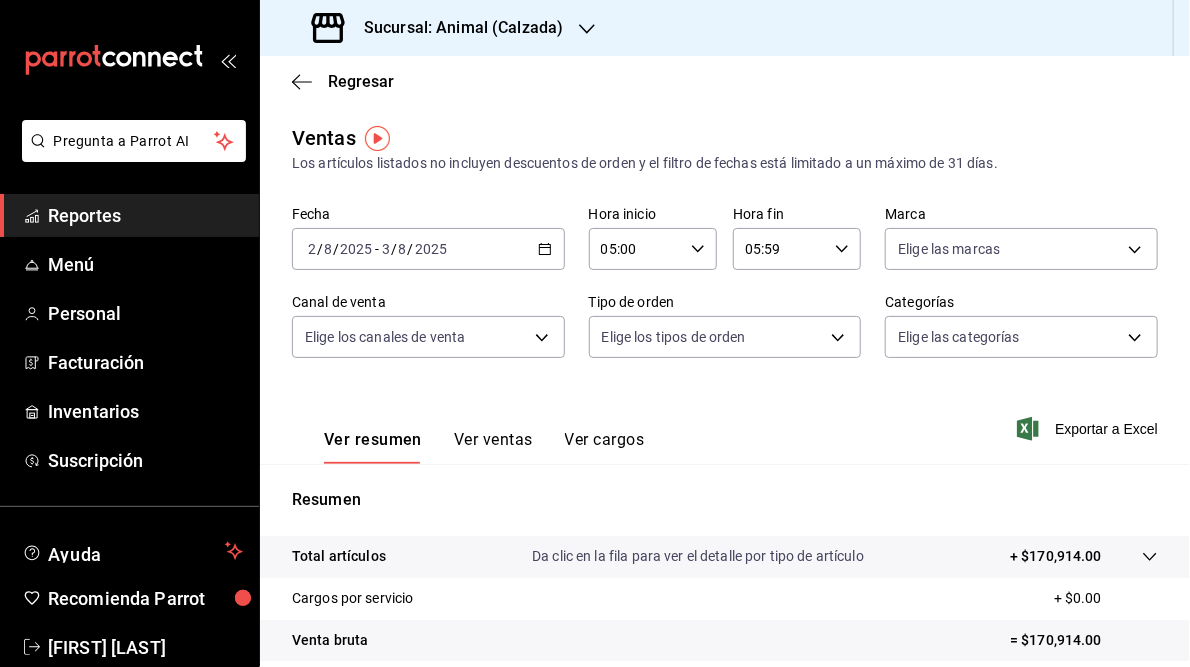 scroll, scrollTop: 290, scrollLeft: 0, axis: vertical 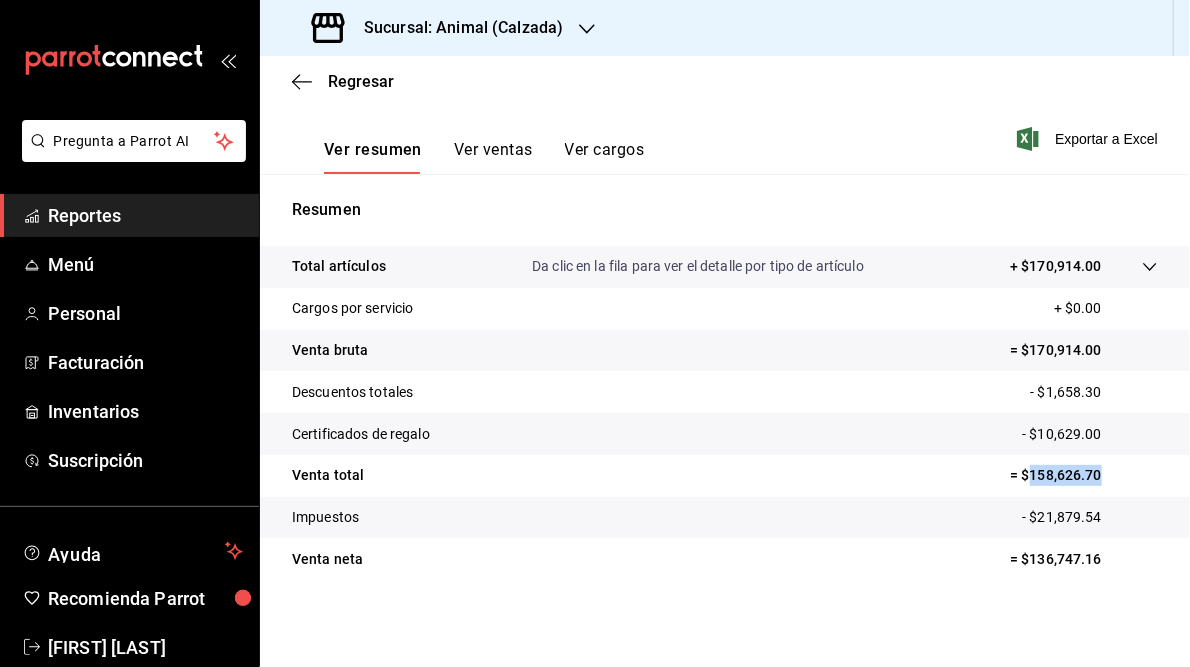 drag, startPoint x: 1020, startPoint y: 473, endPoint x: 1089, endPoint y: 467, distance: 69.260376 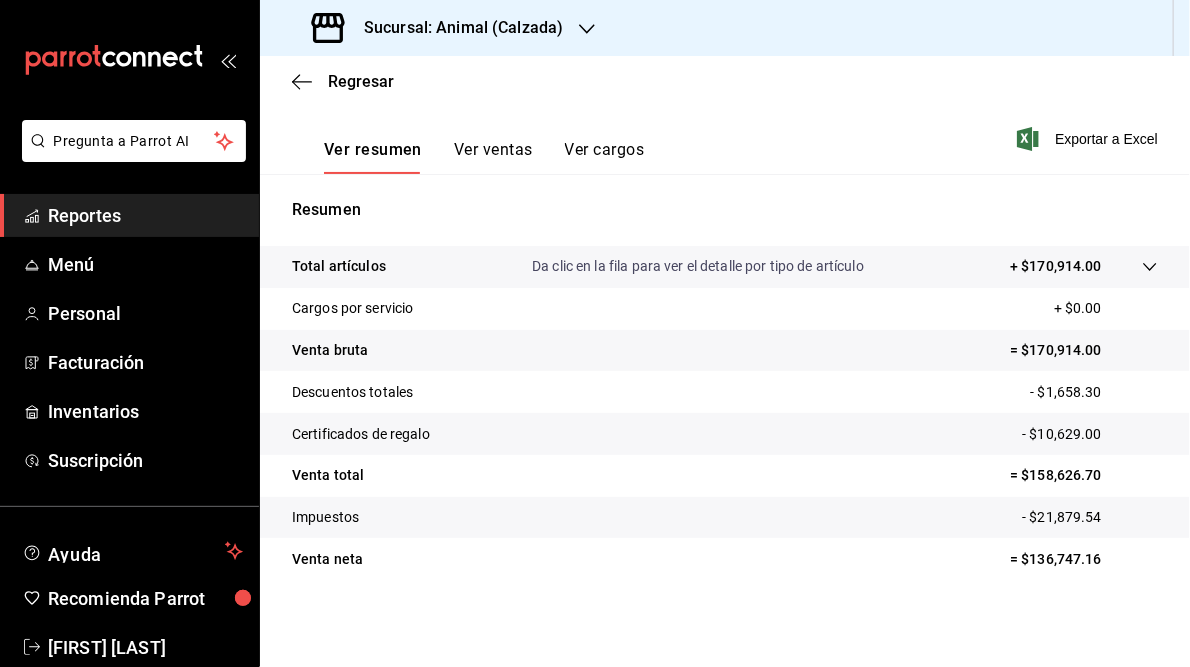 click on "Sucursal: Animal (Calzada)" at bounding box center (455, 28) 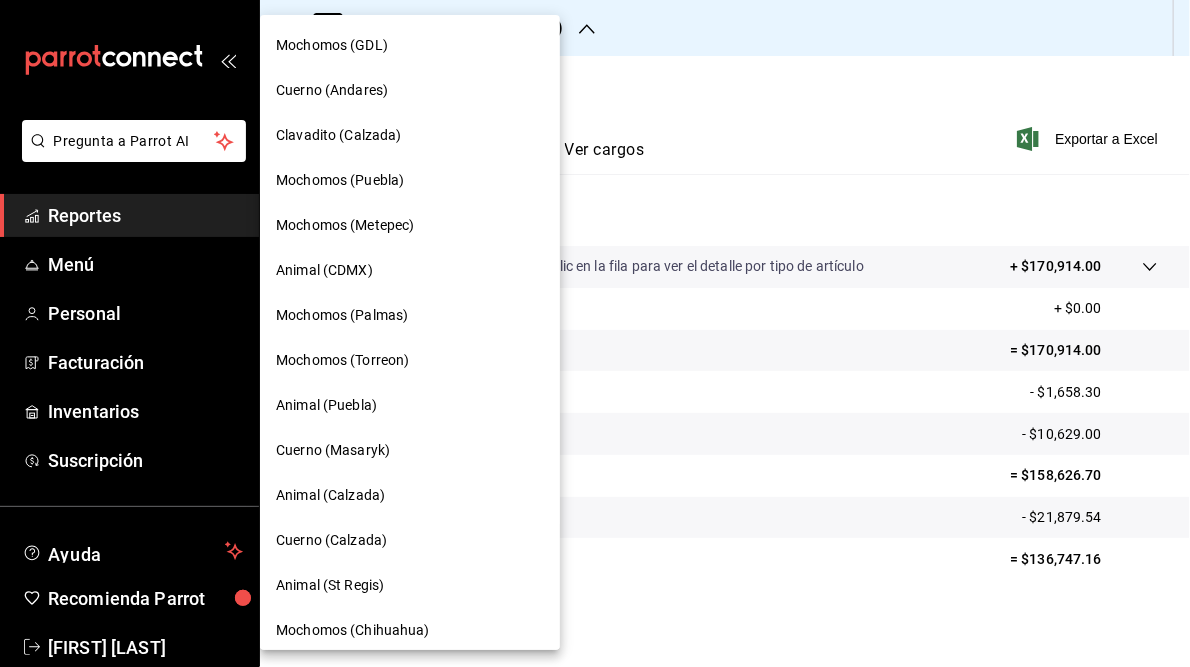 click on "Cuerno (Calzada)" at bounding box center [331, 540] 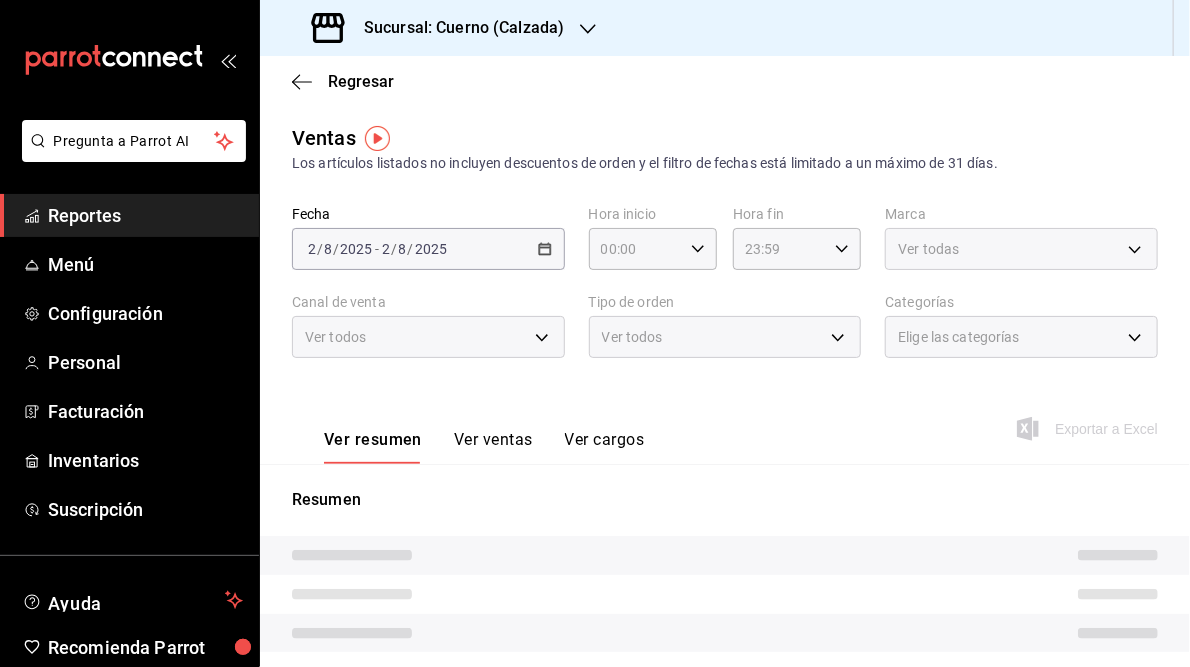 type on "05:00" 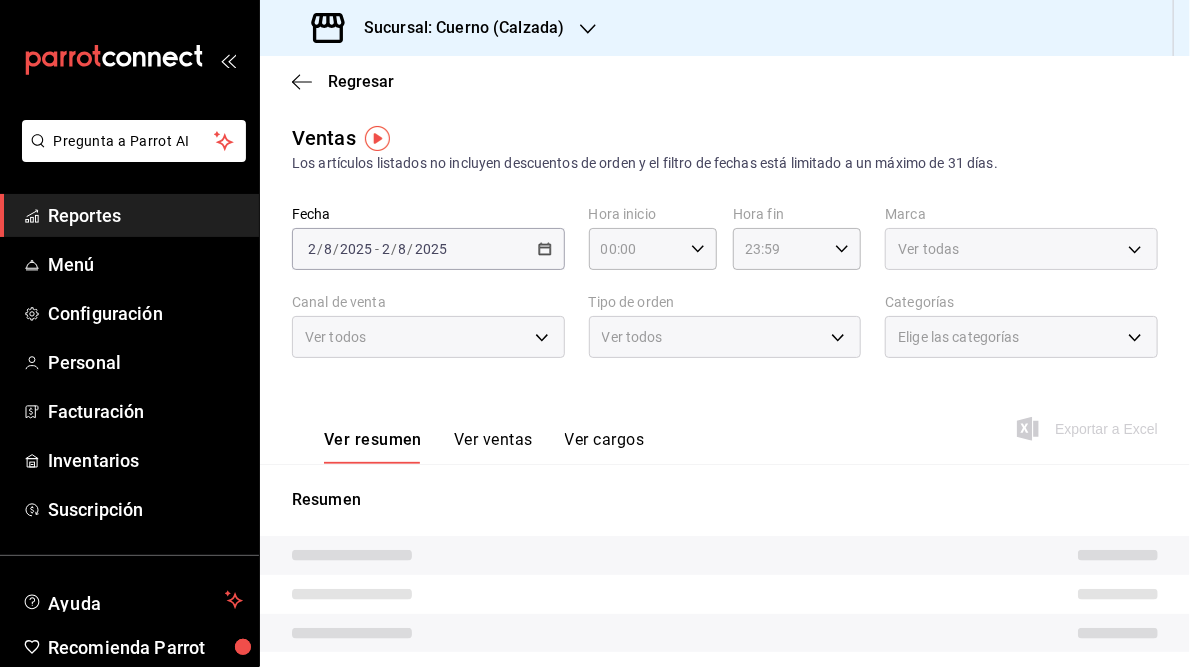 type on "05:59" 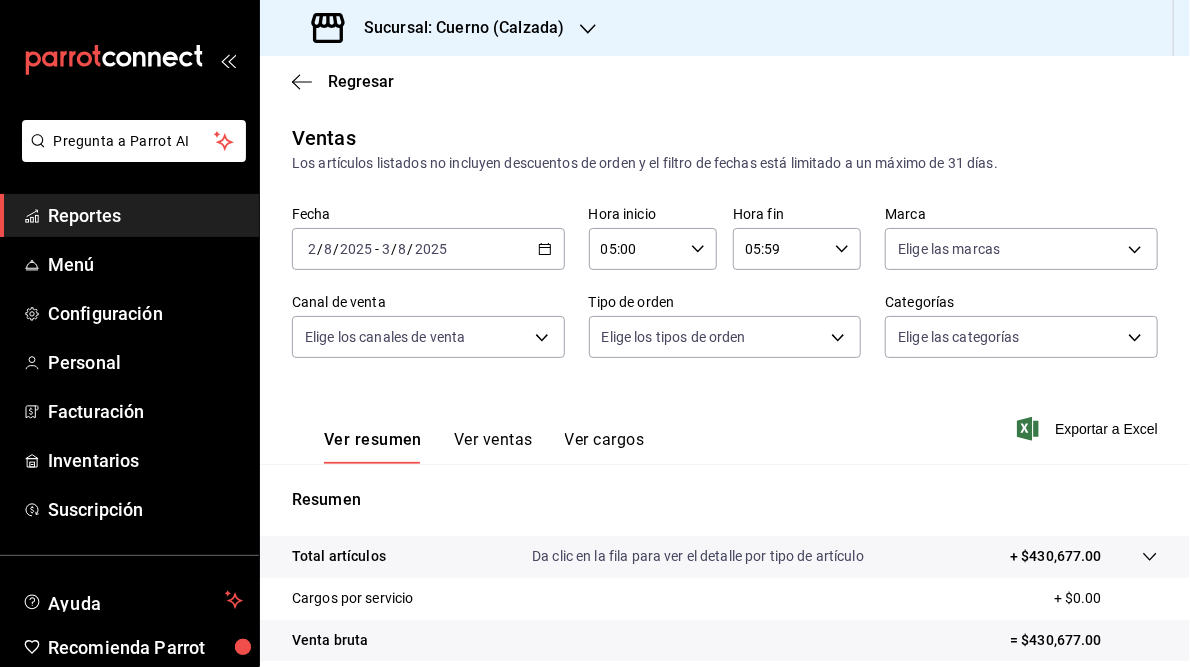 scroll, scrollTop: 211, scrollLeft: 0, axis: vertical 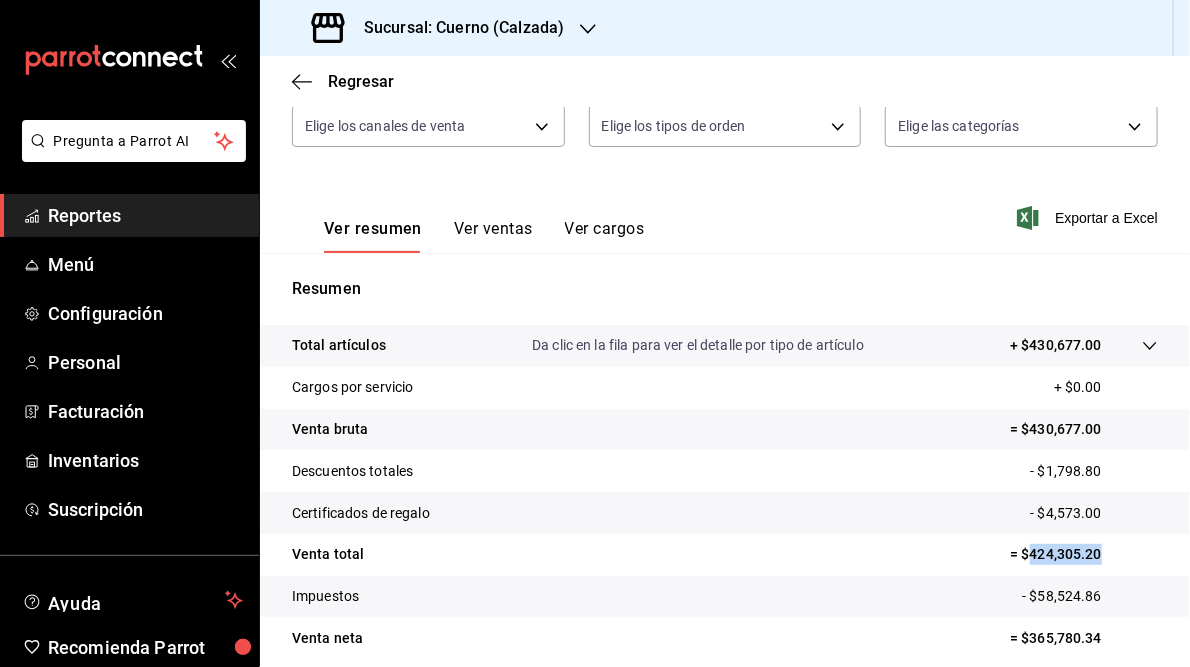 drag, startPoint x: 1018, startPoint y: 554, endPoint x: 1097, endPoint y: 557, distance: 79.05694 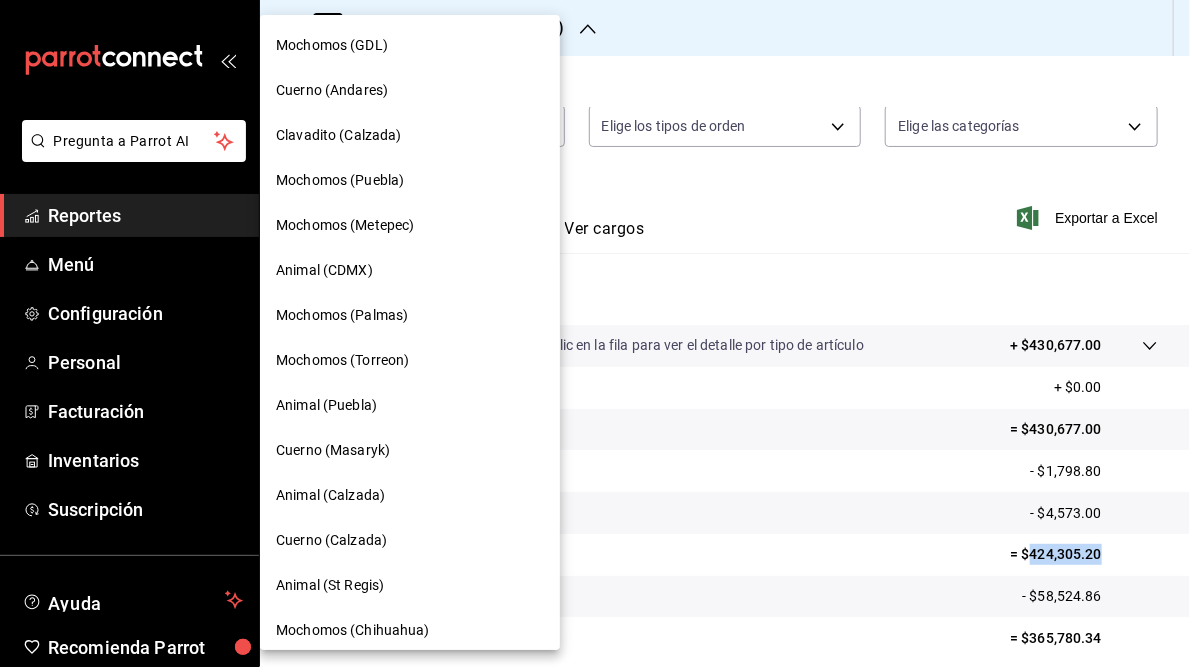 scroll, scrollTop: 145, scrollLeft: 0, axis: vertical 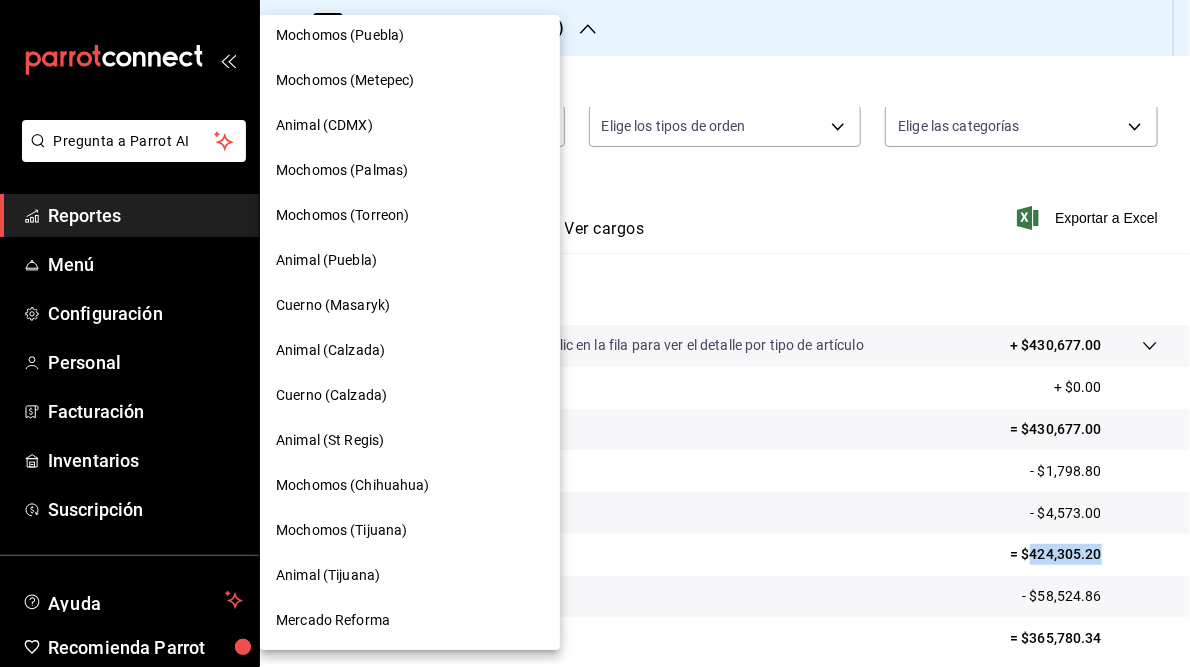 click on "Animal (St Regis)" at bounding box center [330, 440] 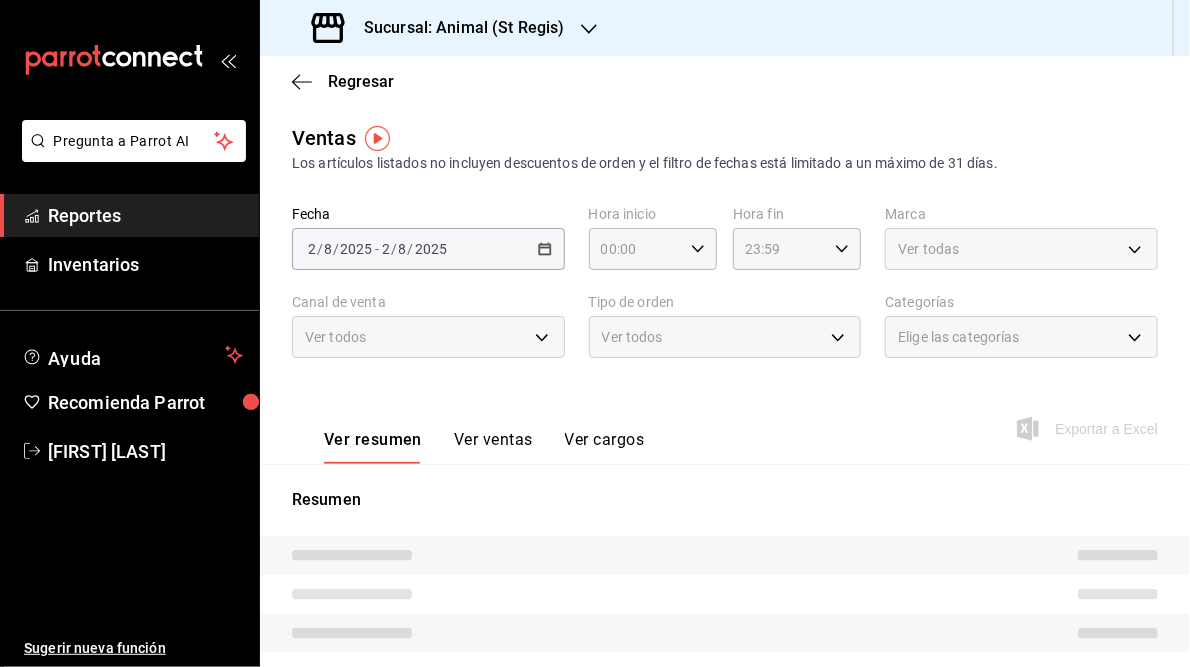 type on "05:00" 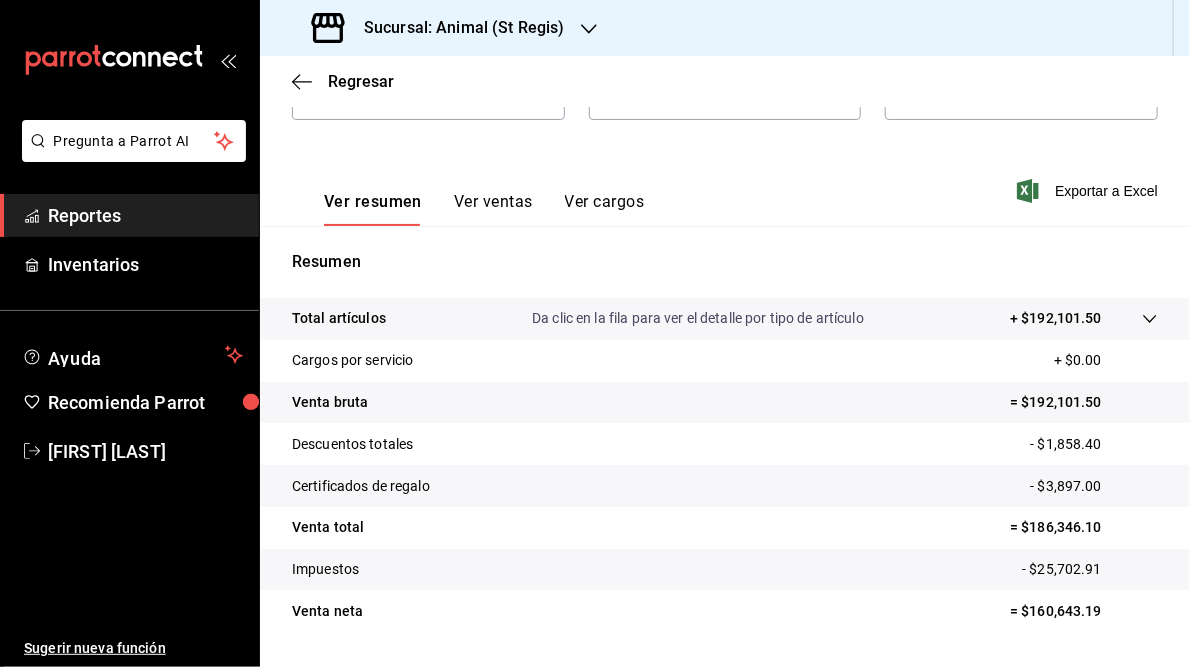 scroll, scrollTop: 246, scrollLeft: 0, axis: vertical 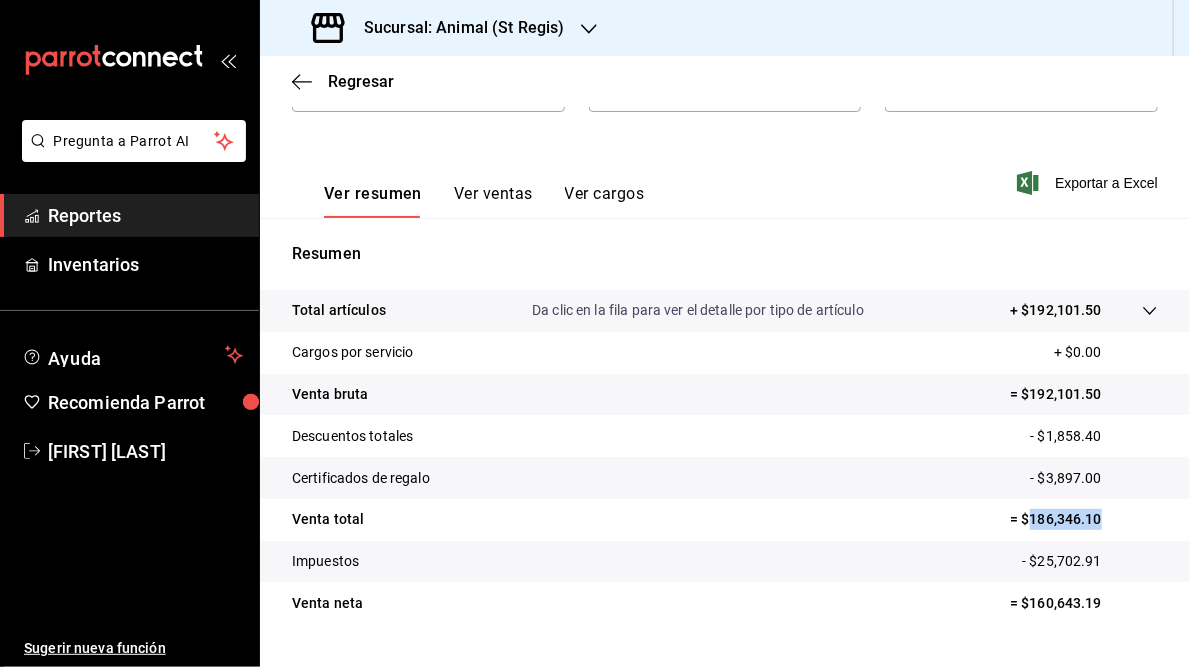 drag, startPoint x: 1020, startPoint y: 520, endPoint x: 1091, endPoint y: 521, distance: 71.00704 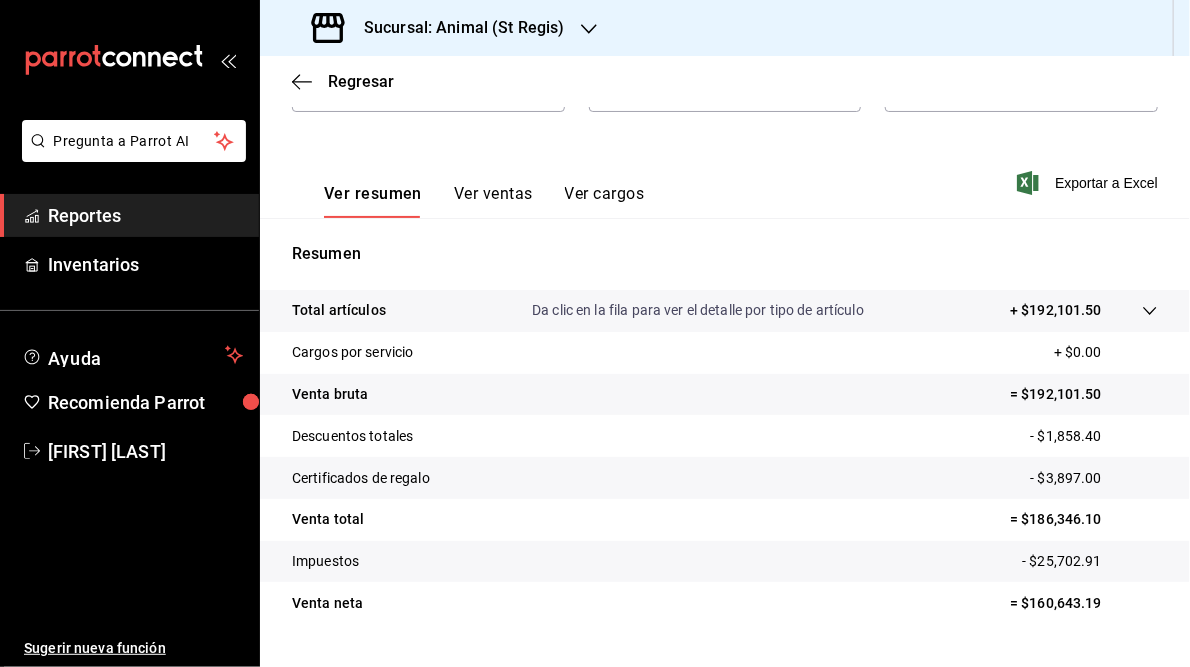 click on "Sucursal: Animal (St Regis)" at bounding box center (456, 28) 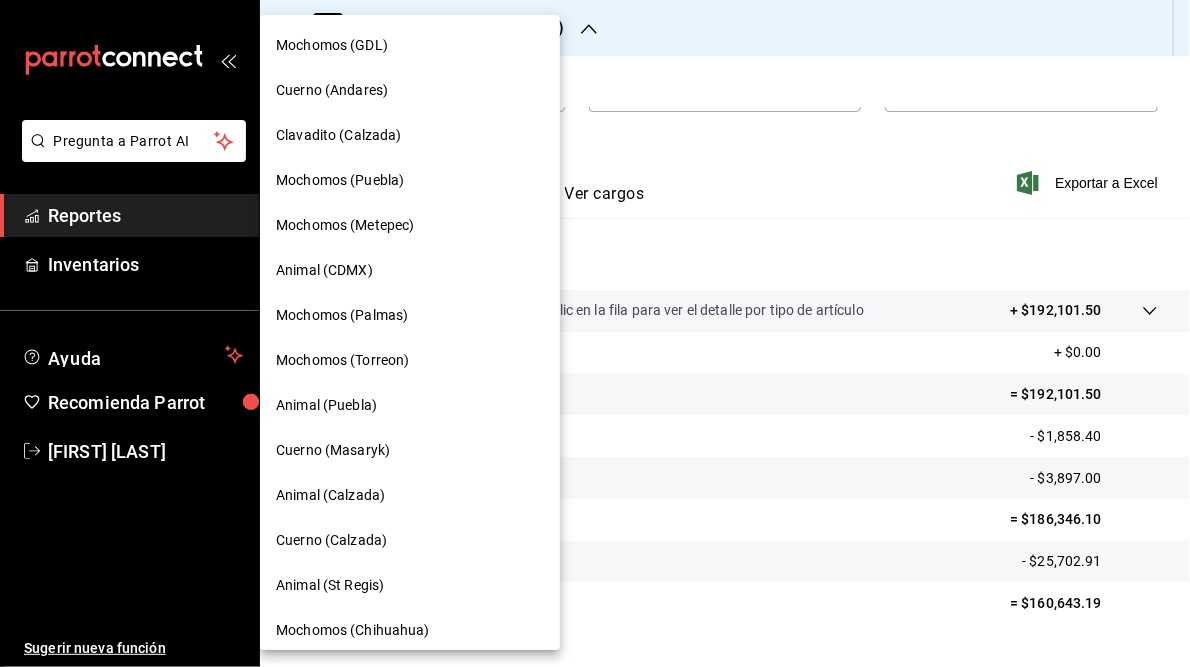 scroll, scrollTop: 145, scrollLeft: 0, axis: vertical 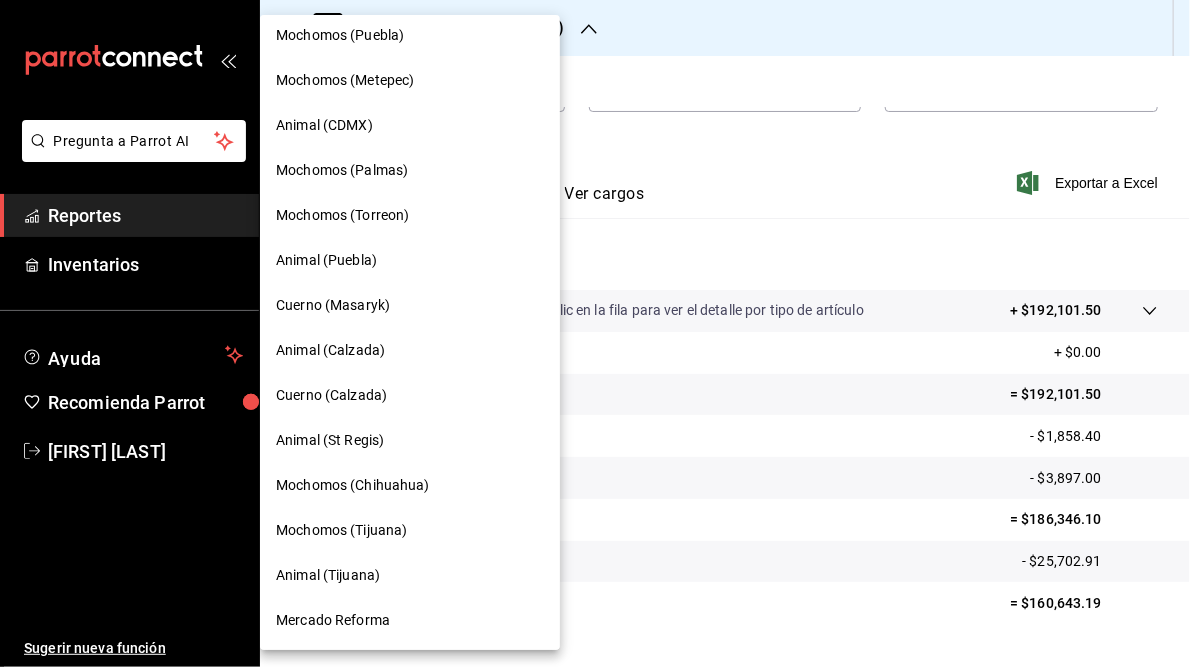 click on "Mochomos (Chihuahua)" at bounding box center (353, 485) 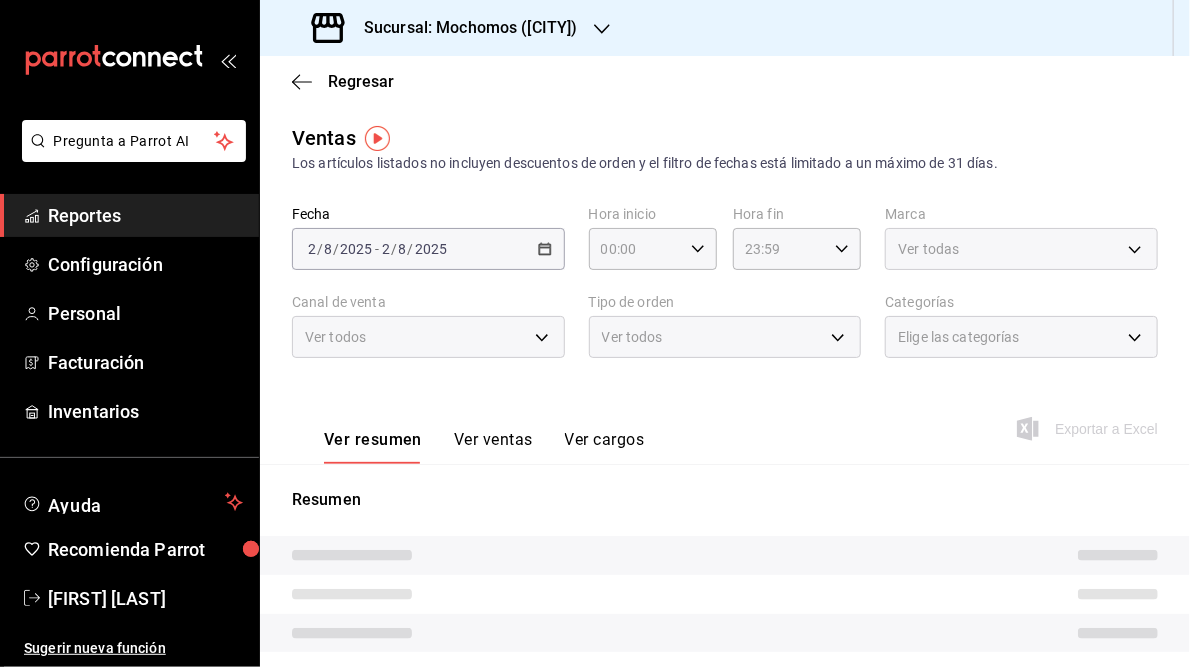 type on "05:00" 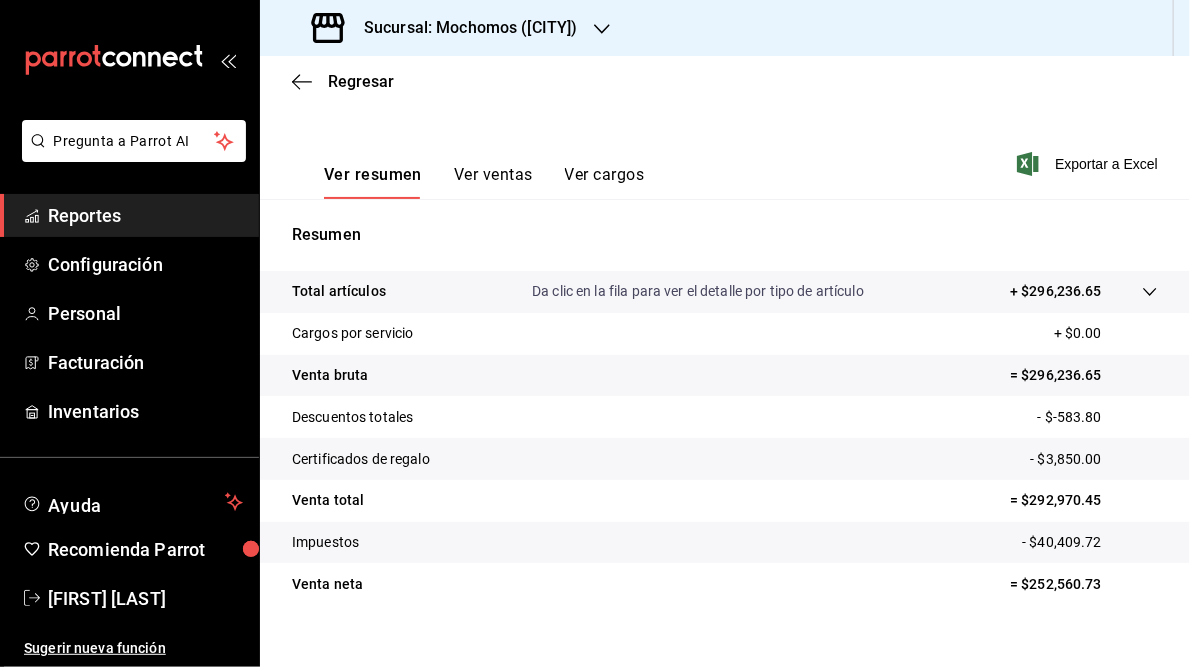 scroll, scrollTop: 266, scrollLeft: 0, axis: vertical 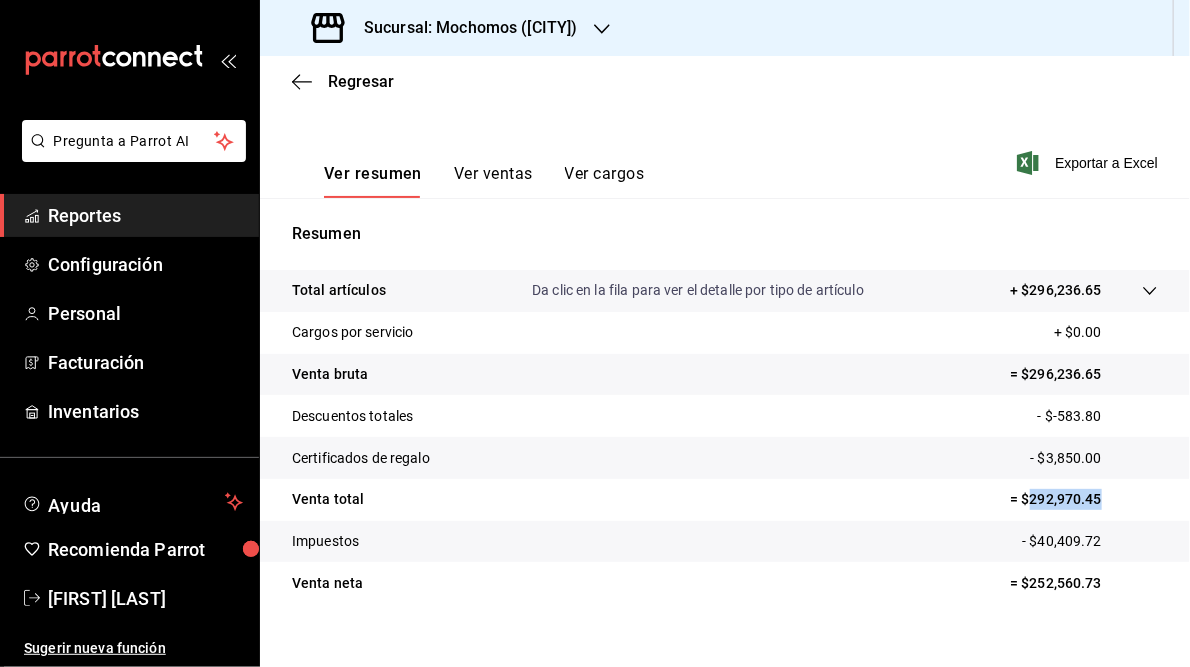 drag, startPoint x: 1019, startPoint y: 502, endPoint x: 1095, endPoint y: 498, distance: 76.105194 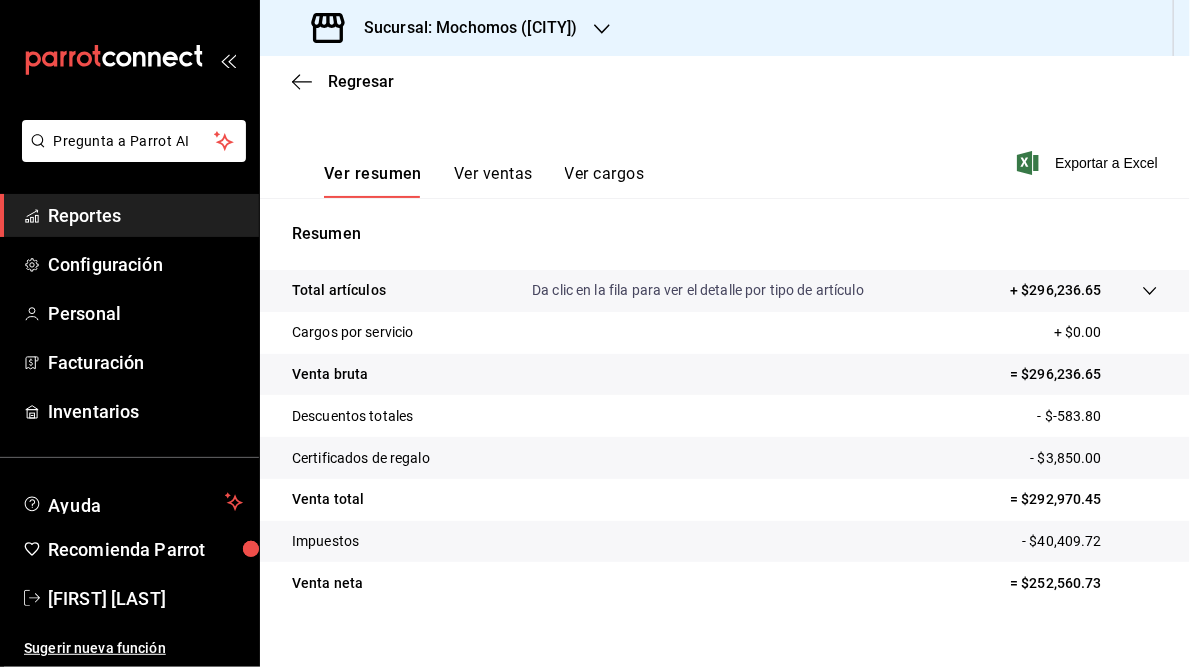 click on "Sucursal: Mochomos (Chihuahua)" at bounding box center [463, 28] 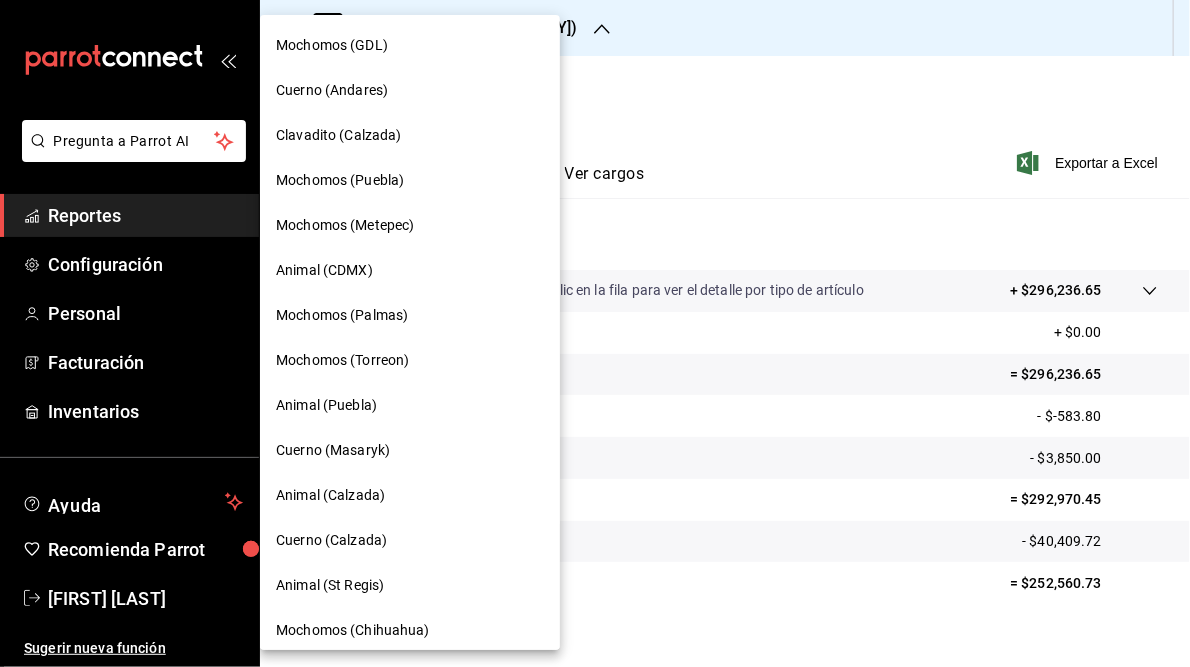 scroll, scrollTop: 145, scrollLeft: 0, axis: vertical 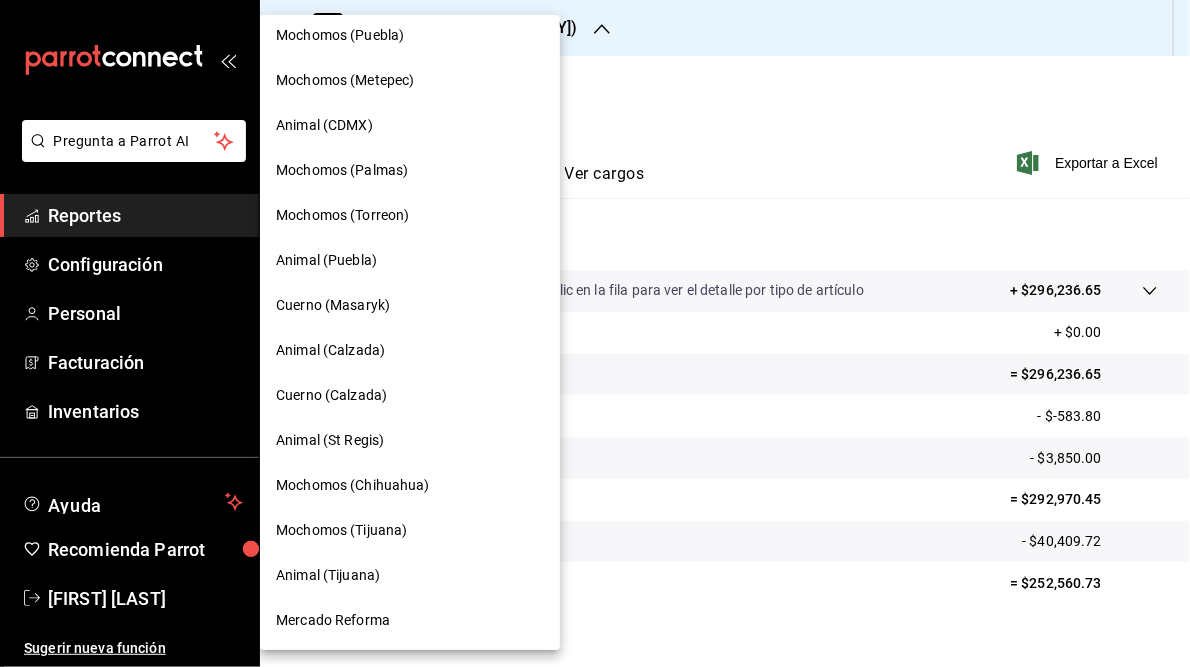 click on "Mochomos (Tijuana)" at bounding box center (341, 530) 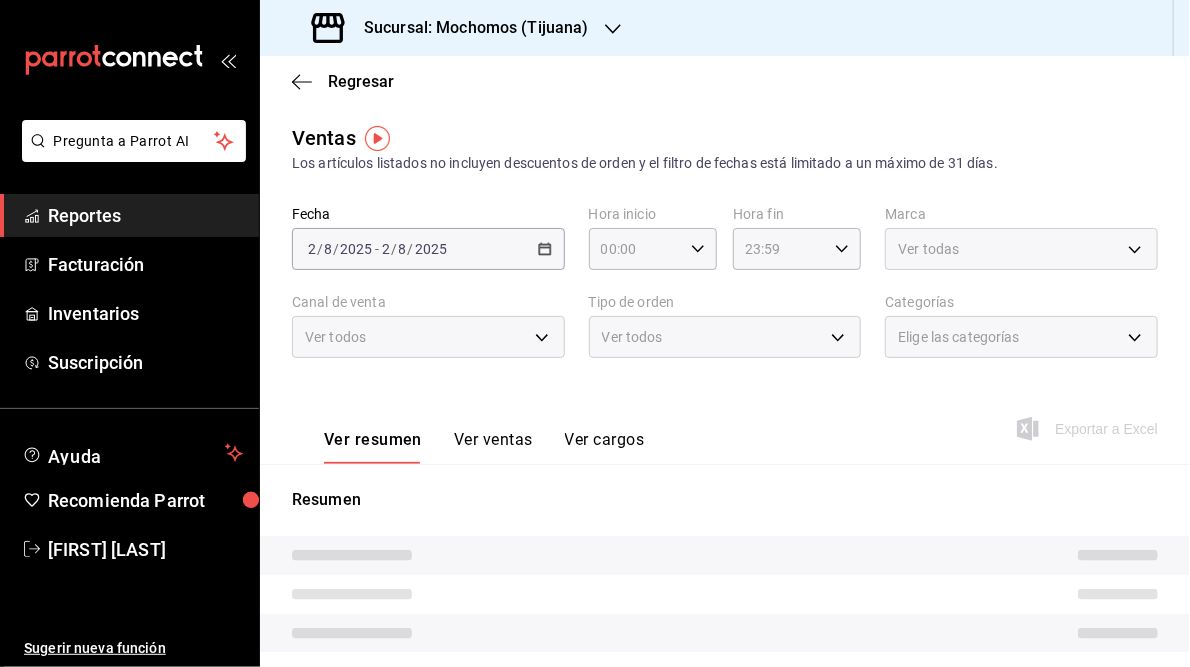 type on "05:00" 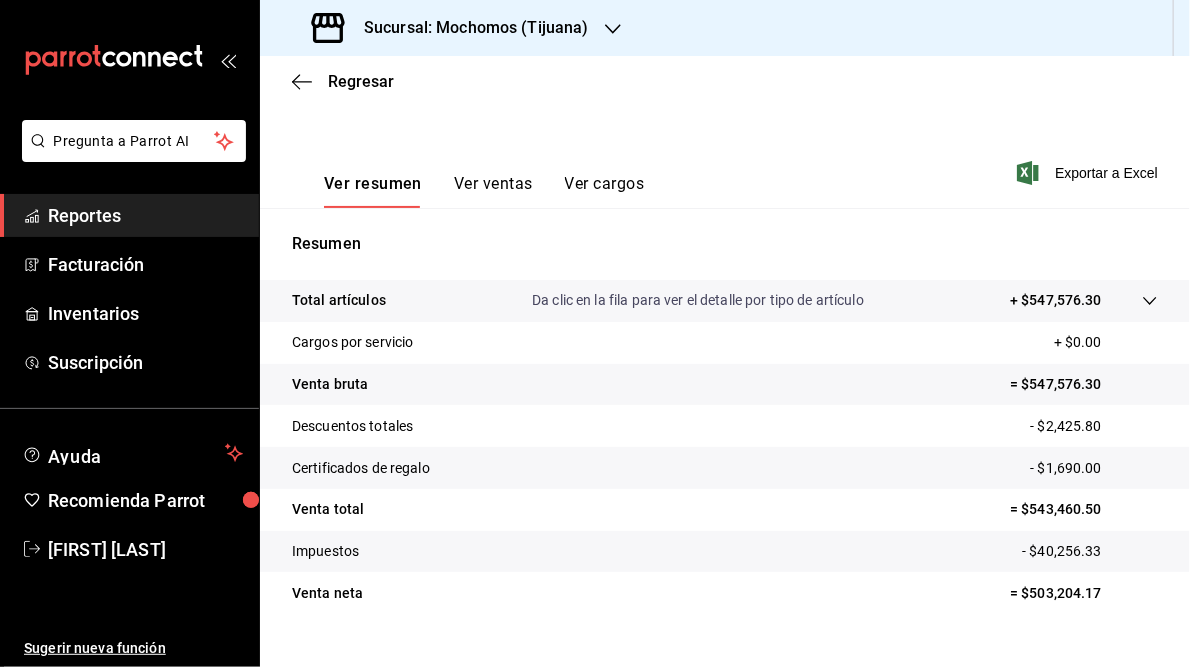 scroll, scrollTop: 259, scrollLeft: 0, axis: vertical 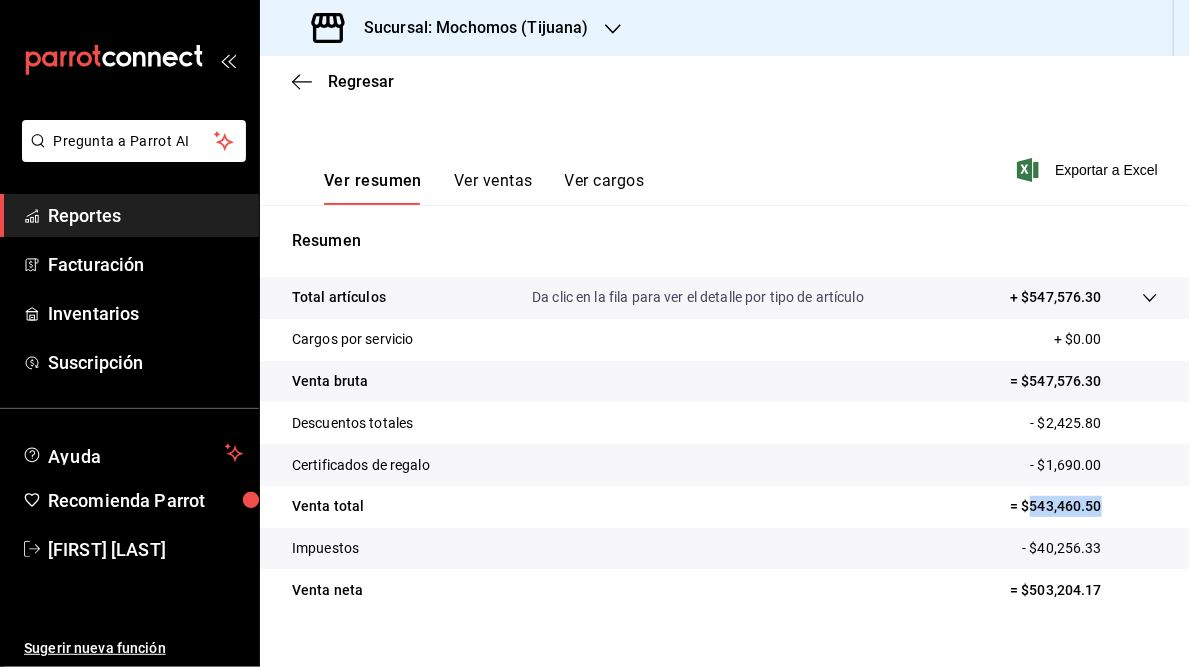 drag, startPoint x: 1016, startPoint y: 504, endPoint x: 1098, endPoint y: 492, distance: 82.8734 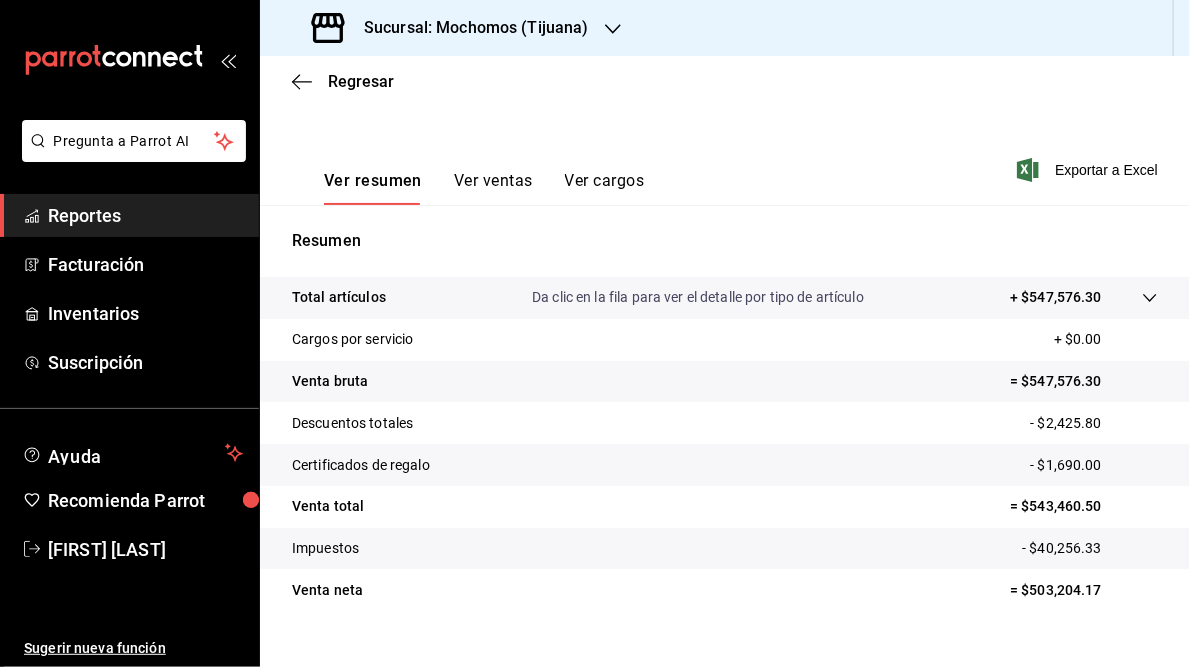 click on "Sucursal: Mochomos (Tijuana)" at bounding box center (468, 28) 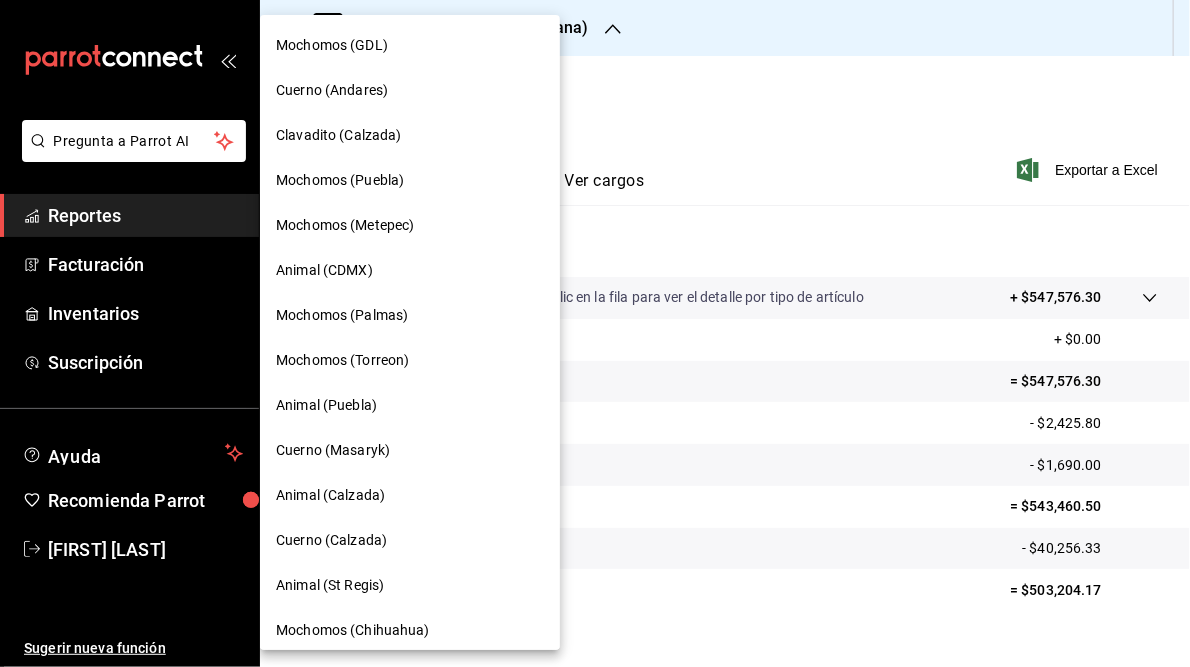 scroll, scrollTop: 145, scrollLeft: 0, axis: vertical 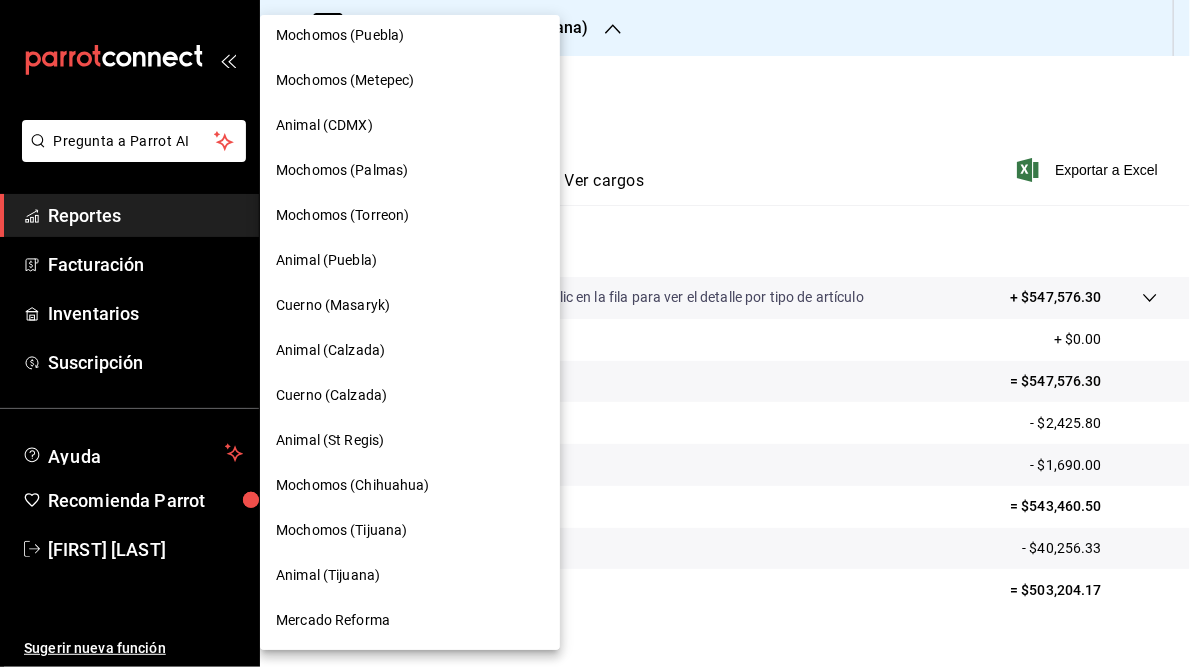 click on "Animal (Tijuana)" at bounding box center [328, 575] 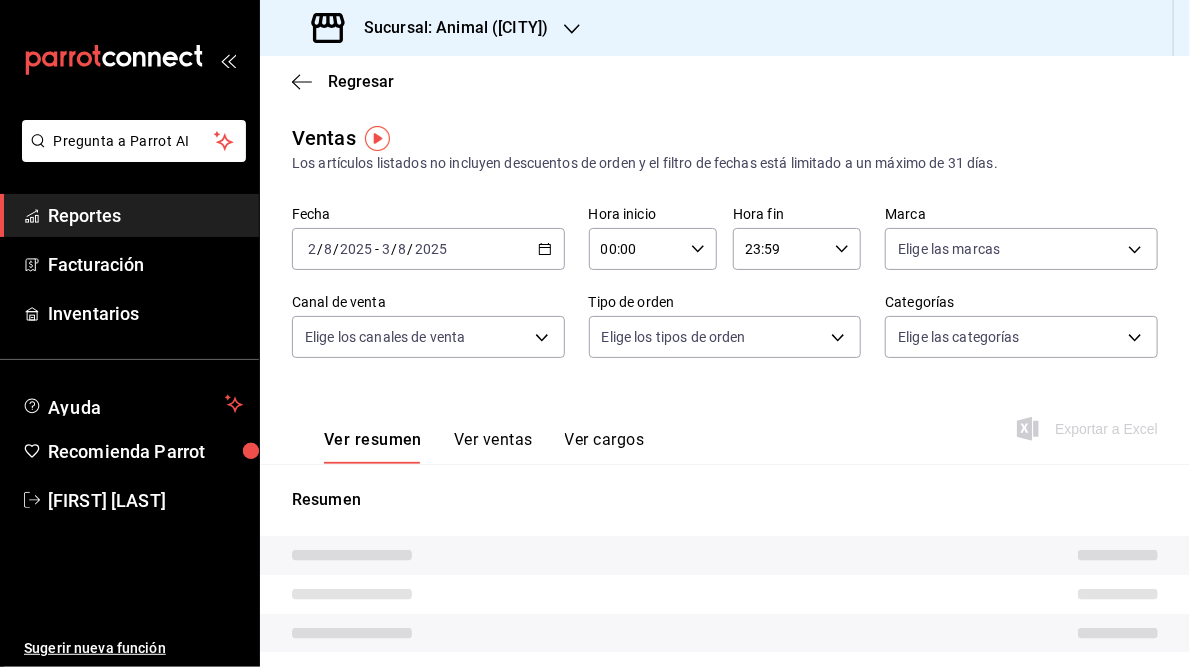 type on "05:00" 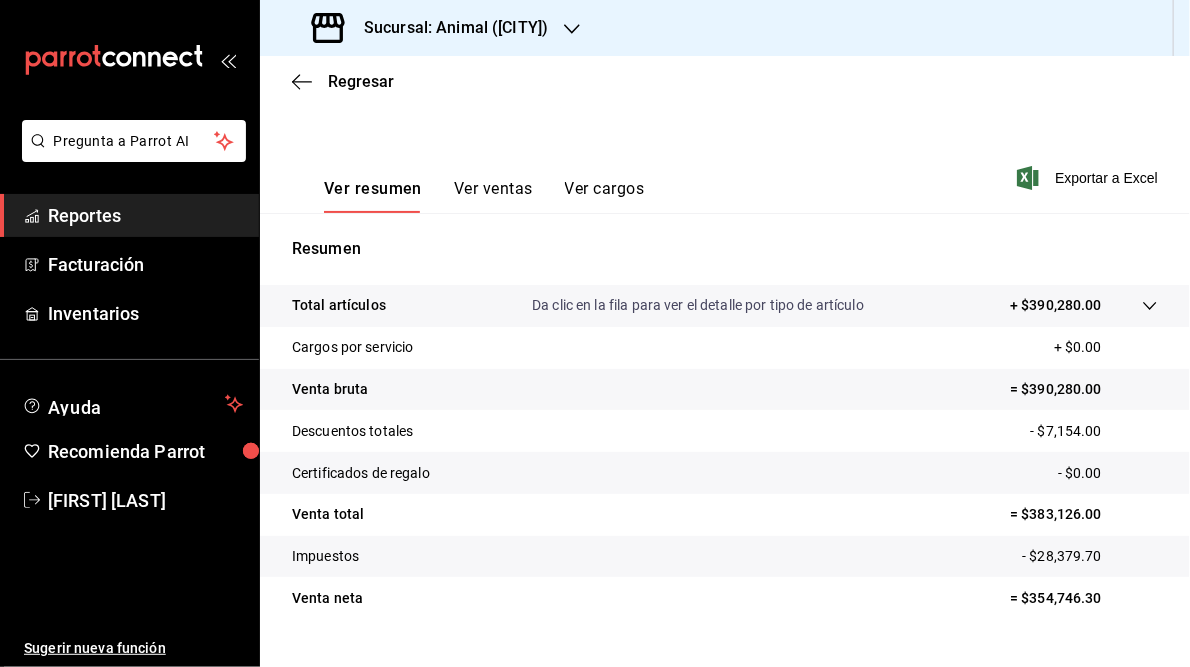 scroll, scrollTop: 255, scrollLeft: 0, axis: vertical 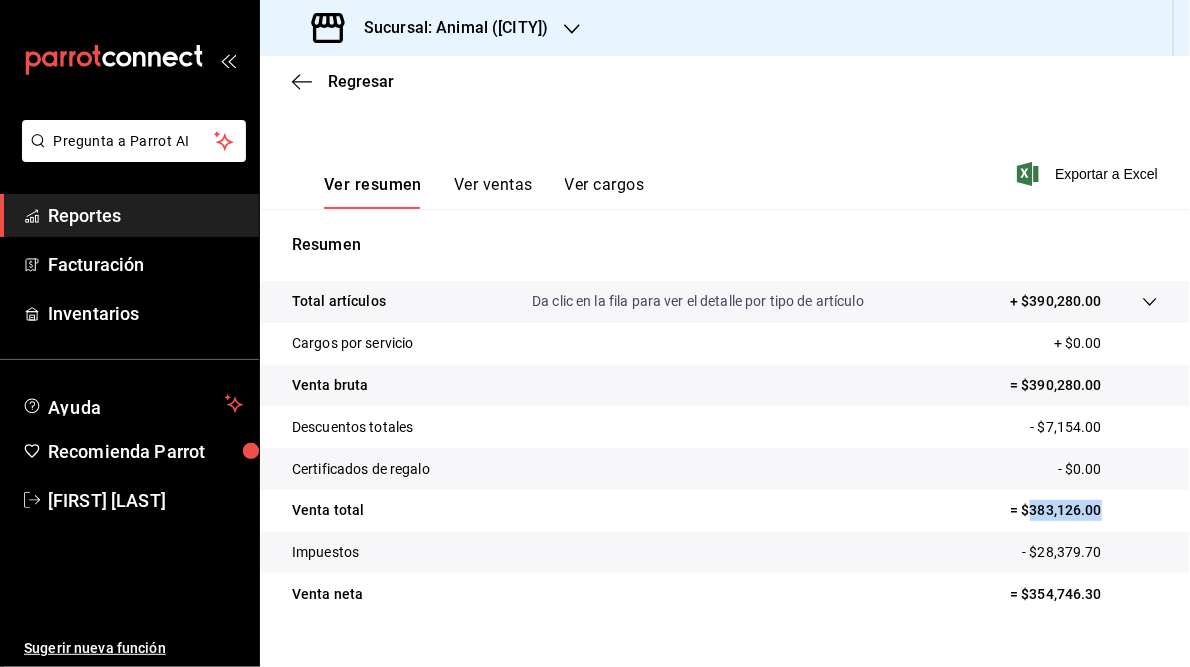 drag, startPoint x: 1018, startPoint y: 509, endPoint x: 1095, endPoint y: 504, distance: 77.16217 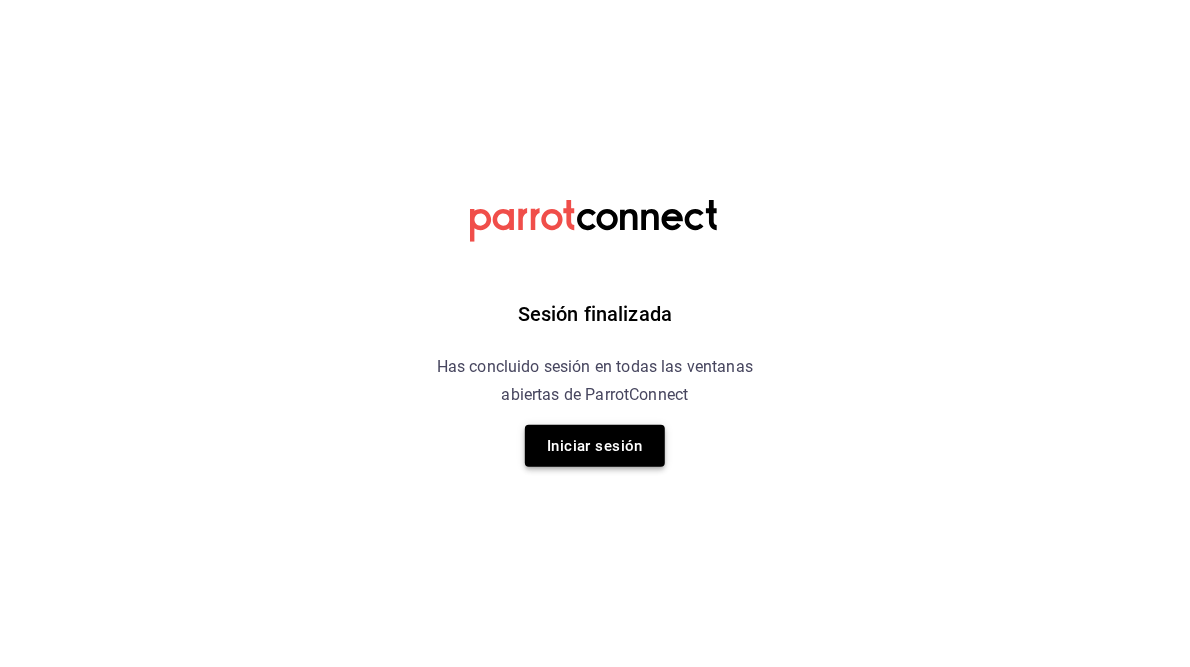 click on "Iniciar sesión" at bounding box center [595, 446] 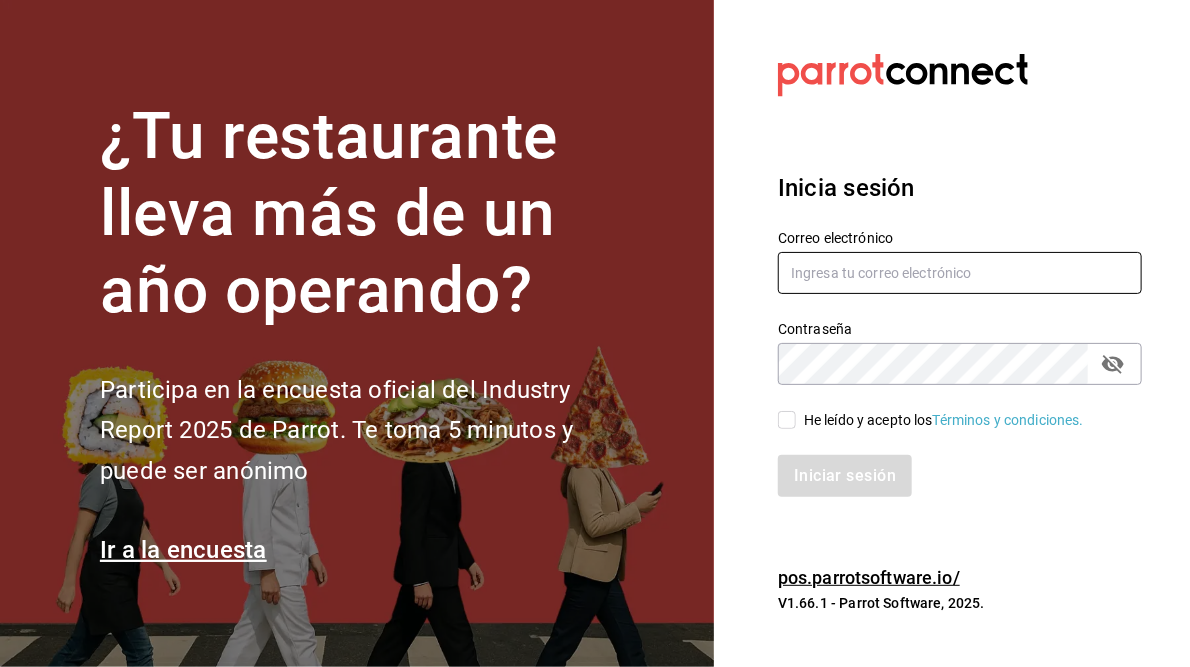 type on "juan.camacho@grupocosteno.com" 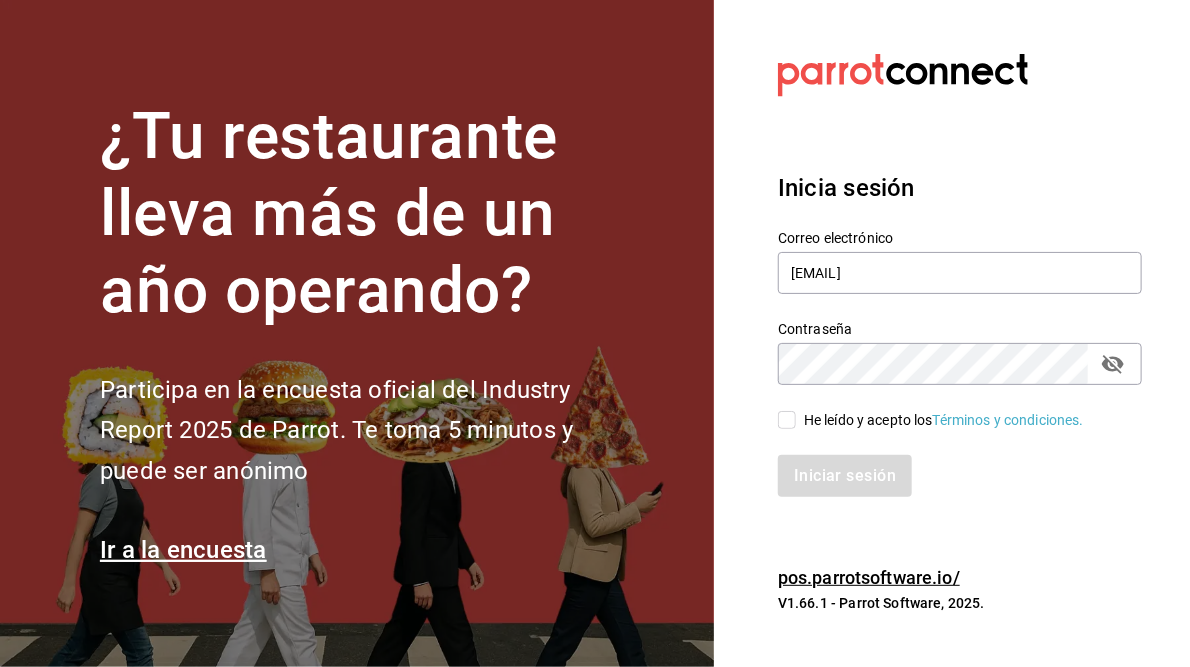 click on "He leído y acepto los  Términos y condiciones." at bounding box center (787, 420) 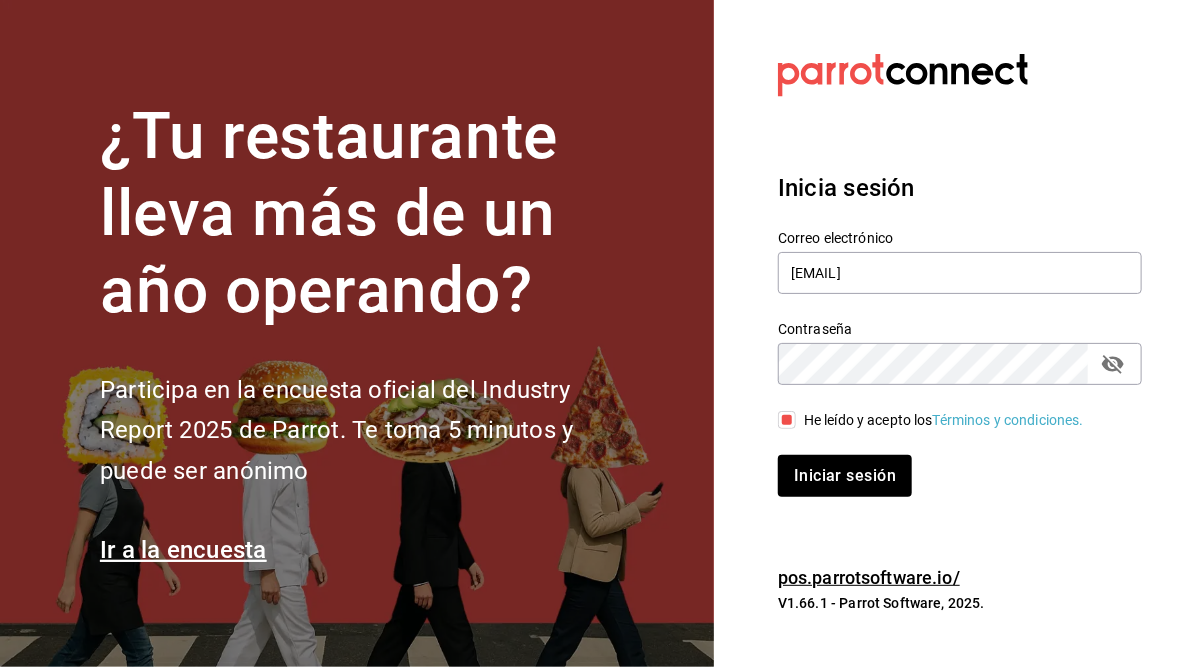 click on "He leído y acepto los  Términos y condiciones." at bounding box center (787, 420) 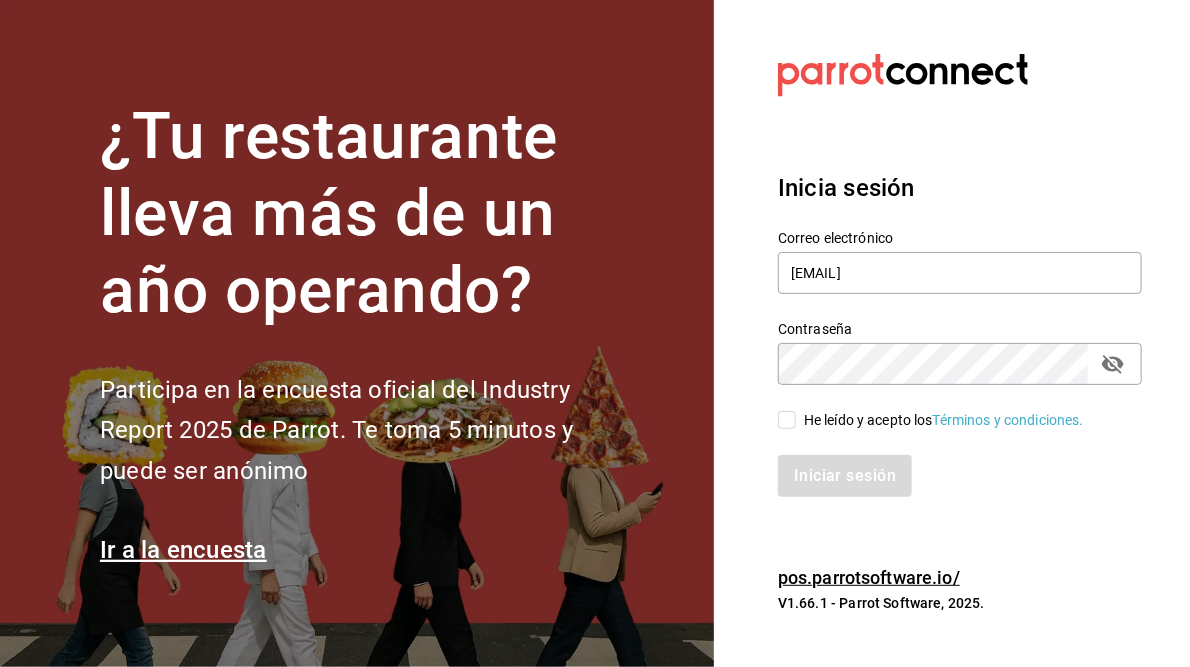 click on "He leído y acepto los  Términos y condiciones." at bounding box center (787, 420) 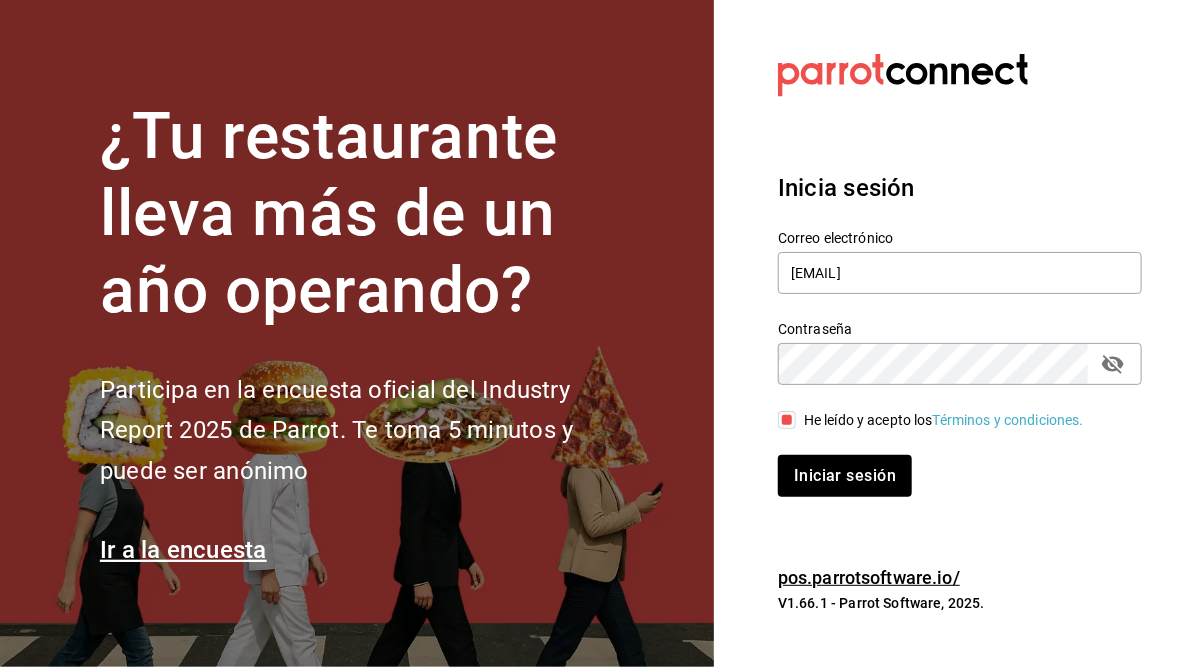 click on "He leído y acepto los  Términos y condiciones." at bounding box center (787, 420) 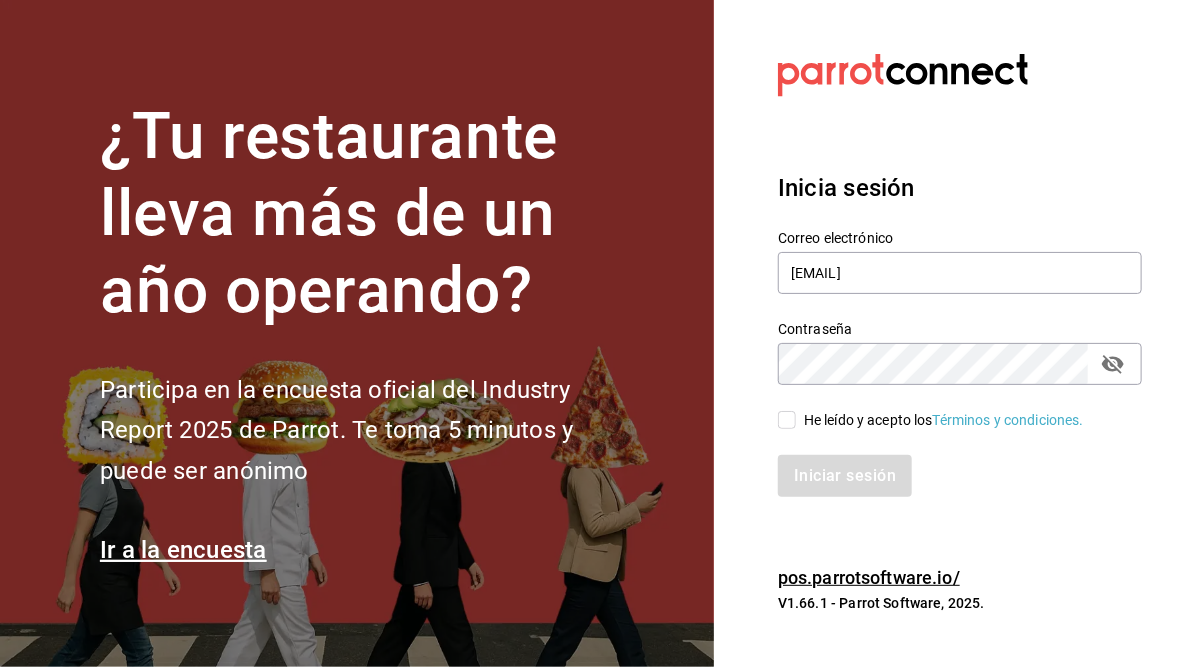 click on "He leído y acepto los  Términos y condiciones." at bounding box center [787, 420] 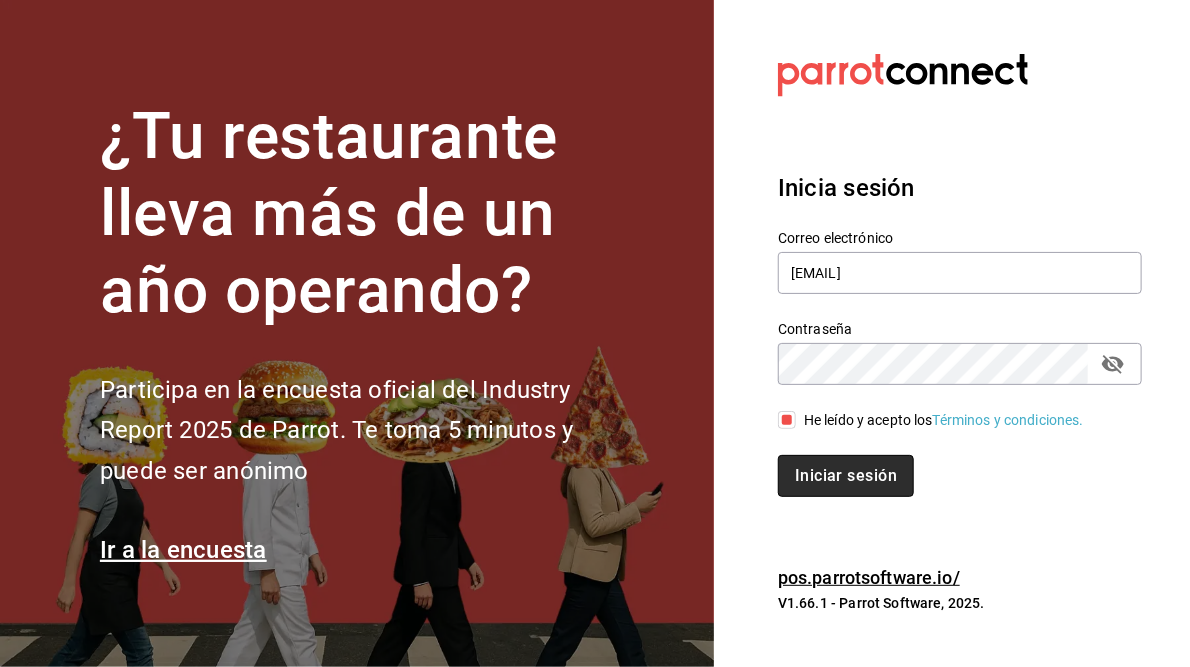 click on "Iniciar sesión" at bounding box center [846, 476] 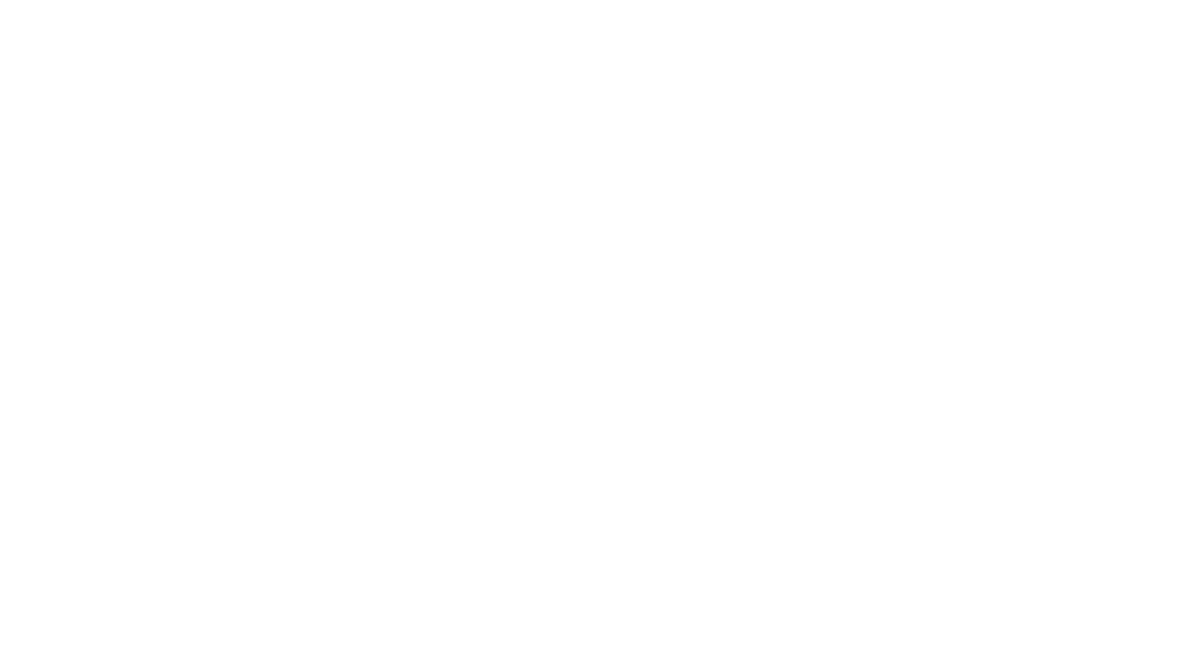 scroll, scrollTop: 0, scrollLeft: 0, axis: both 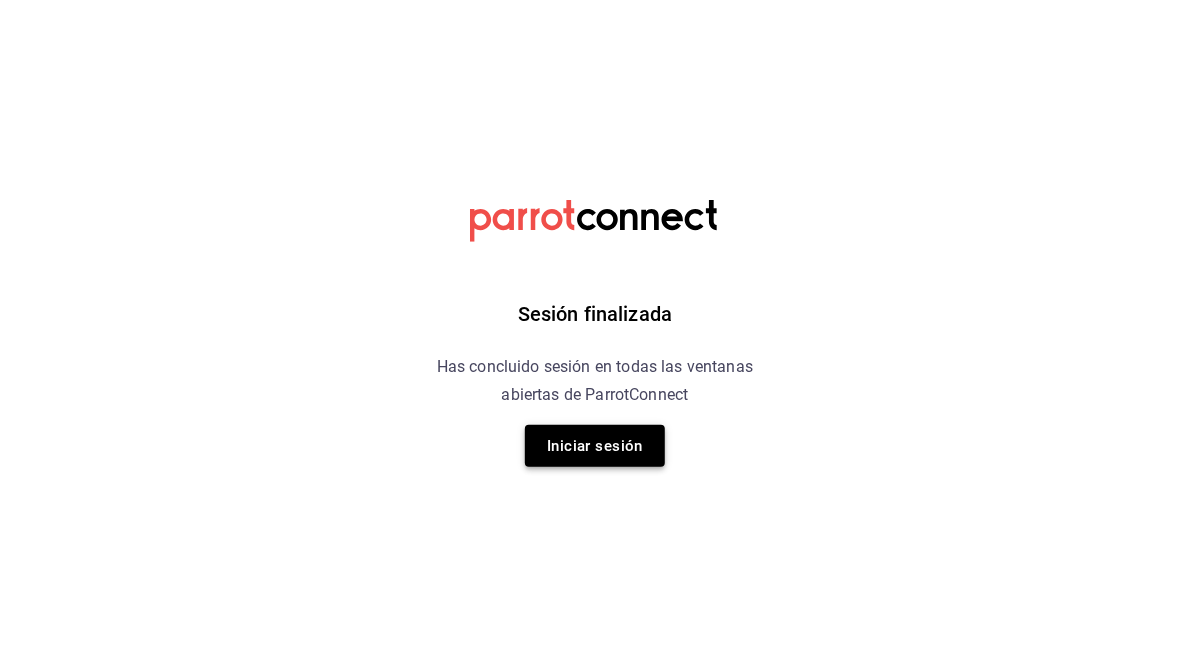 click on "Iniciar sesión" at bounding box center (595, 446) 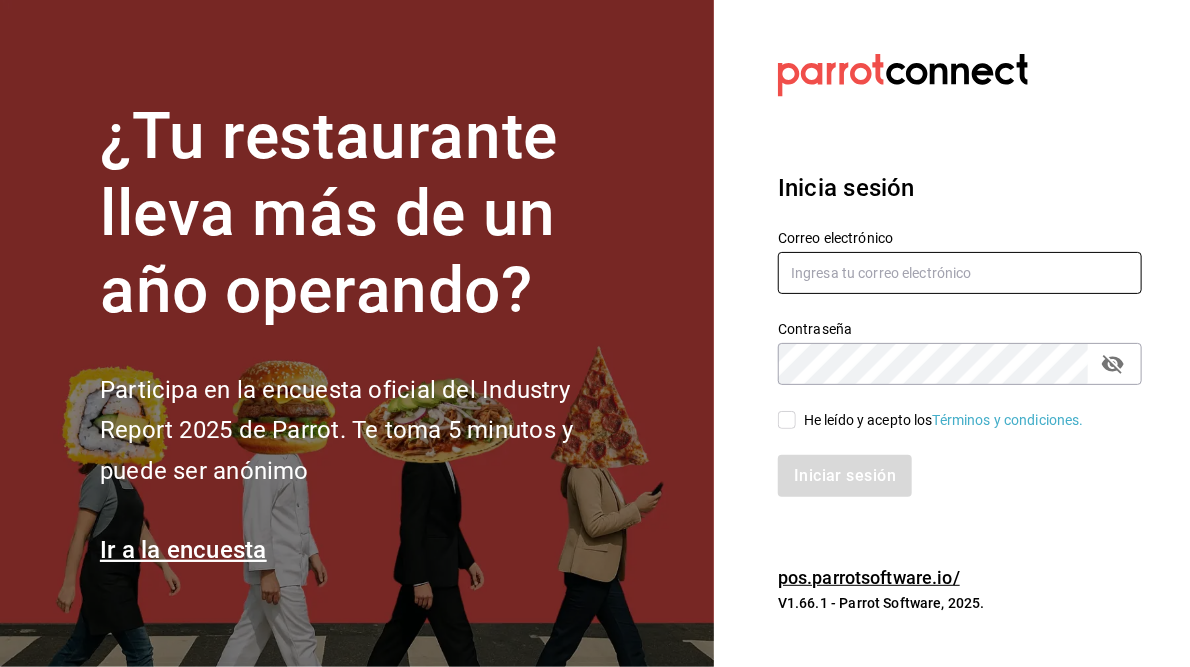 type on "[EMAIL]" 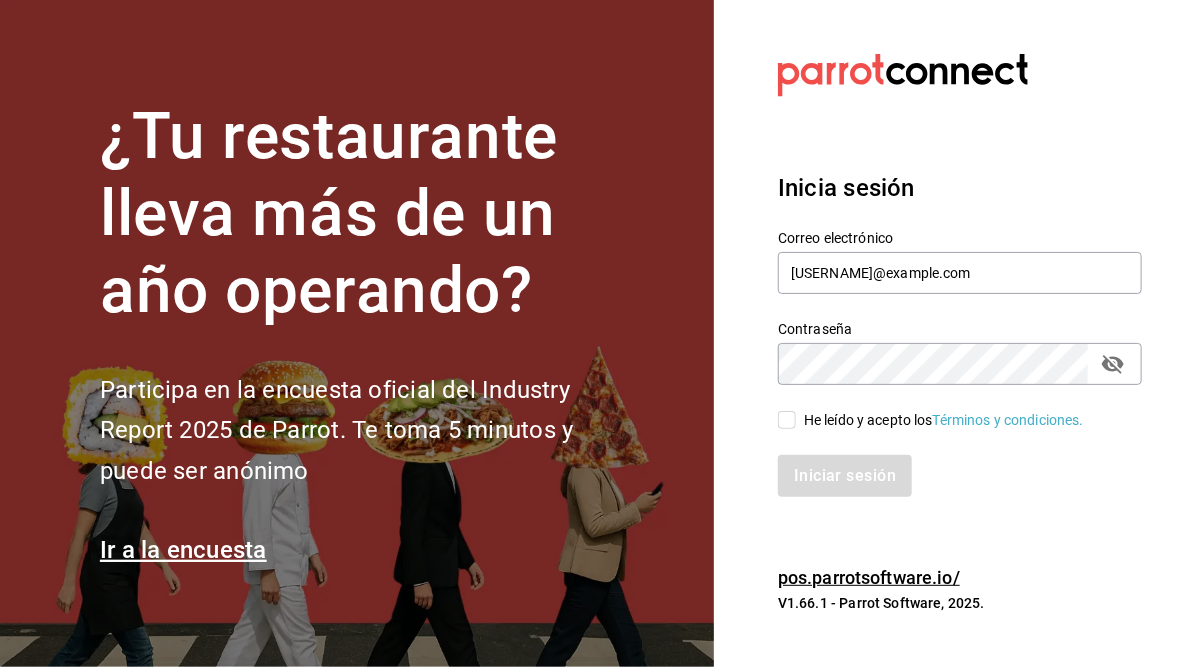 click on "He leído y acepto los  Términos y condiciones." at bounding box center (931, 420) 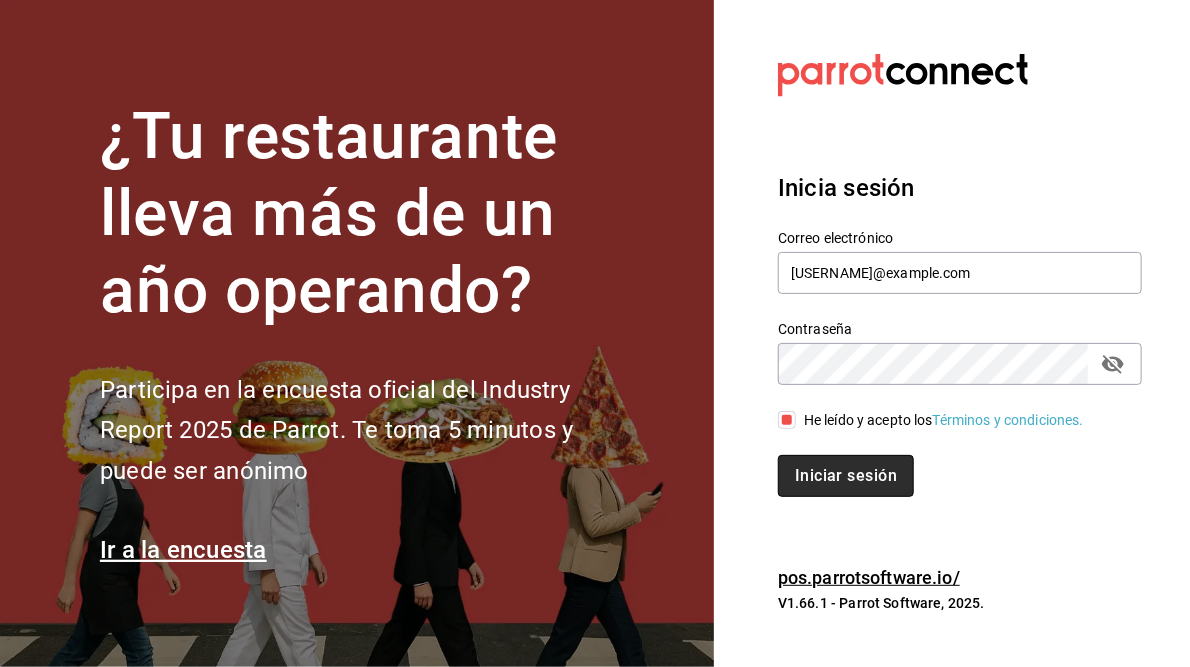 click on "Iniciar sesión" at bounding box center (846, 476) 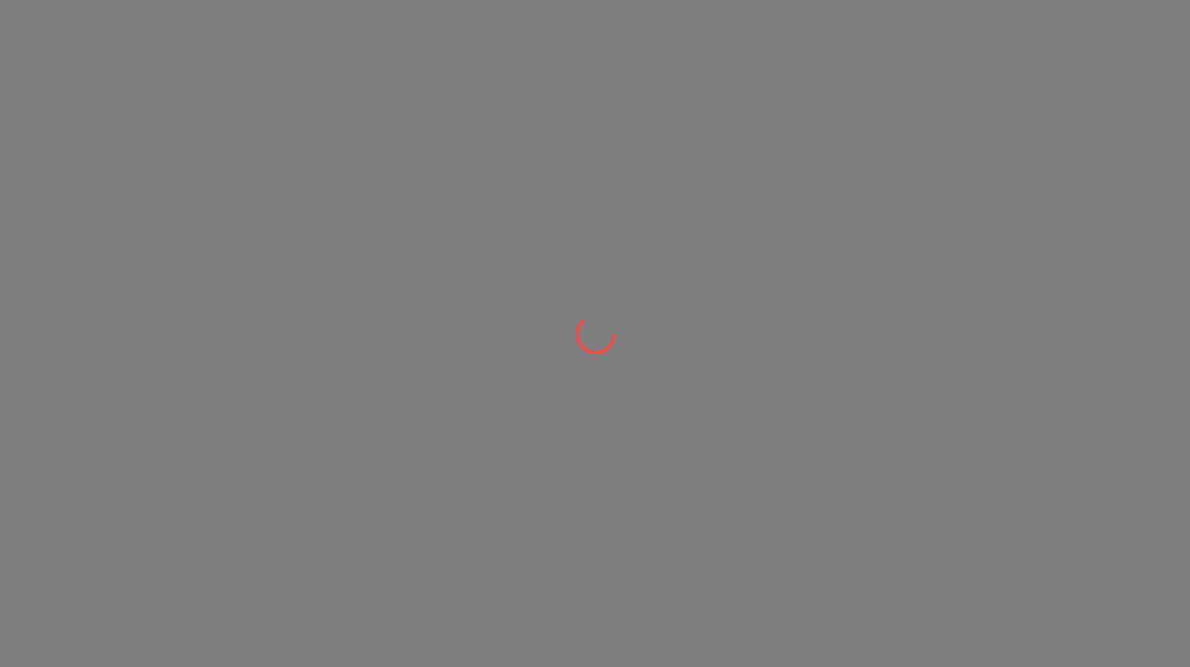 scroll, scrollTop: 0, scrollLeft: 0, axis: both 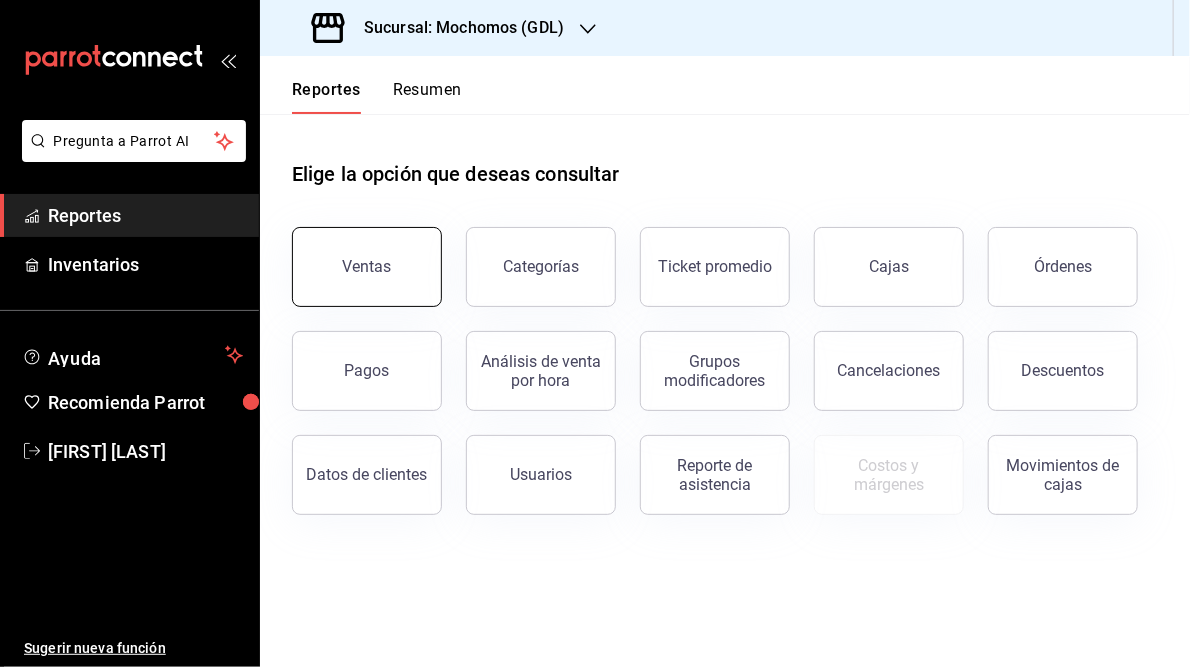click on "Ventas" at bounding box center [367, 267] 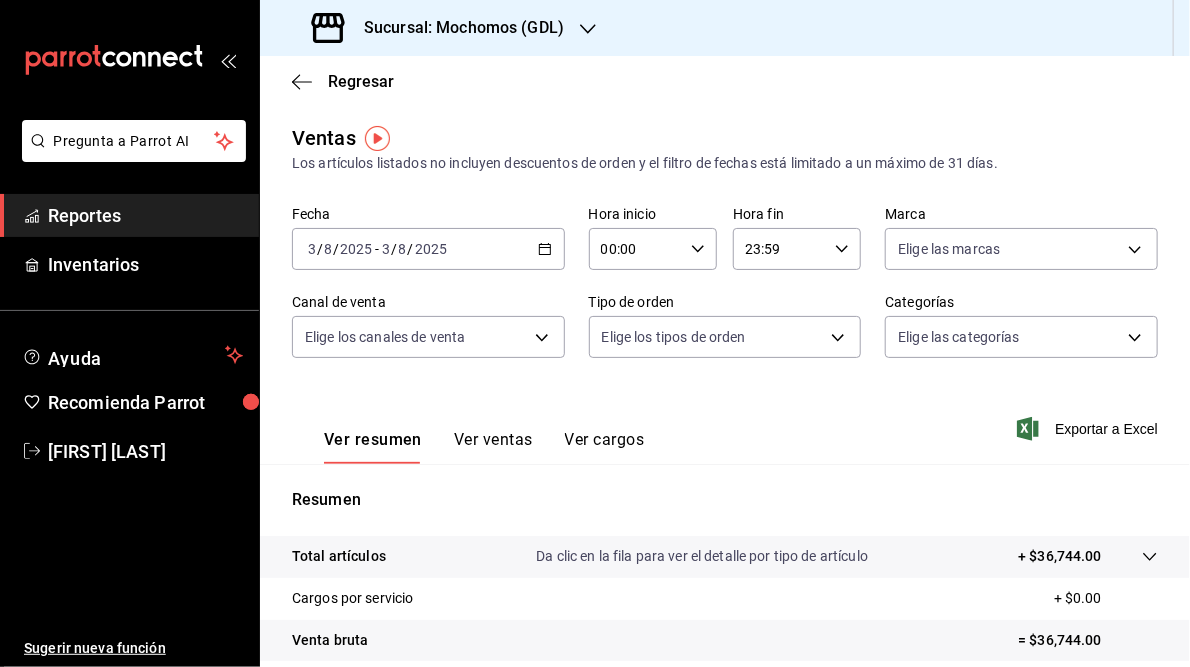click 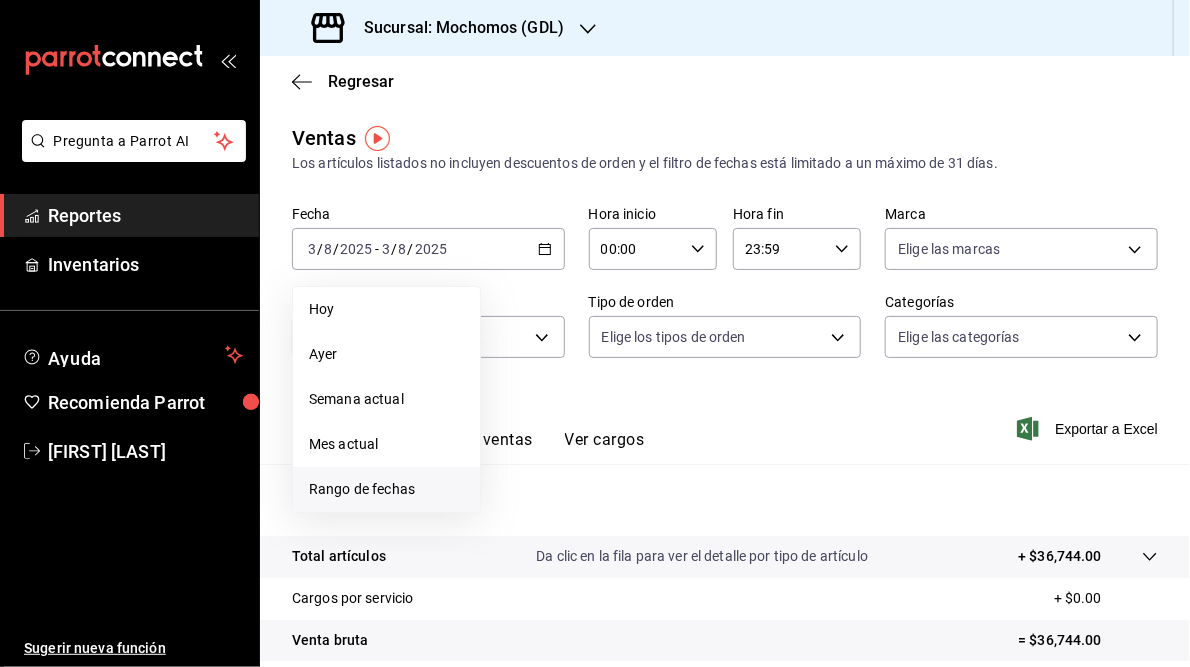 click on "Rango de fechas" at bounding box center (386, 489) 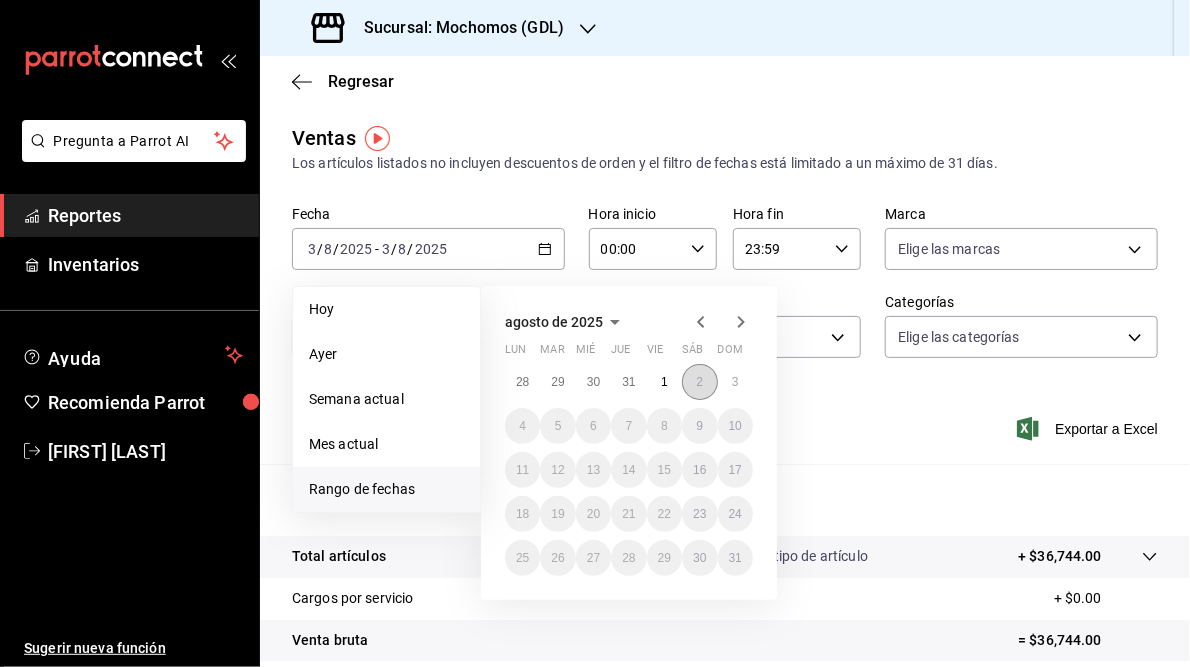 click on "2" at bounding box center (699, 382) 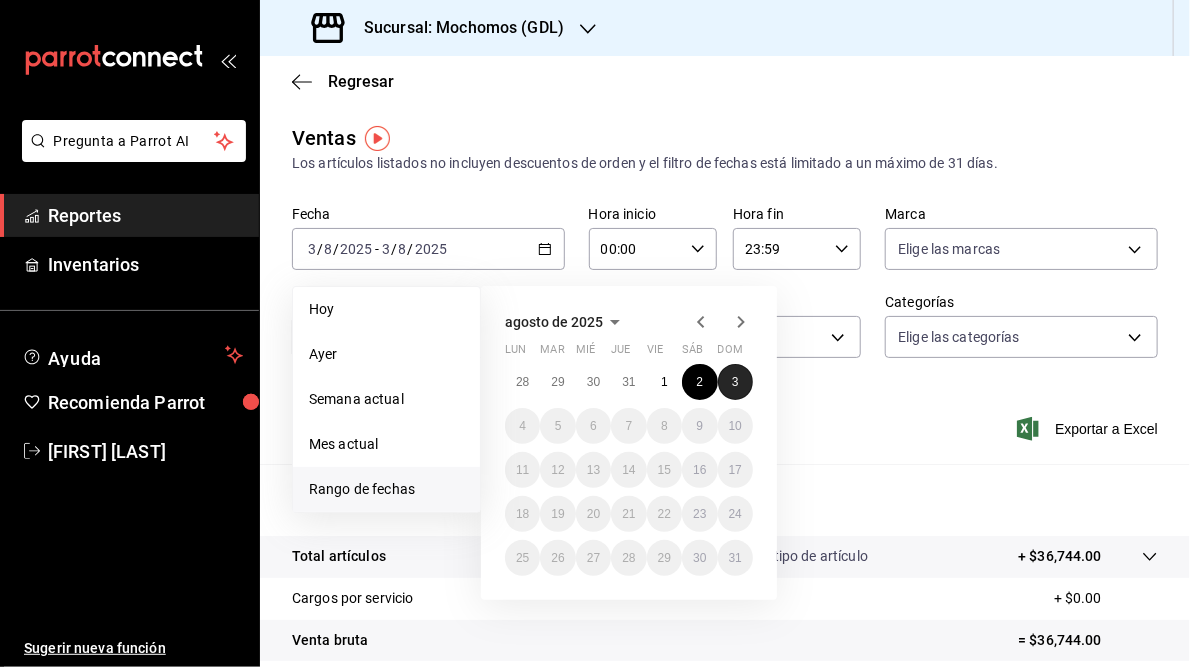 click on "3" at bounding box center [735, 382] 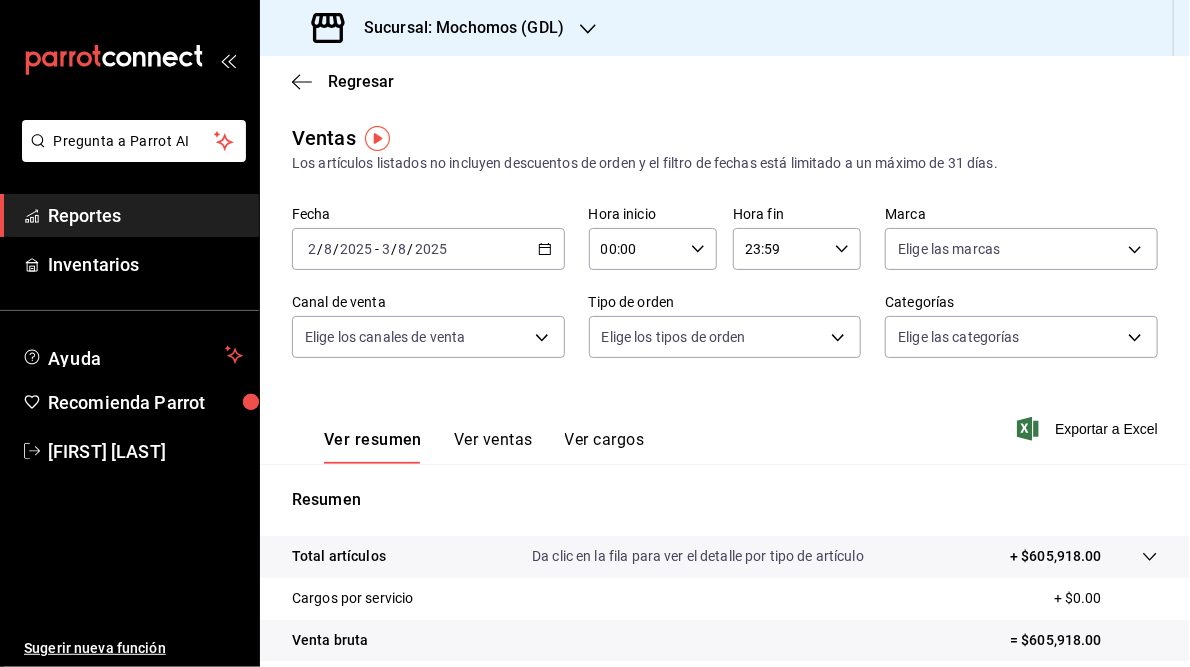 click on "2025-08-02 2 / 8 / 2025 - 2025-08-03 3 / 8 / 2025" at bounding box center (428, 249) 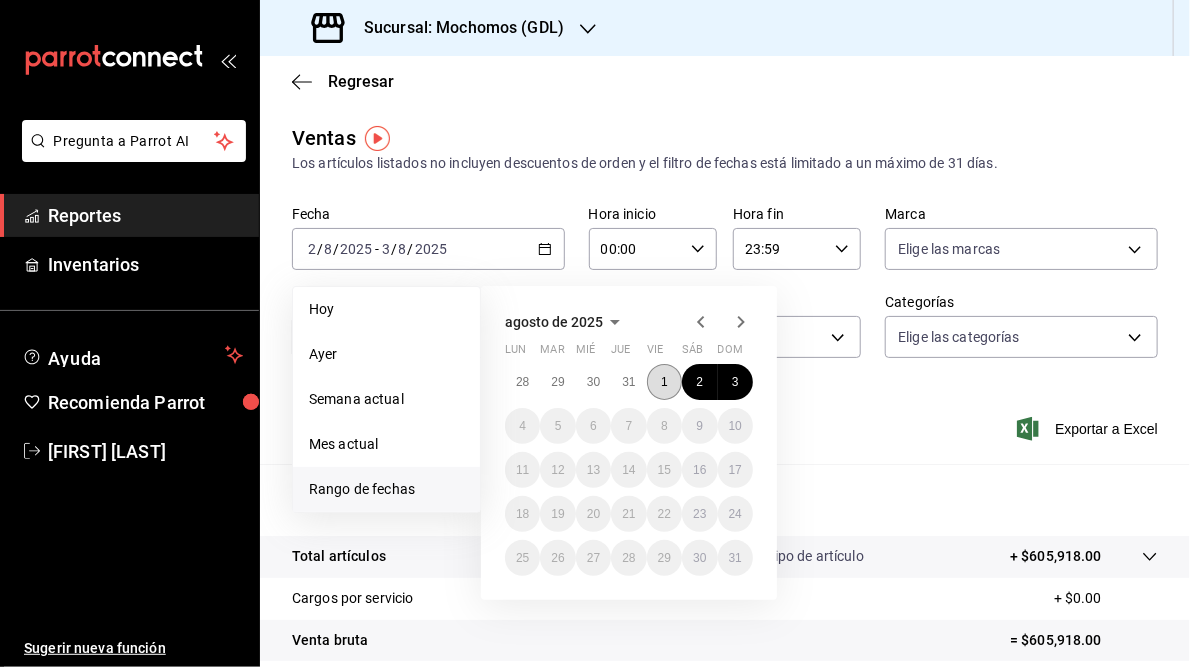 click on "1" at bounding box center (664, 382) 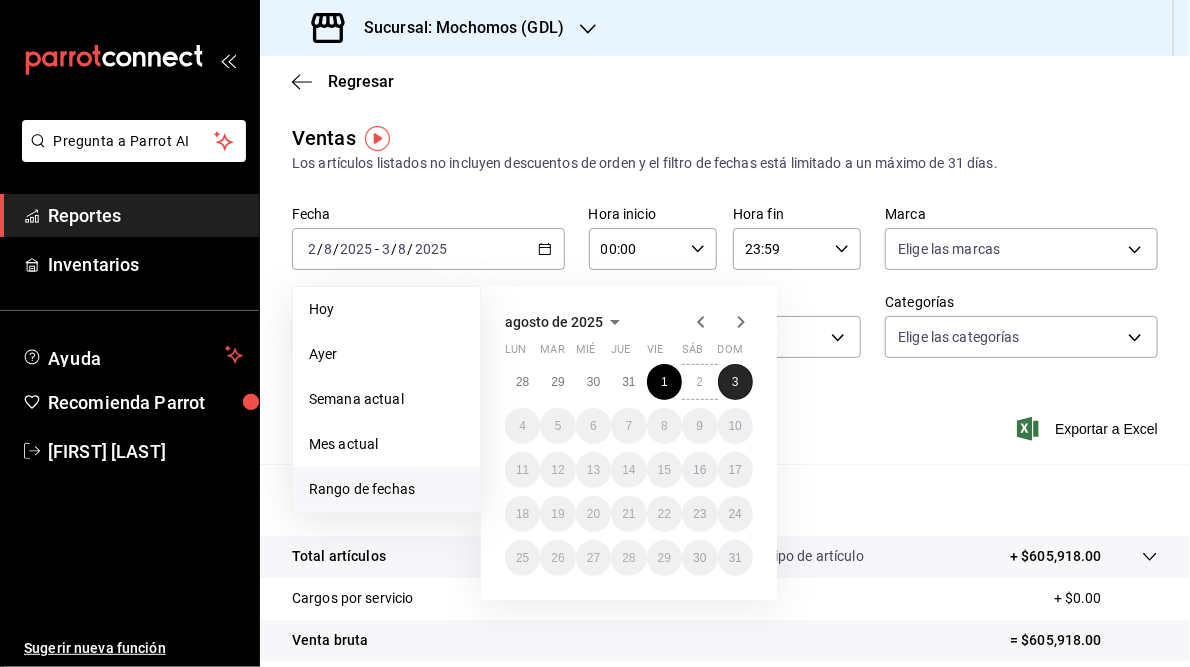 click on "3" at bounding box center (735, 382) 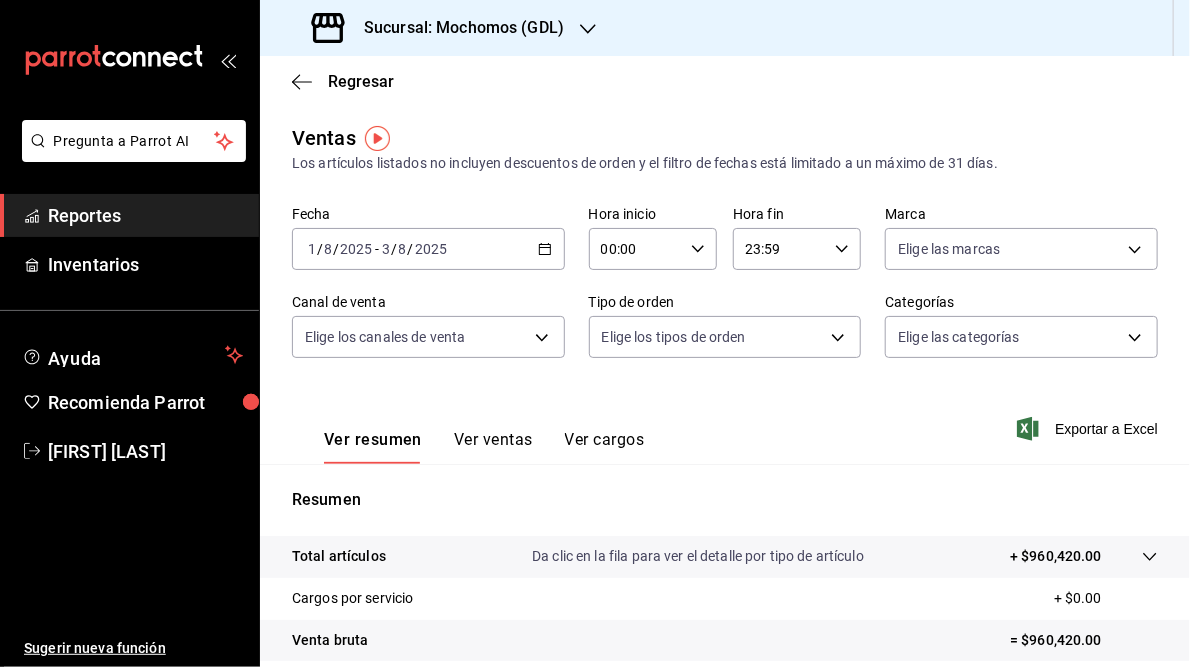 click 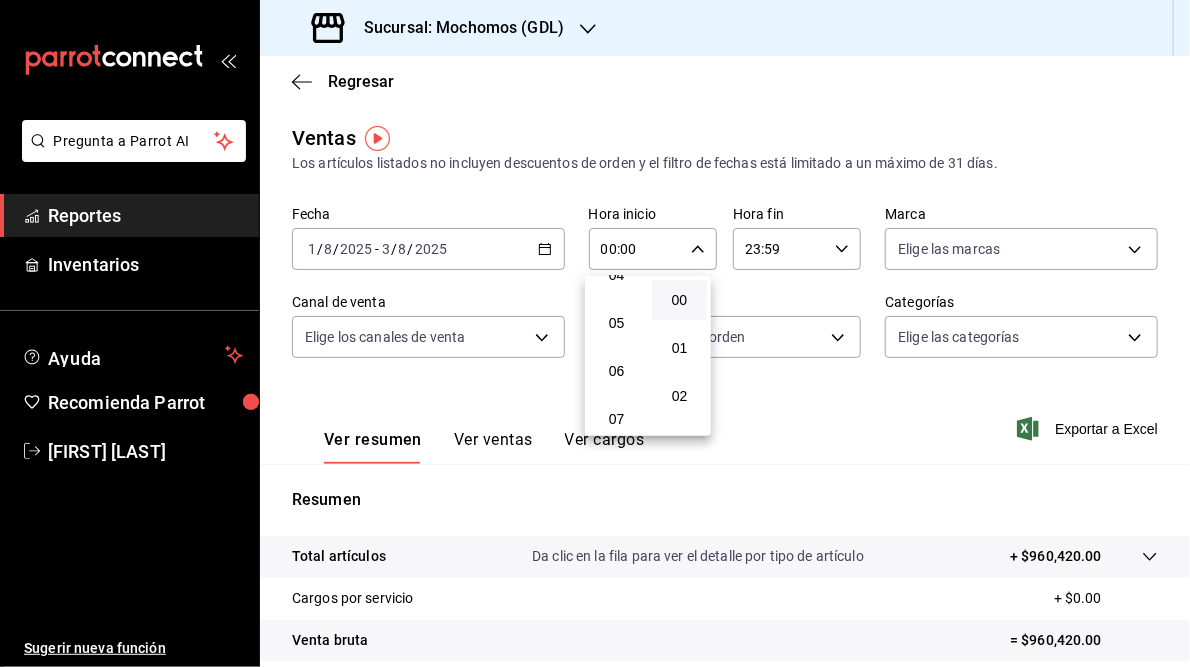 scroll, scrollTop: 219, scrollLeft: 0, axis: vertical 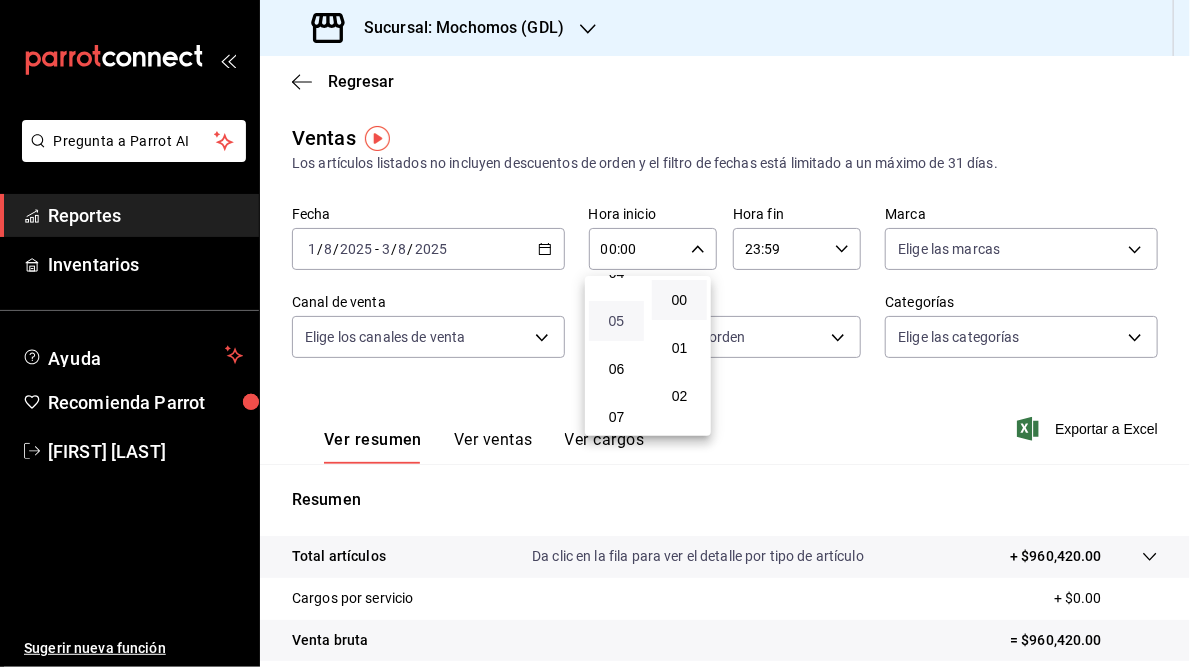 click on "05" at bounding box center [616, 321] 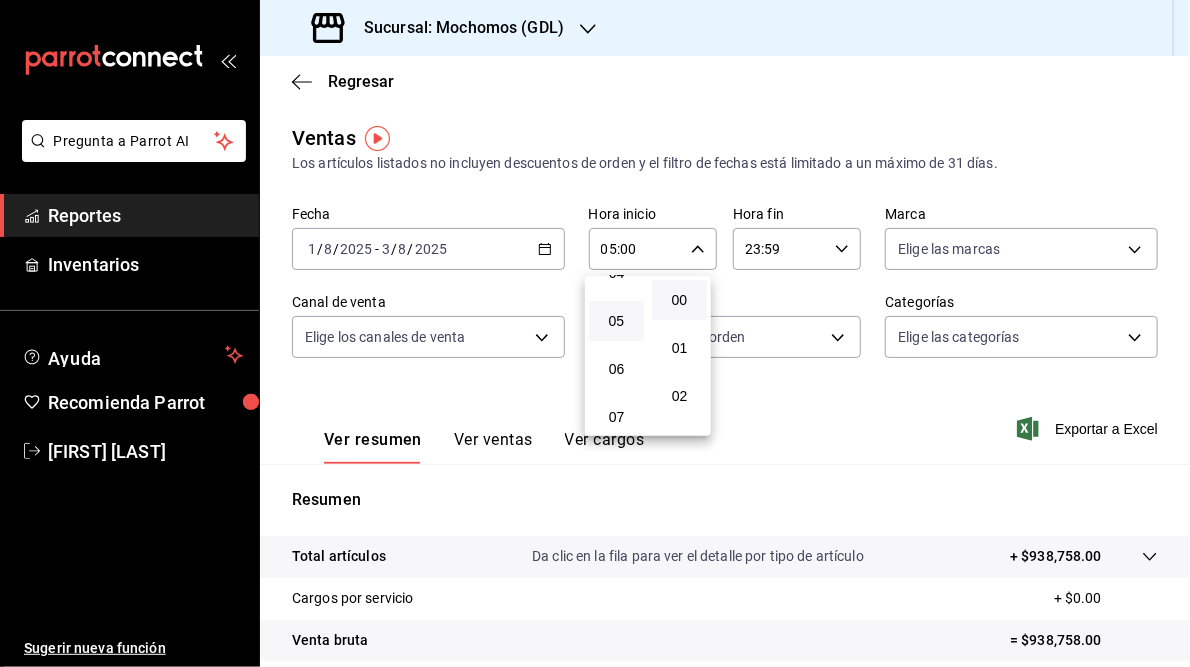 click at bounding box center [595, 333] 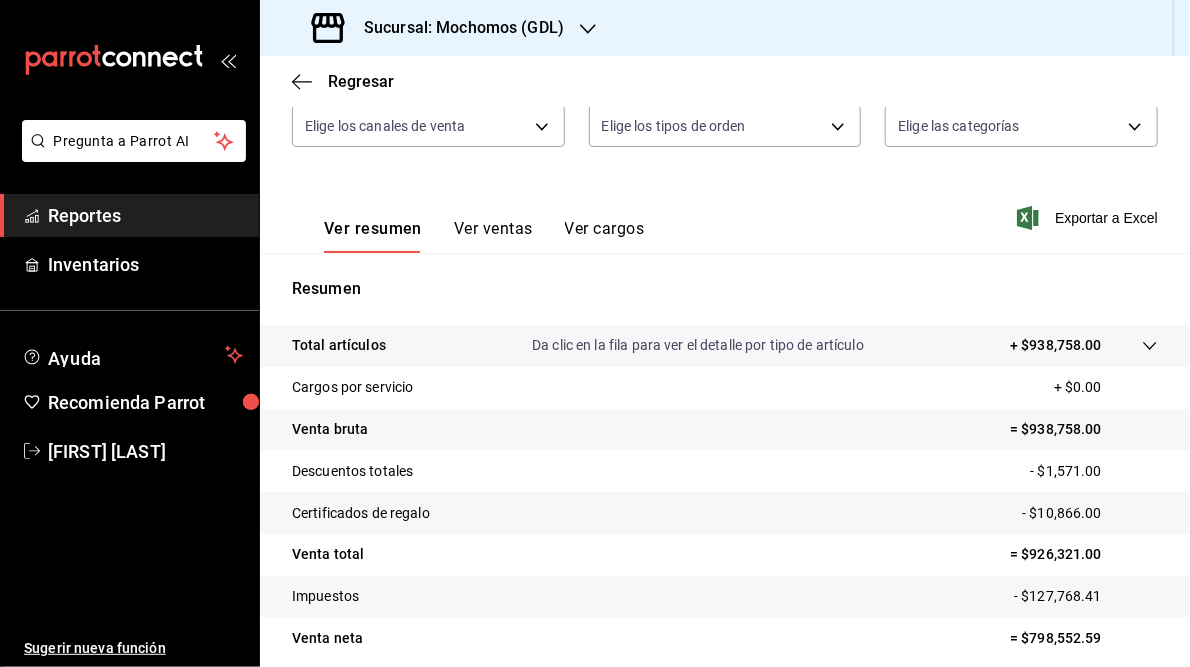 scroll, scrollTop: 290, scrollLeft: 0, axis: vertical 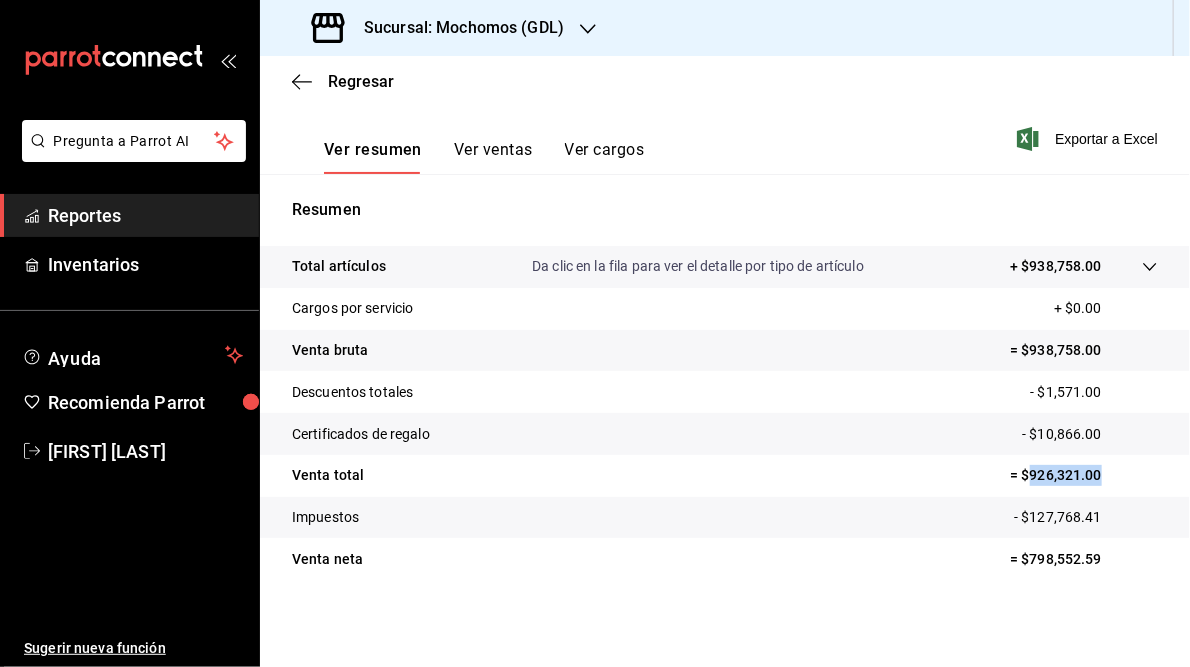 drag, startPoint x: 1017, startPoint y: 474, endPoint x: 1102, endPoint y: 469, distance: 85.146935 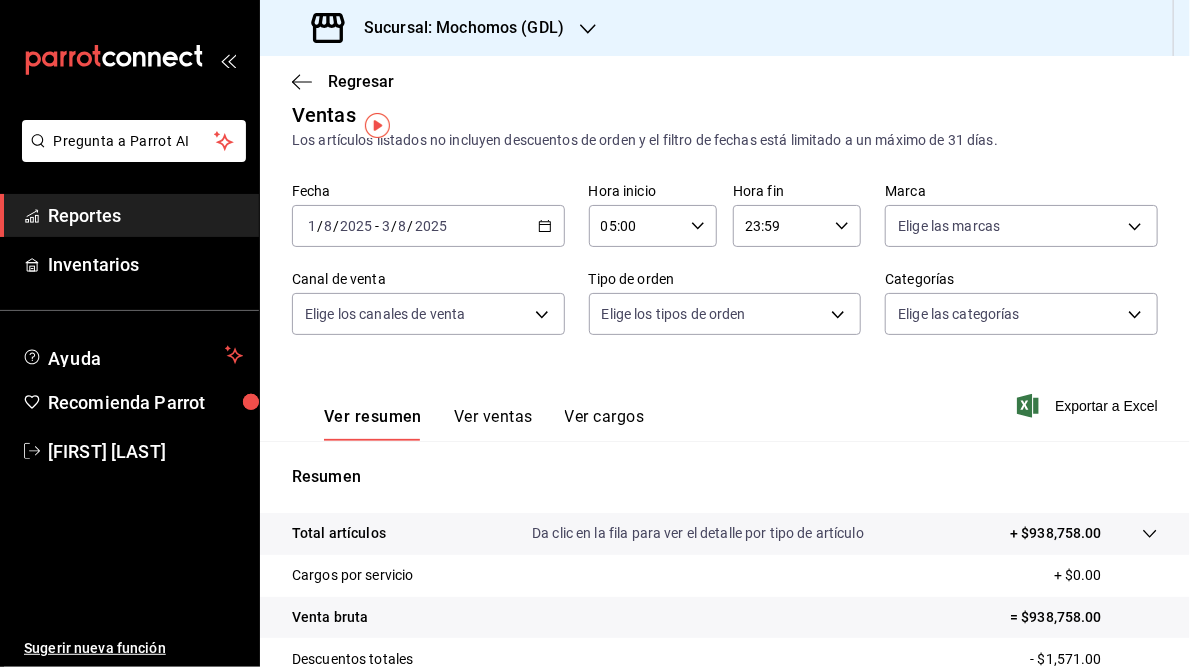 scroll, scrollTop: 12, scrollLeft: 0, axis: vertical 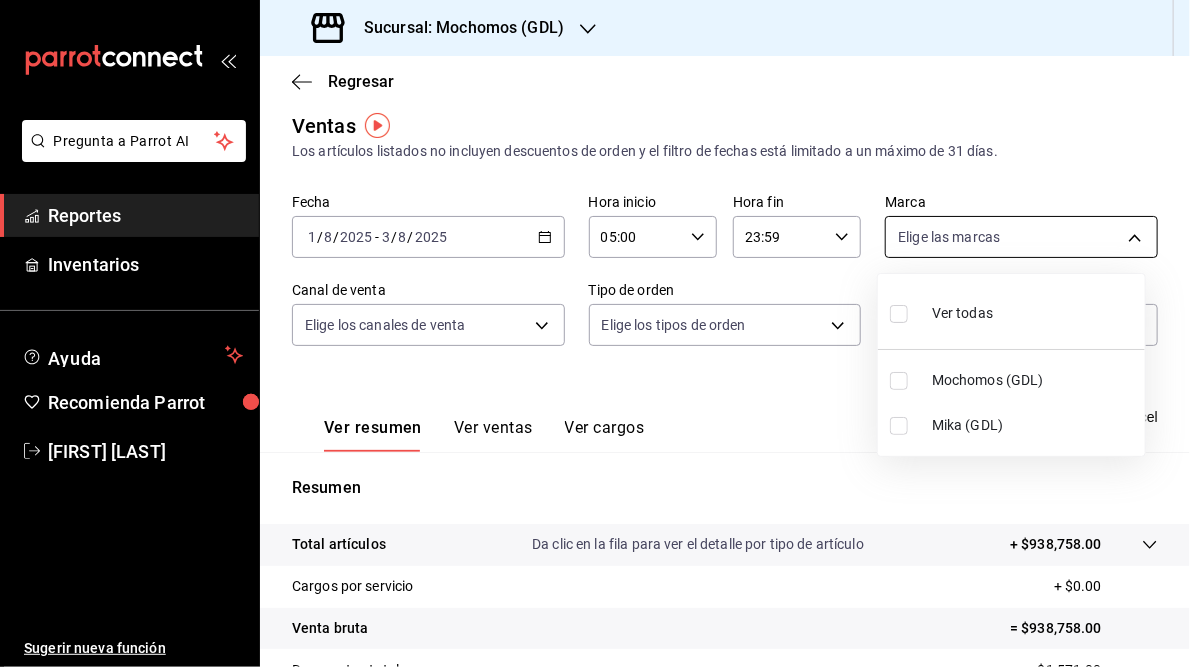 click on "Pregunta a Parrot AI Reportes   Inventarios   Ayuda Recomienda Parrot   [FIRST] [LAST]   Sugerir nueva función   GANA 1 MES GRATIS EN TU SUSCRIPCIÓN AQUÍ" at bounding box center (595, 333) 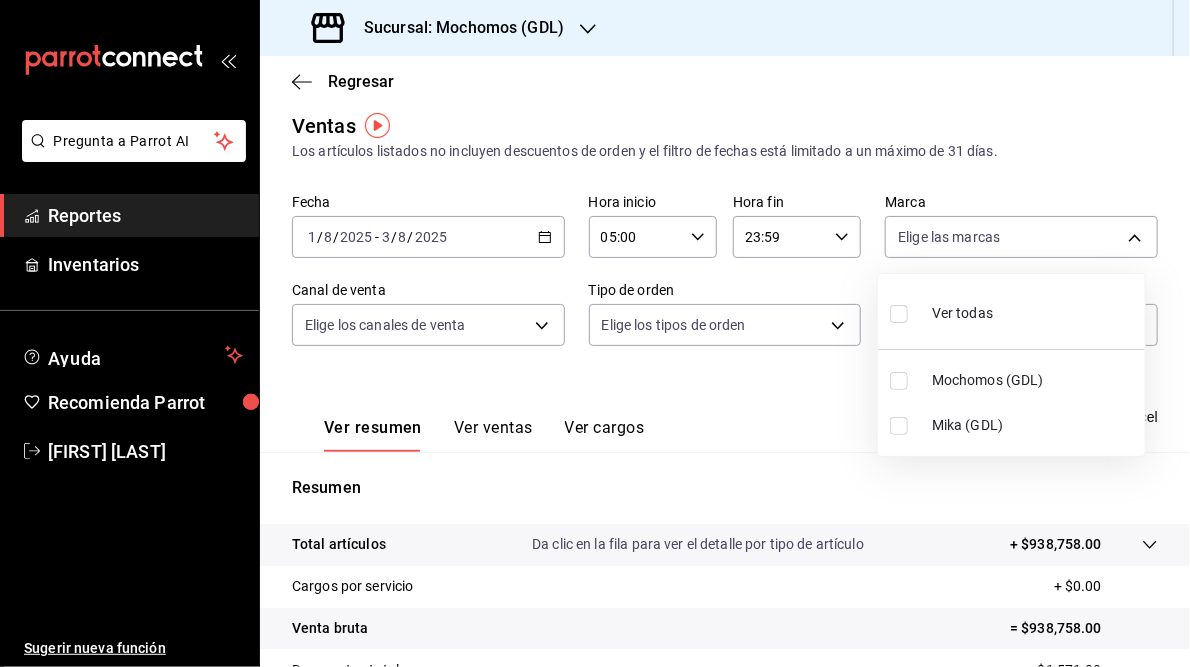 click on "Mika (GDL)" at bounding box center (1034, 425) 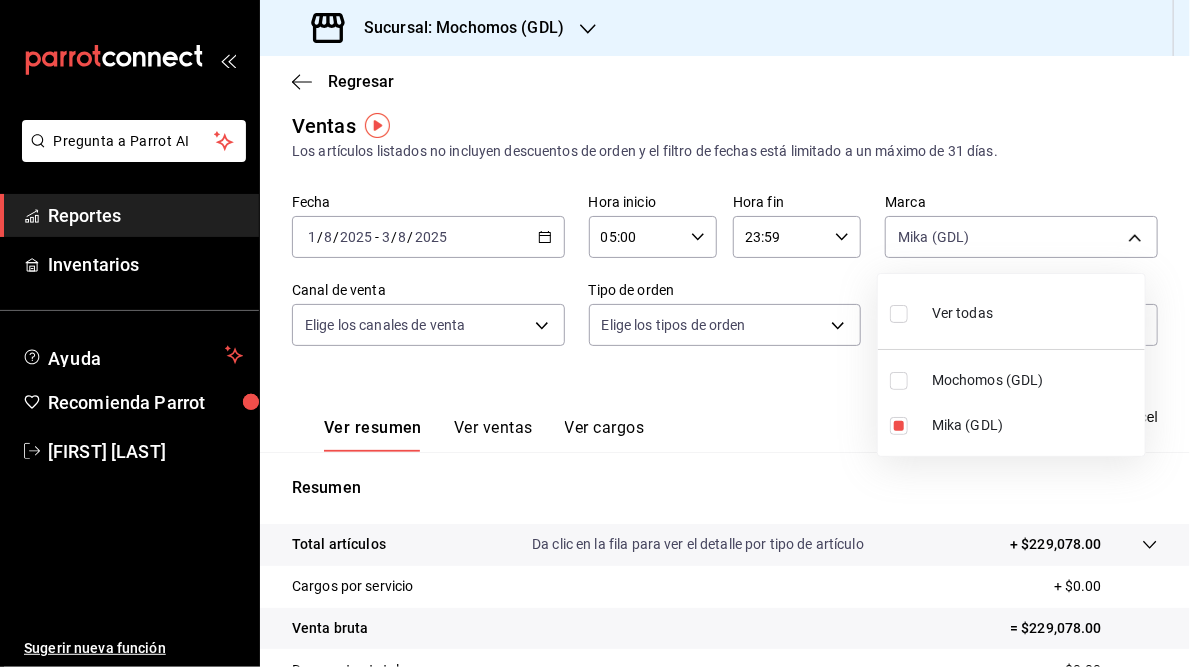 click at bounding box center [595, 333] 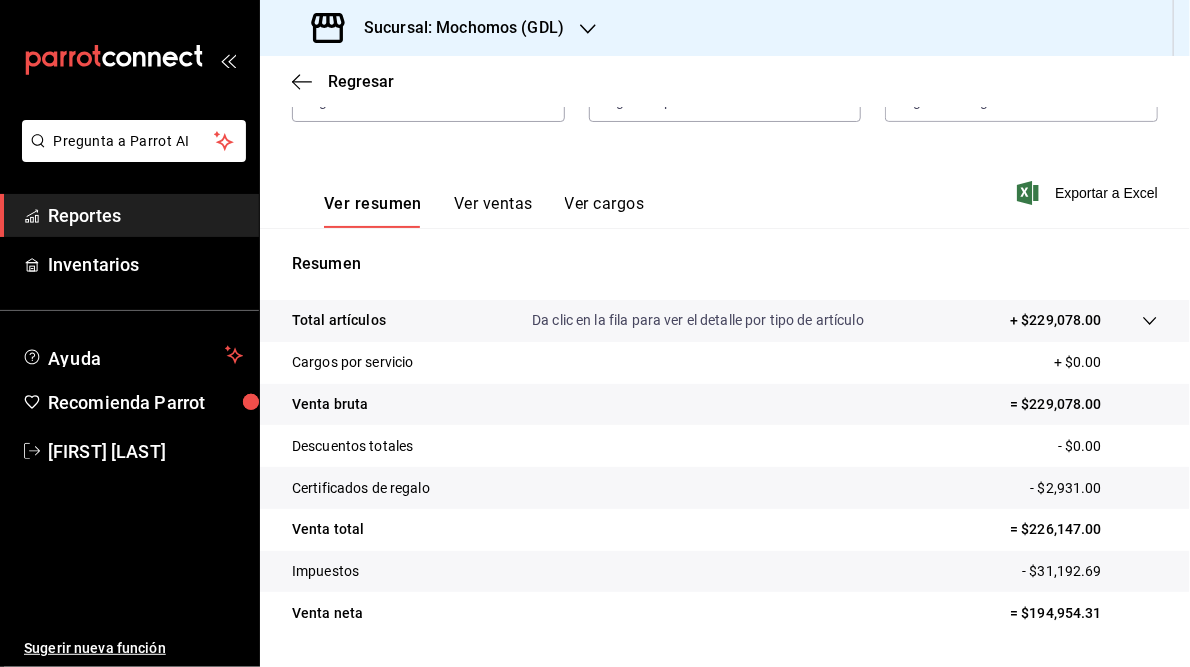 scroll, scrollTop: 237, scrollLeft: 0, axis: vertical 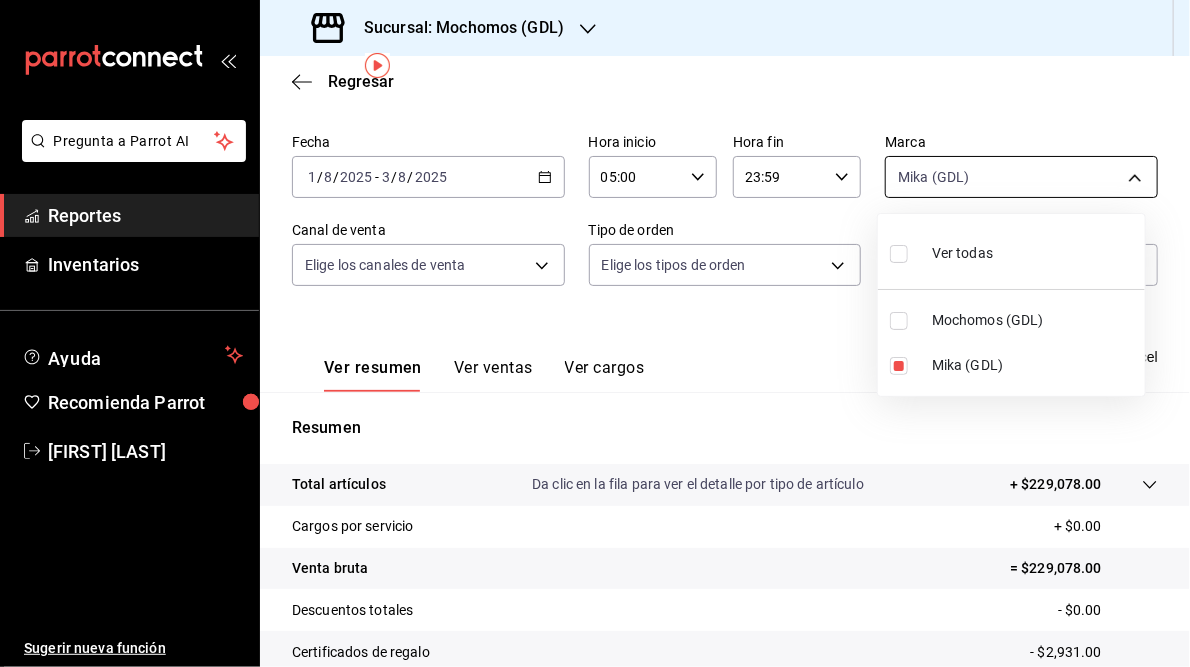 click on "Pregunta a Parrot AI Reportes   Inventarios   Ayuda Recomienda Parrot   [FIRST] [LAST]   Sugerir nueva función   Ver video tutorial" at bounding box center [595, 333] 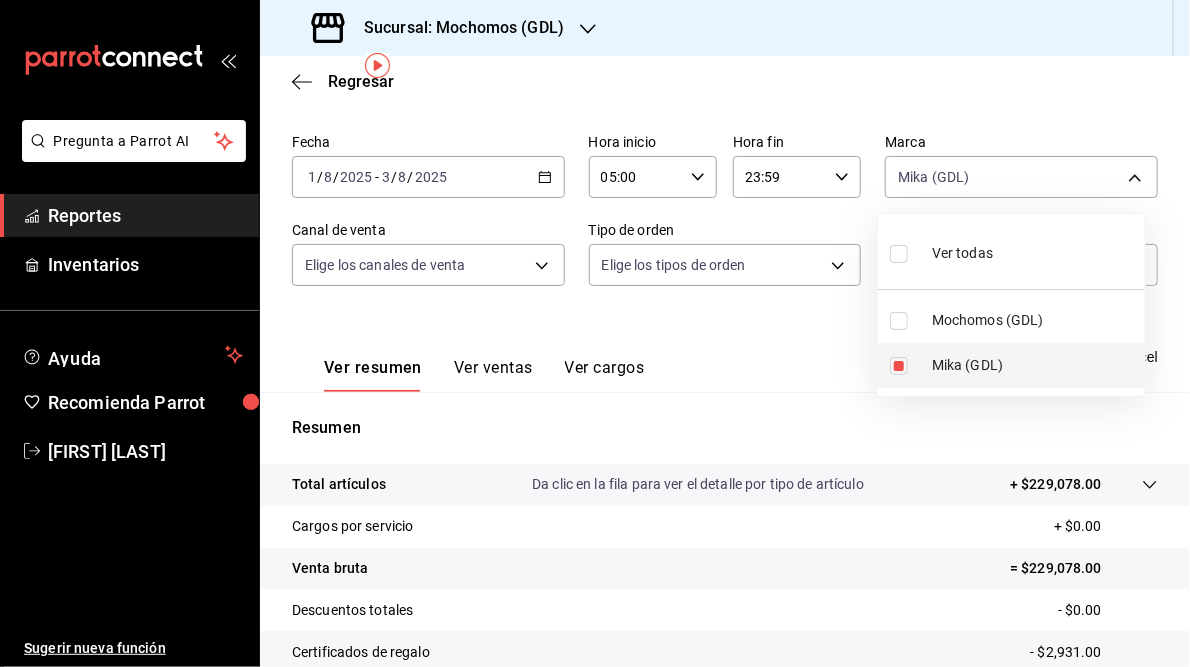 click at bounding box center [903, 366] 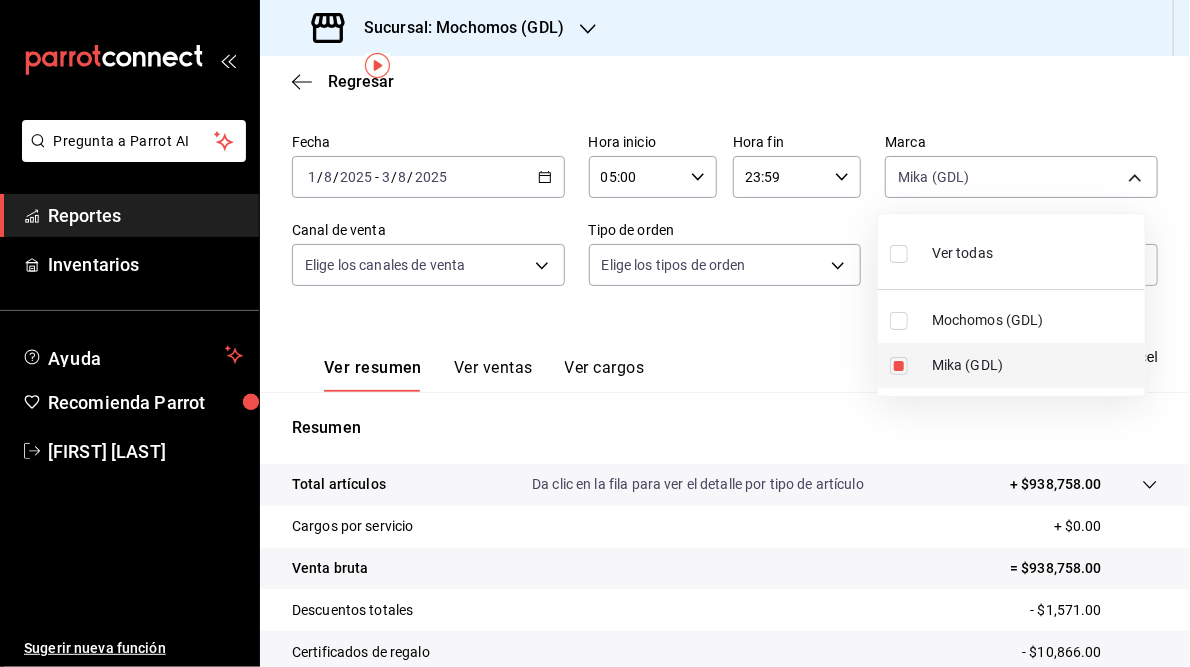 click at bounding box center (899, 366) 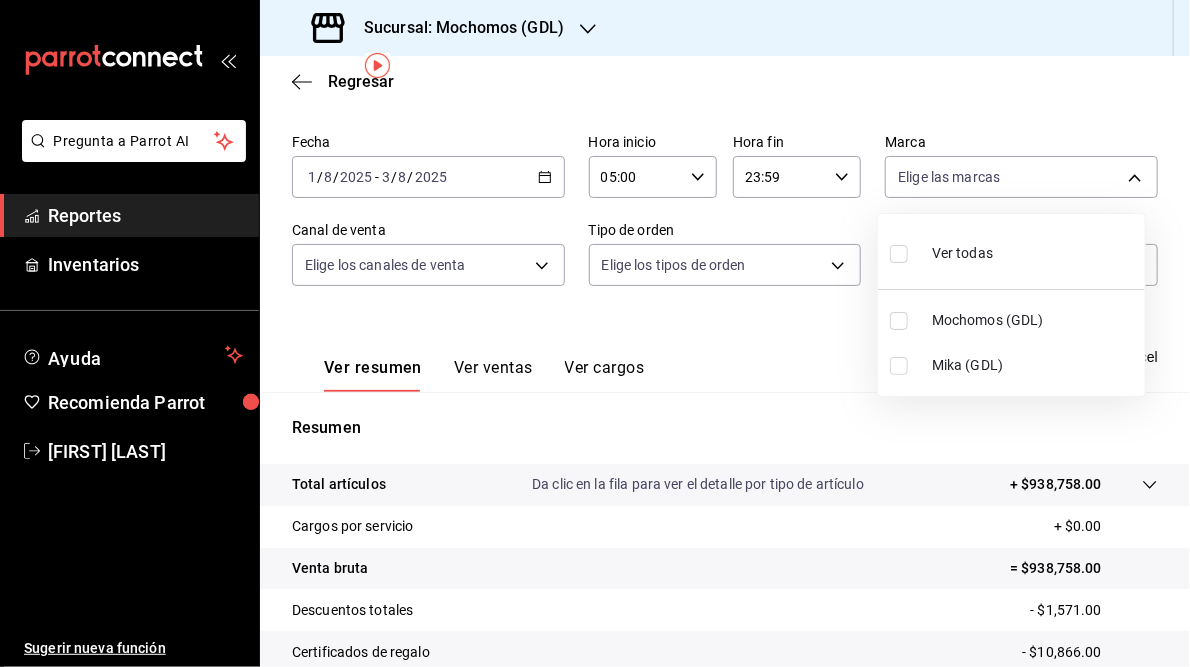 click at bounding box center (899, 321) 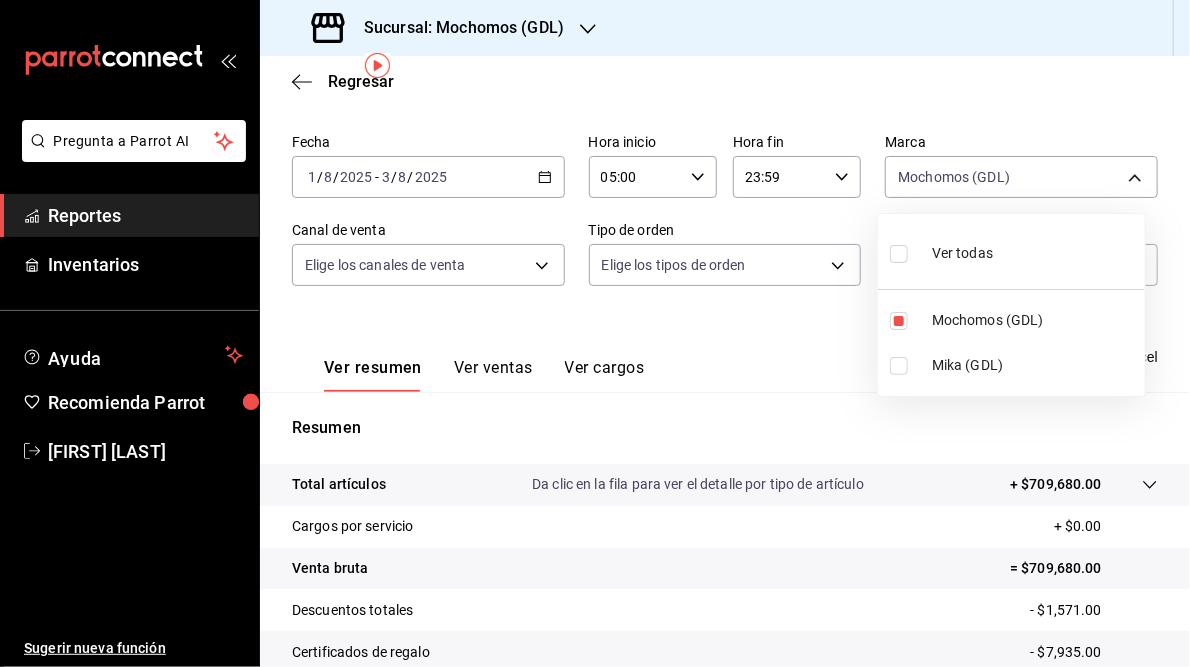 click at bounding box center (595, 333) 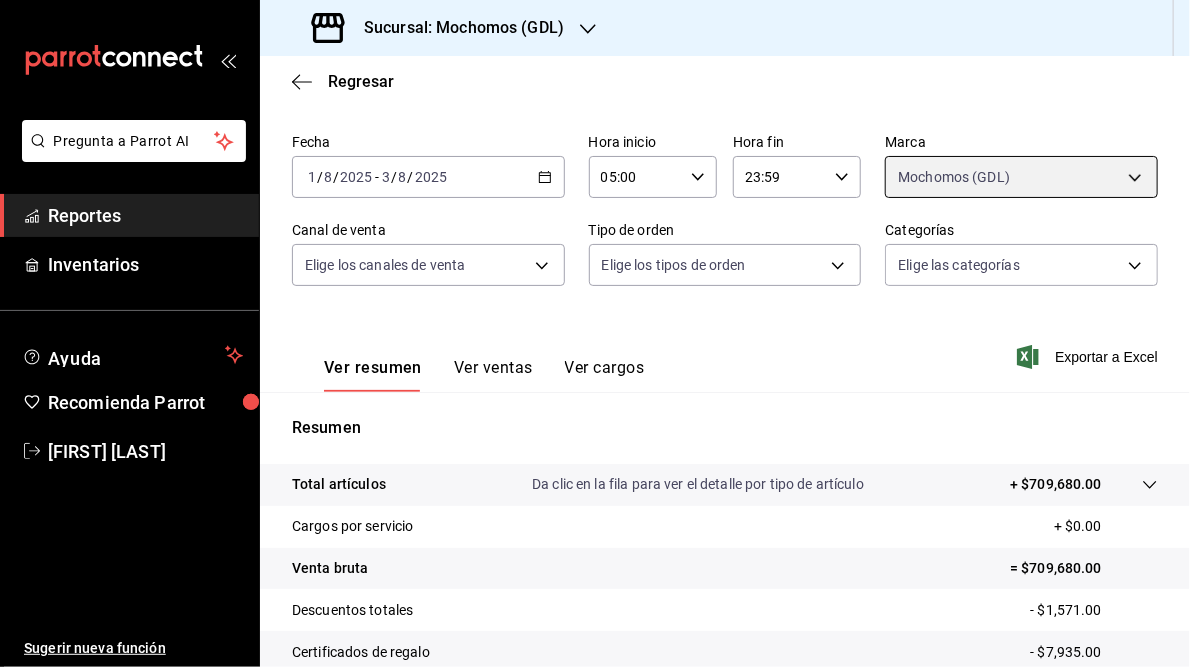 scroll, scrollTop: 290, scrollLeft: 0, axis: vertical 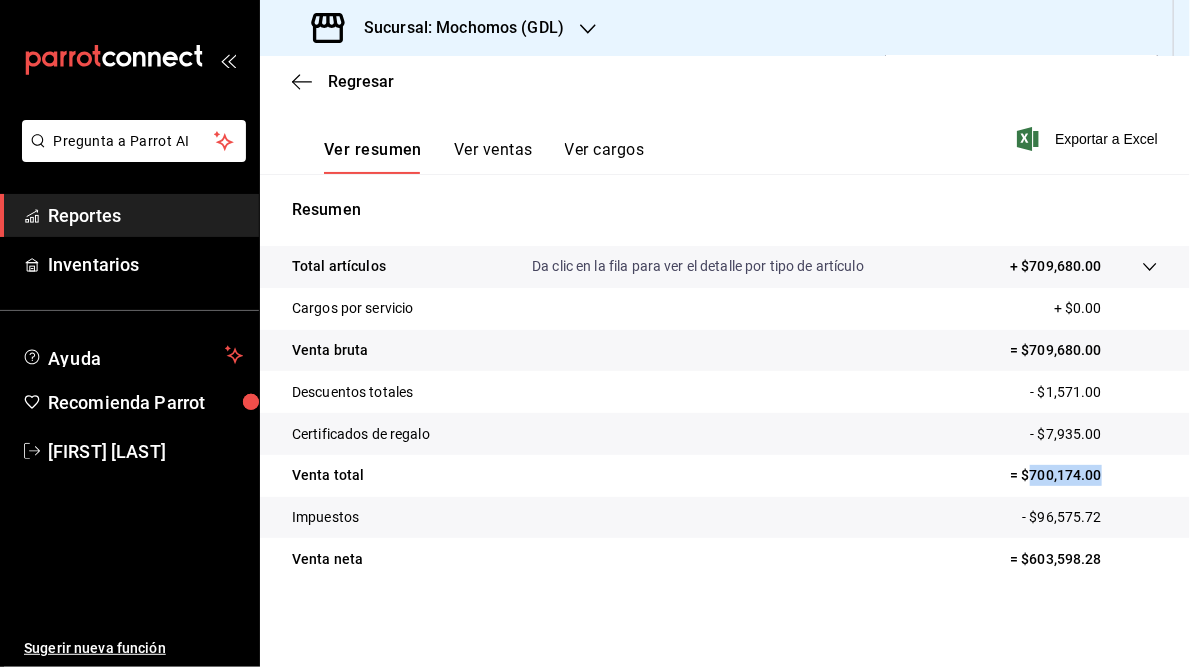 drag, startPoint x: 1020, startPoint y: 477, endPoint x: 1094, endPoint y: 470, distance: 74.330345 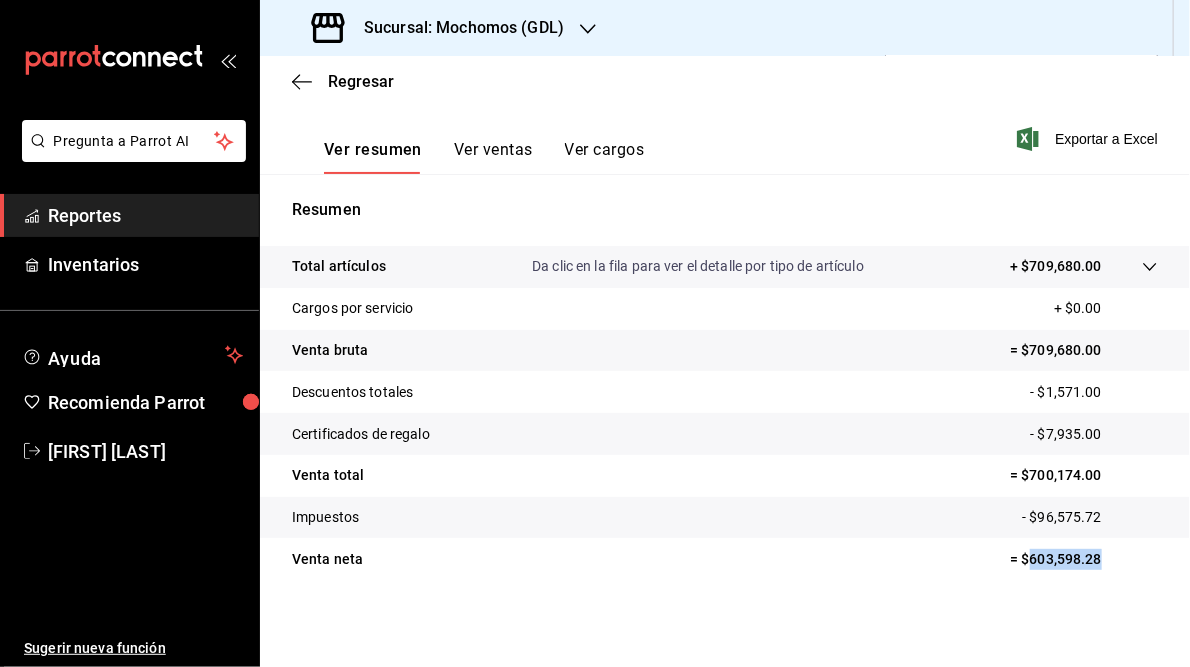 drag, startPoint x: 1016, startPoint y: 555, endPoint x: 1116, endPoint y: 555, distance: 100 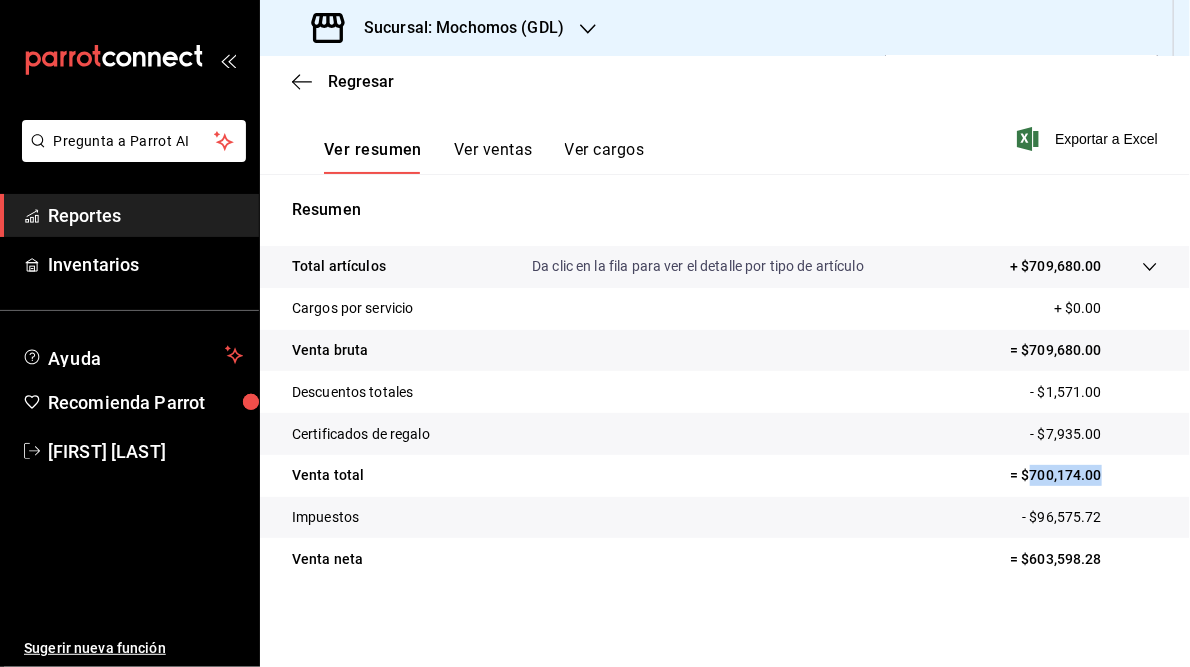 drag, startPoint x: 1019, startPoint y: 474, endPoint x: 1095, endPoint y: 471, distance: 76.05919 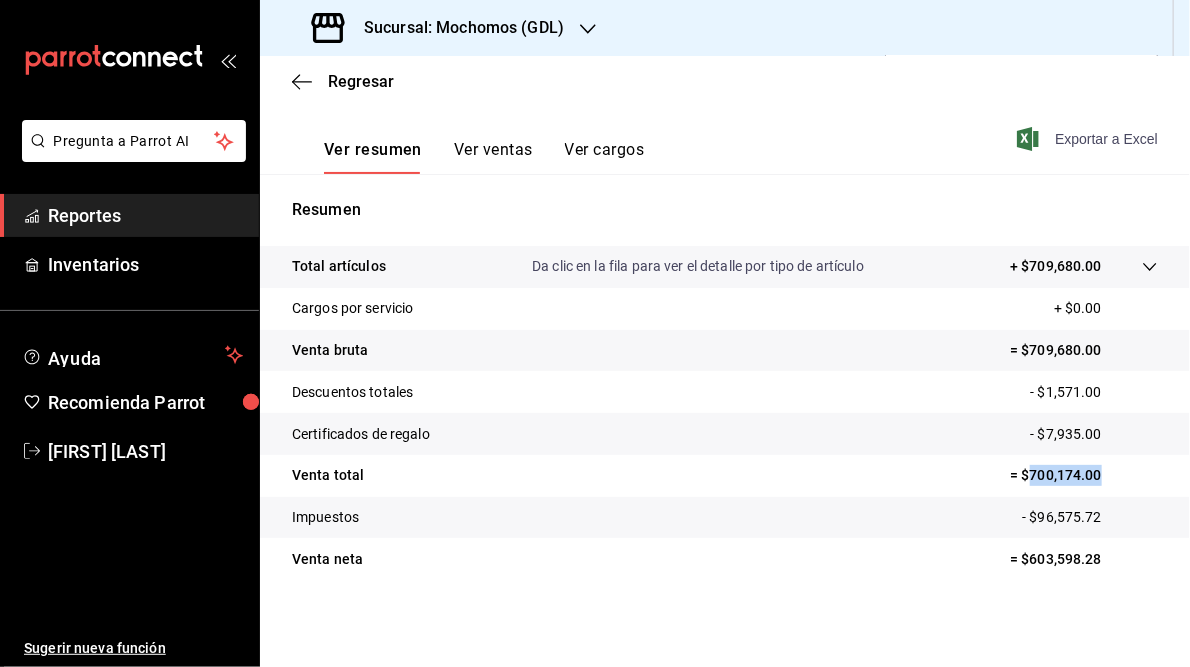 click on "Exportar a Excel" at bounding box center (1089, 139) 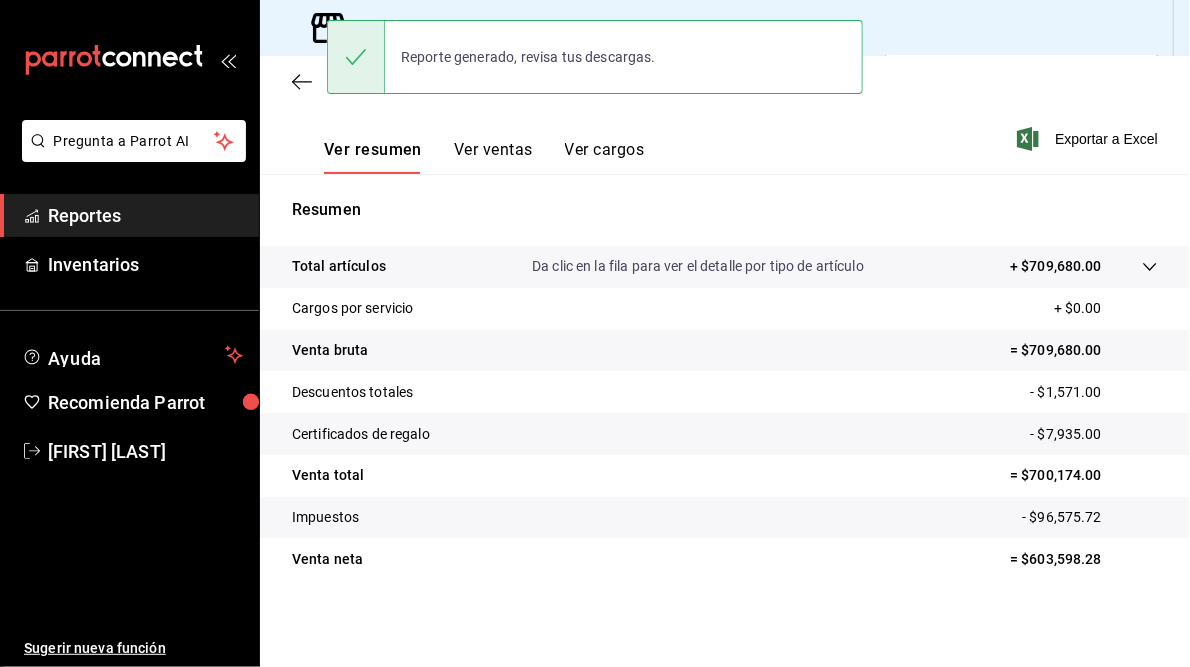 click on "Ver resumen Ver ventas Ver cargos Exportar a Excel" at bounding box center [725, 133] 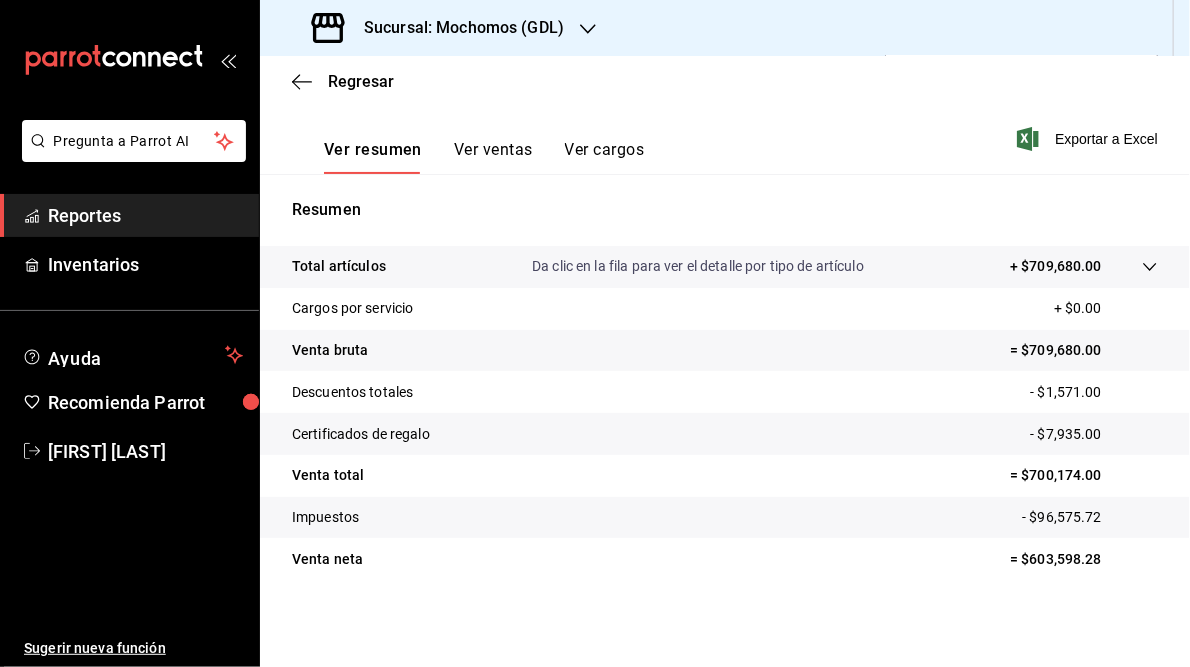 click on "Sucursal: Mochomos (GDL)" at bounding box center (456, 28) 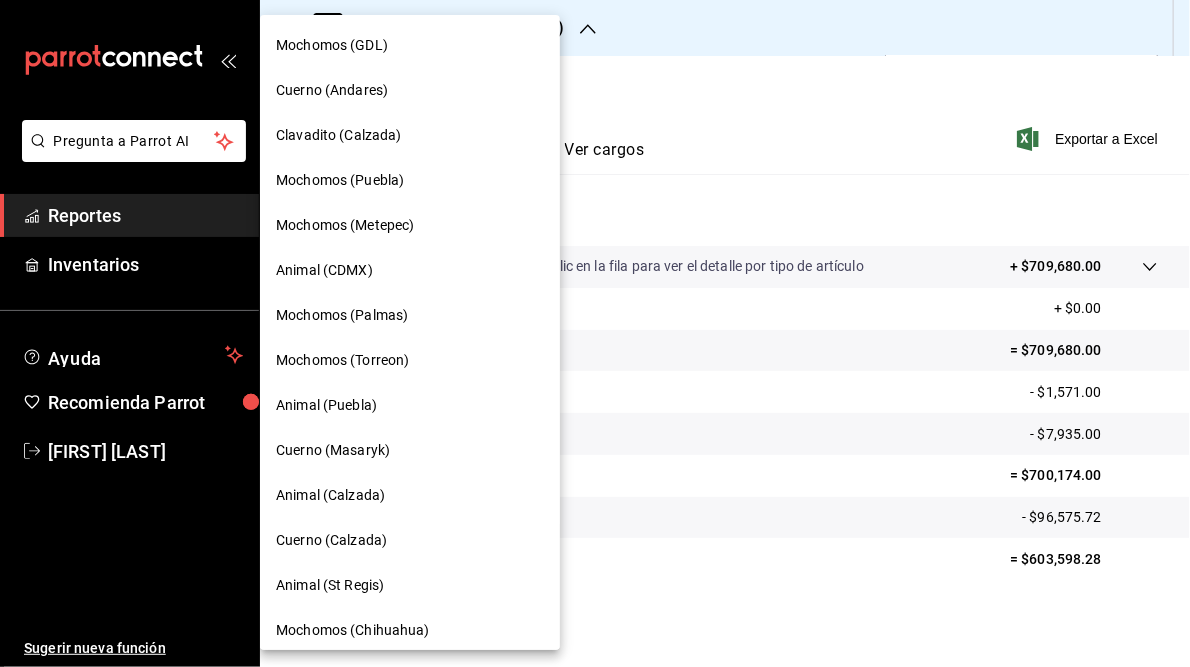 click on "Mochomos (GDL)" at bounding box center [332, 45] 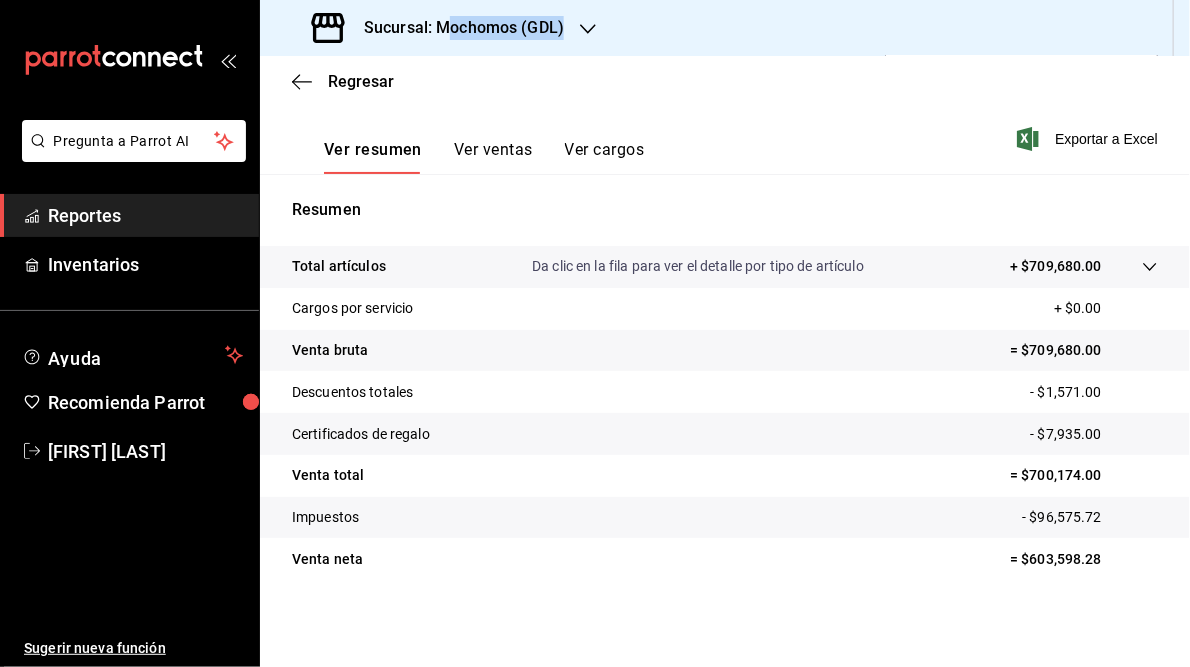 drag, startPoint x: 394, startPoint y: 98, endPoint x: 444, endPoint y: 31, distance: 83.60024 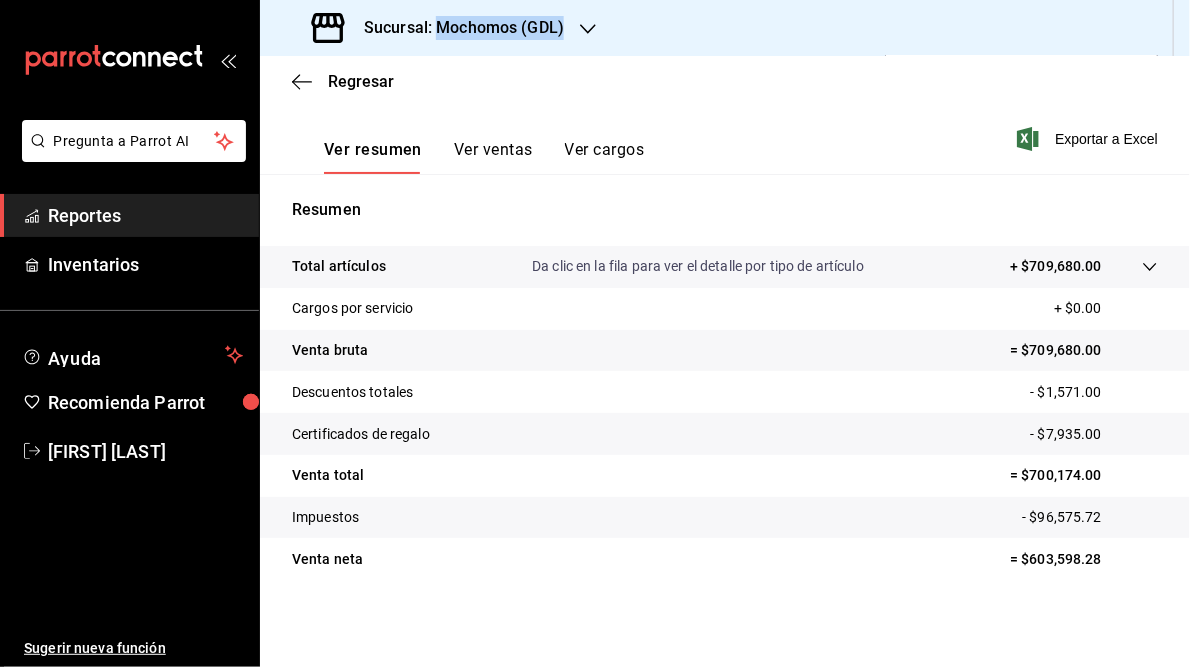 drag, startPoint x: 444, startPoint y: 31, endPoint x: 543, endPoint y: 111, distance: 127.28315 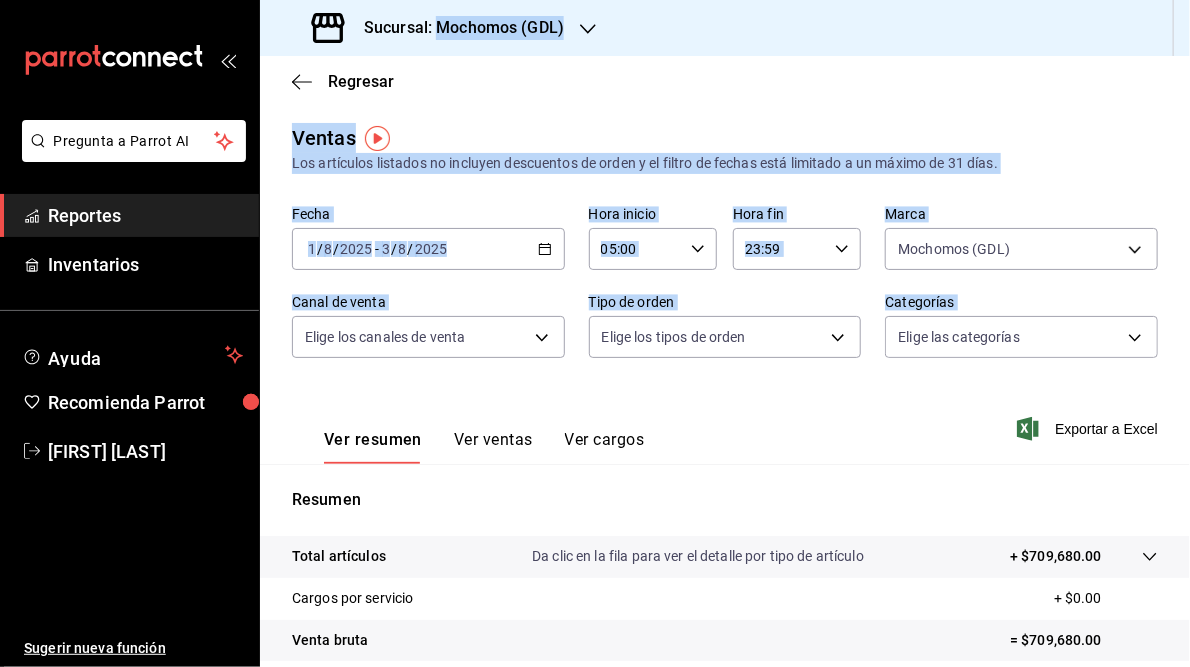 click 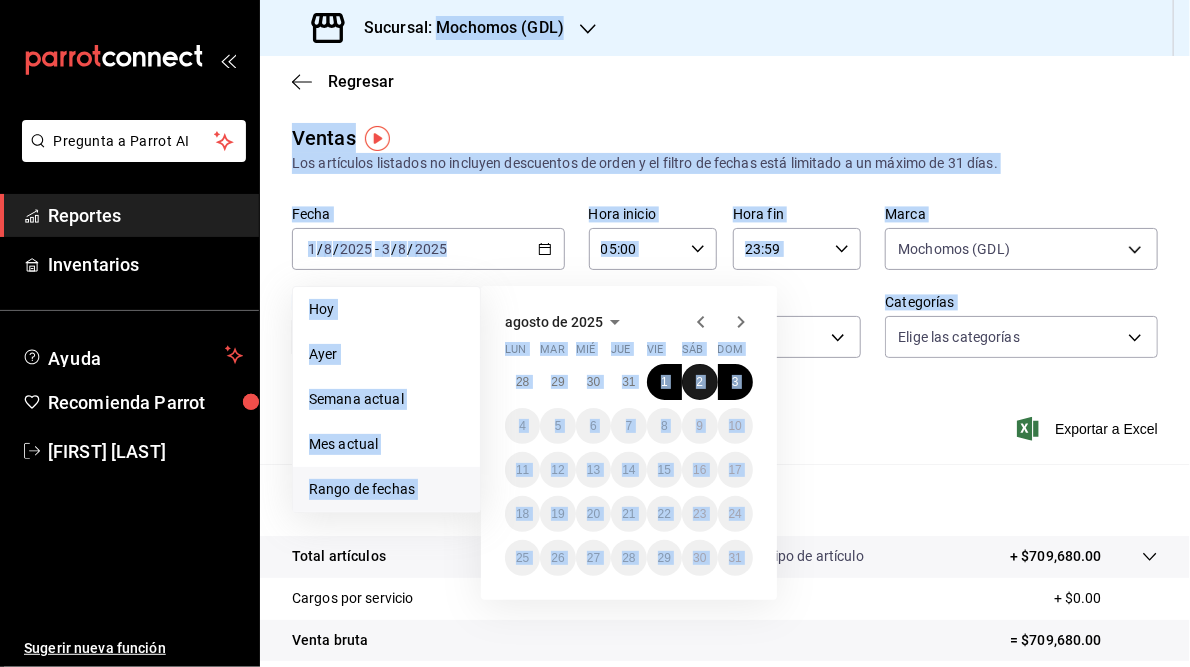 click on "2" at bounding box center (699, 382) 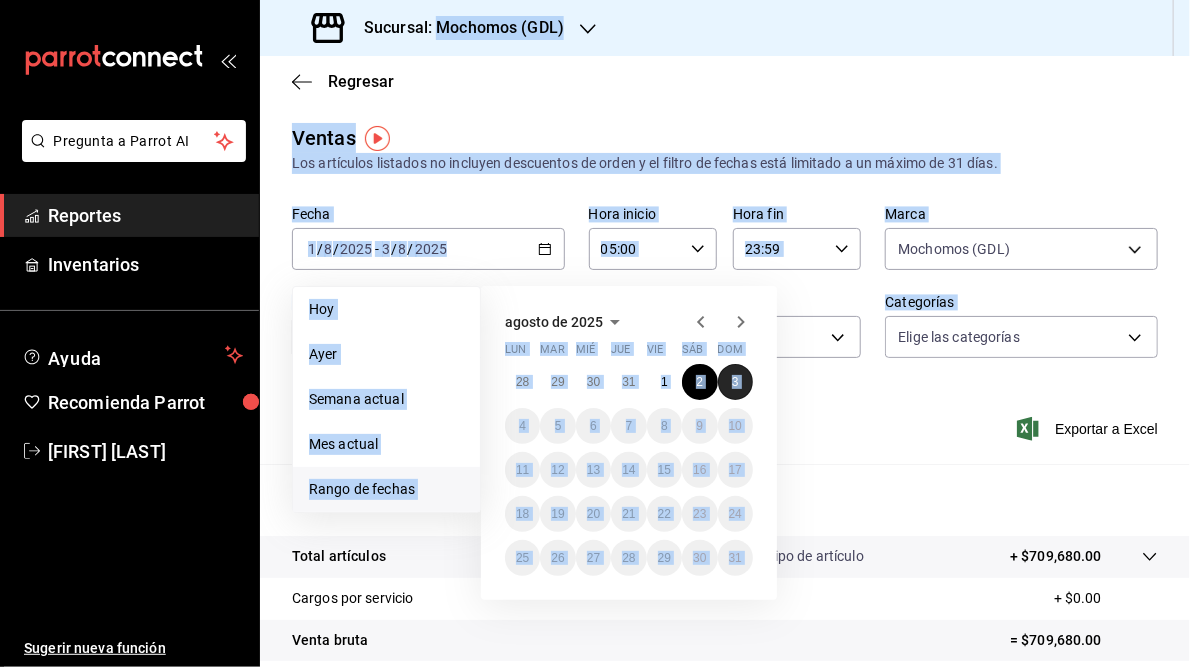 click on "3" at bounding box center [735, 382] 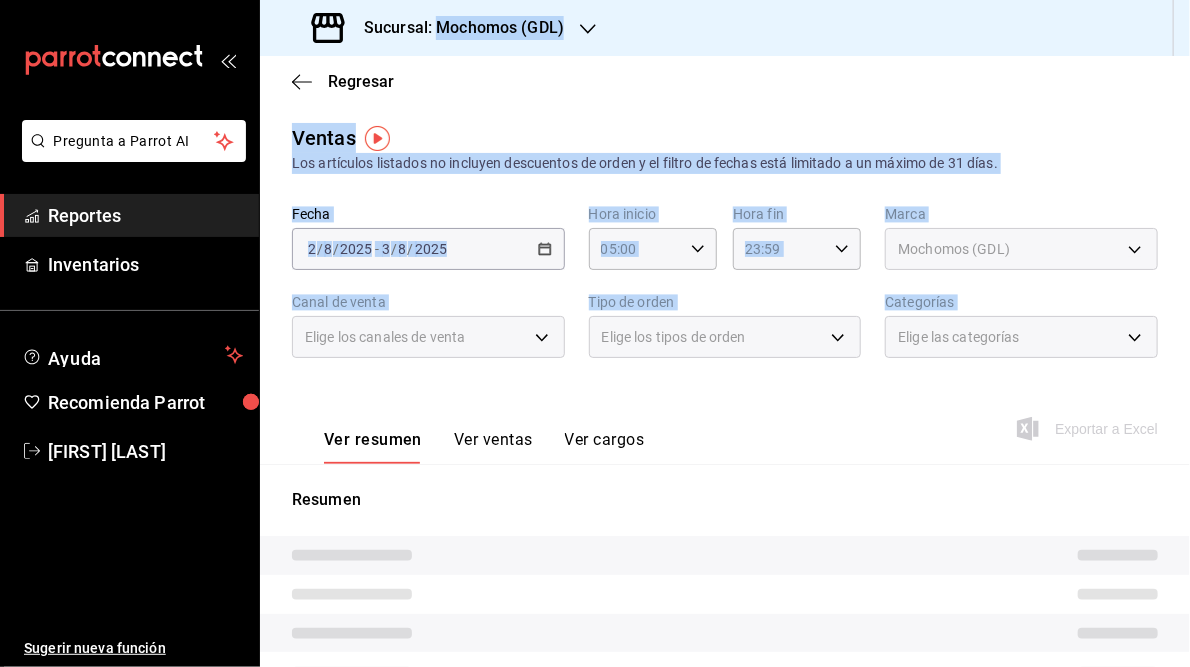 click on "Regresar" at bounding box center (725, 81) 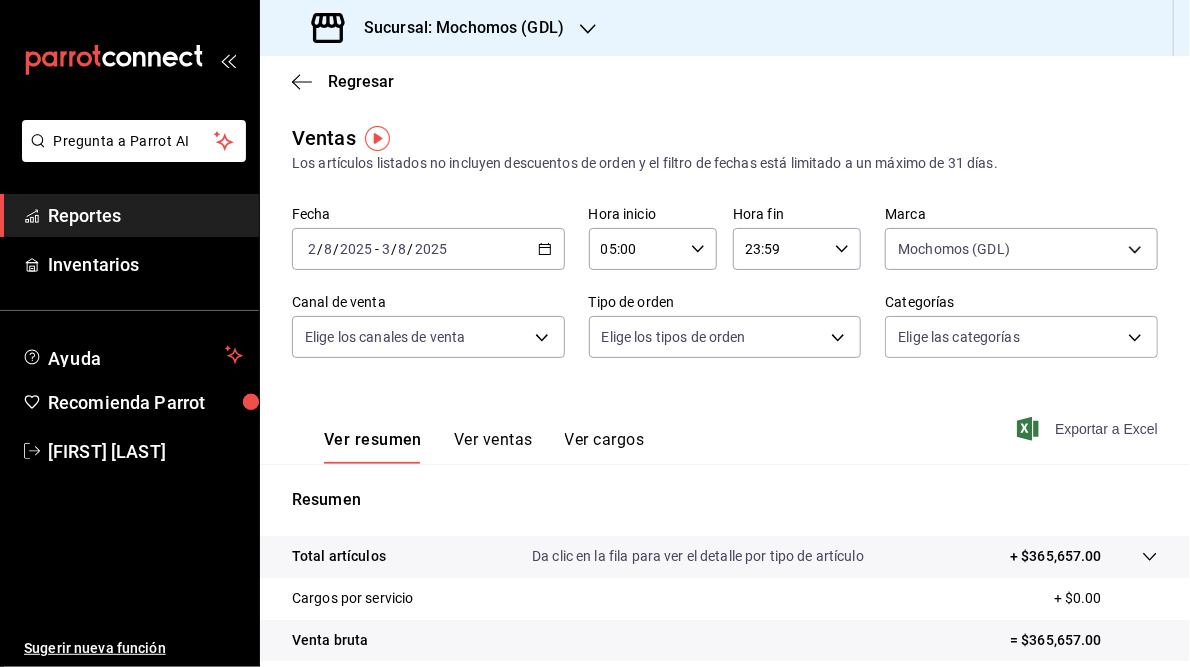 click on "Exportar a Excel" at bounding box center [1089, 429] 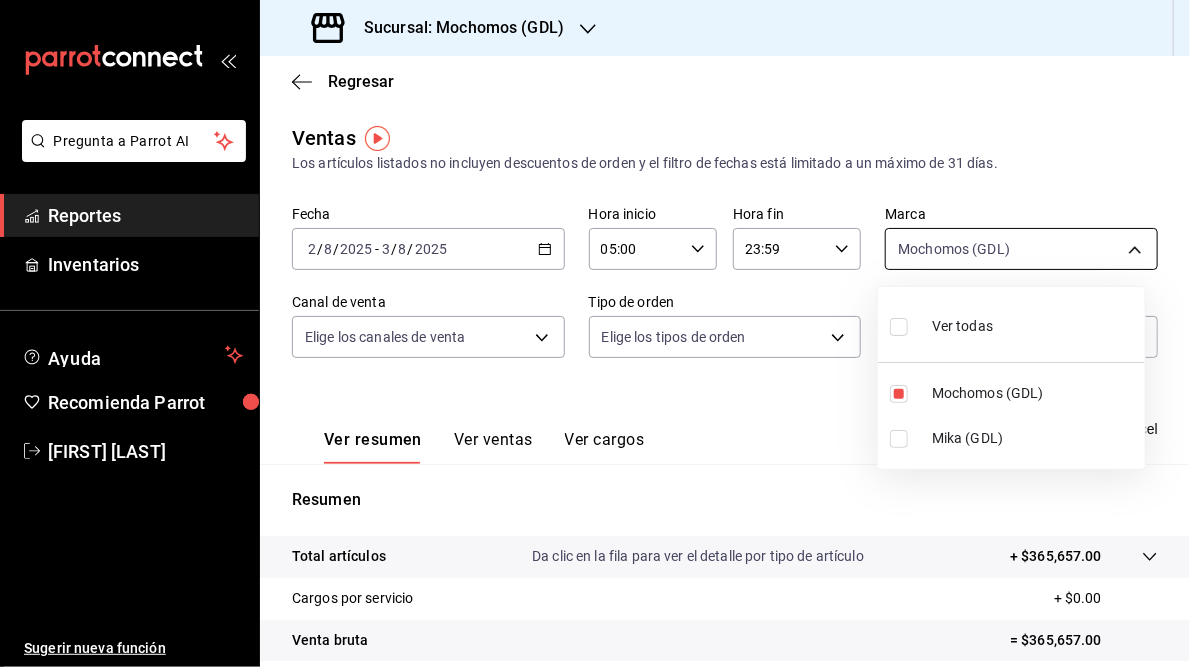 click on "Pregunta a Parrot AI Reportes   Inventarios   Ayuda Recomienda Parrot   [FIRST] [LAST]   Sugerir nueva función   Ir a video" at bounding box center [595, 333] 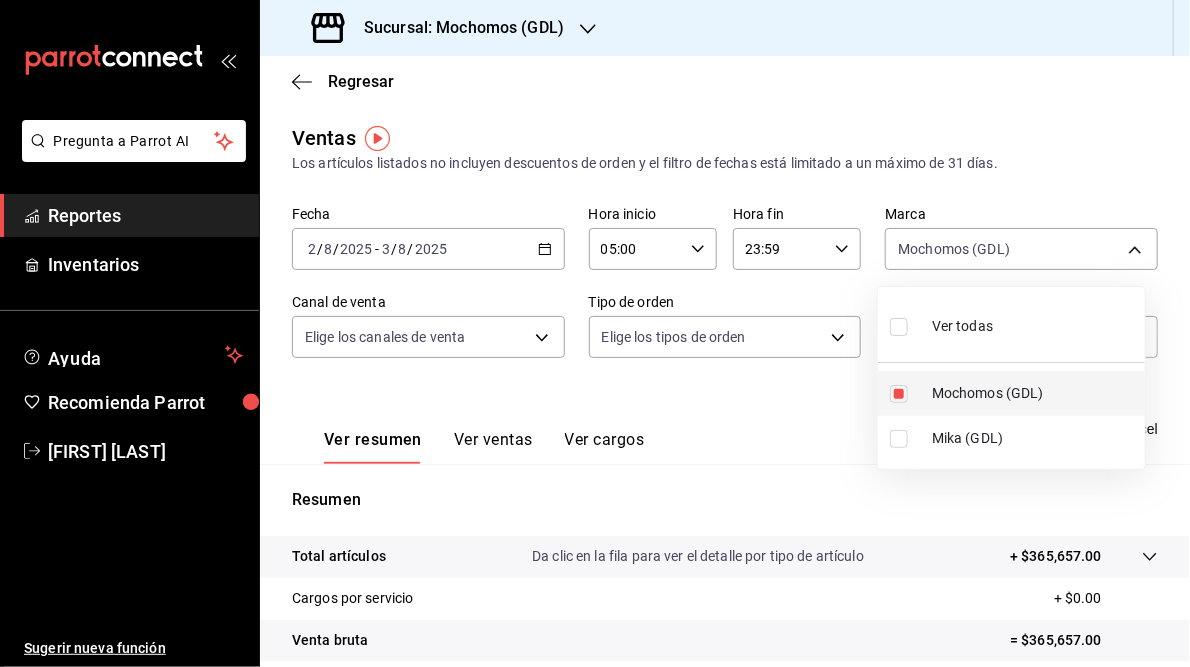 click at bounding box center (899, 394) 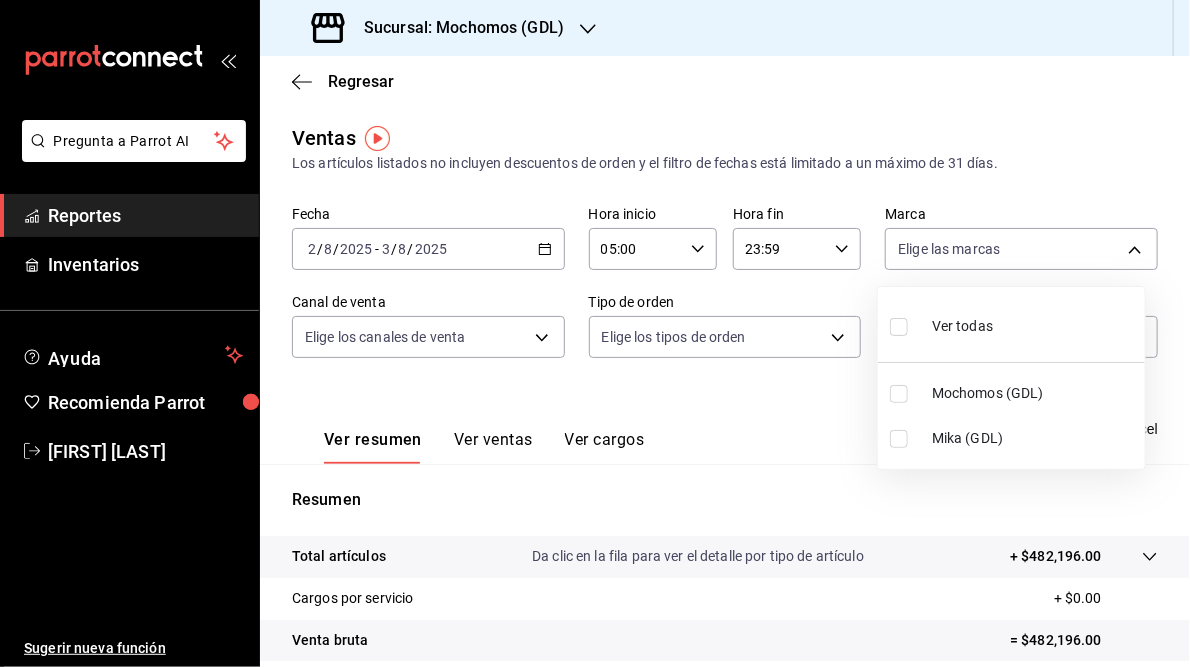 click at bounding box center (595, 333) 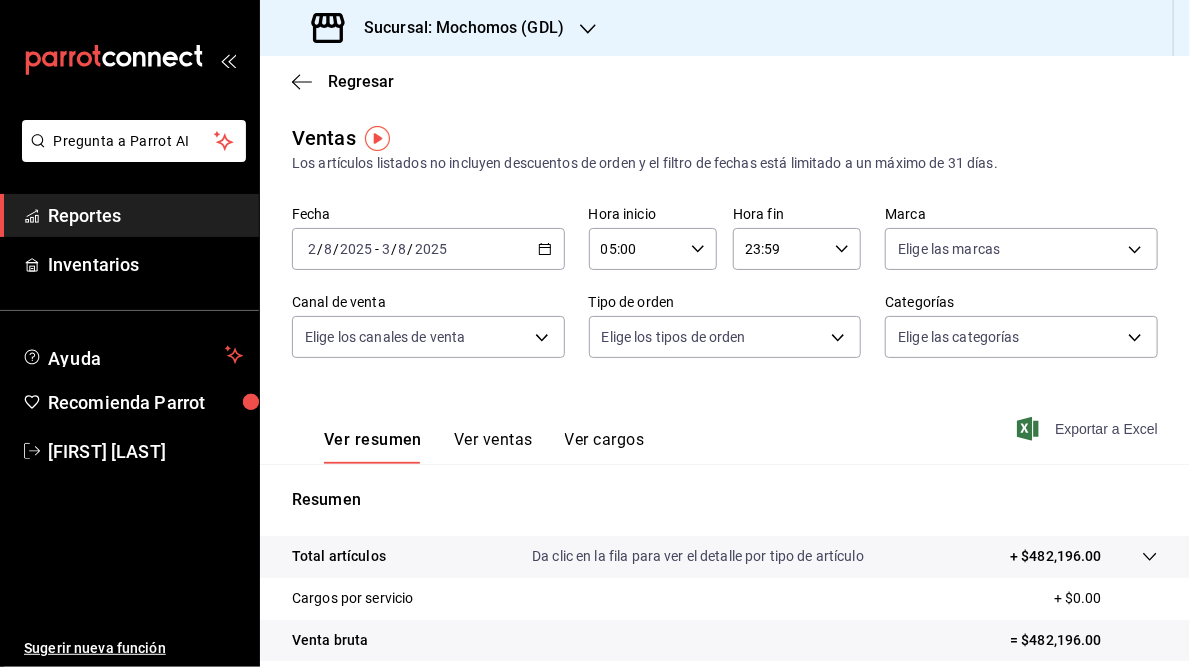 click on "Exportar a Excel" at bounding box center (1089, 429) 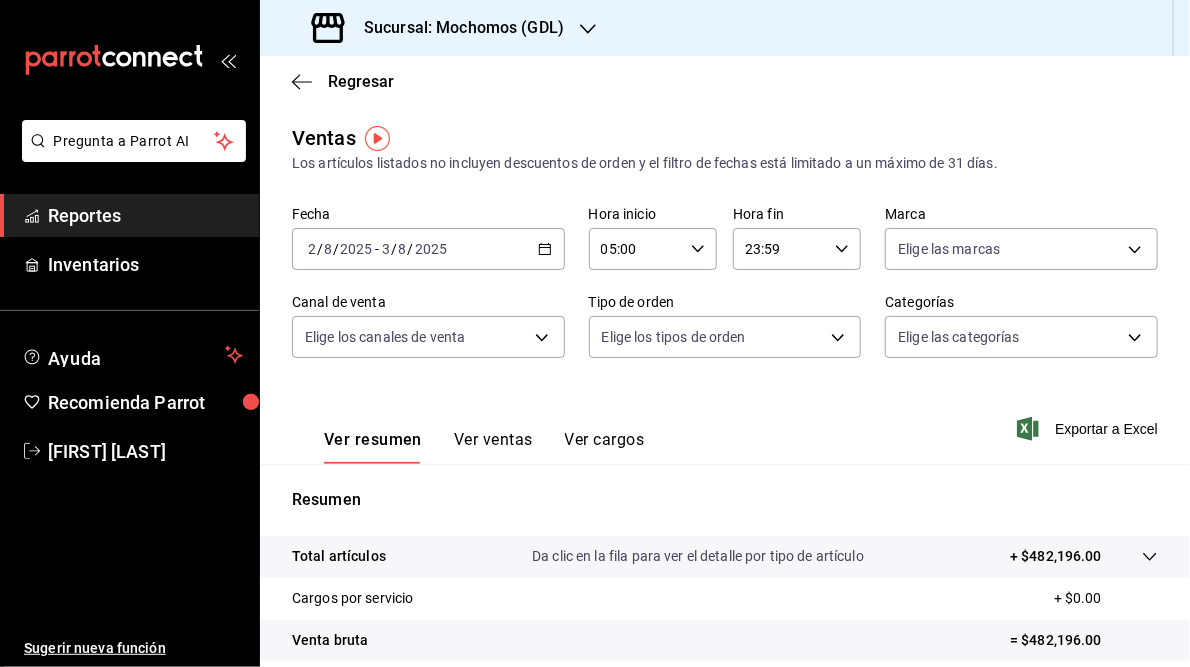 click on "Sucursal: Mochomos (GDL)" at bounding box center [456, 28] 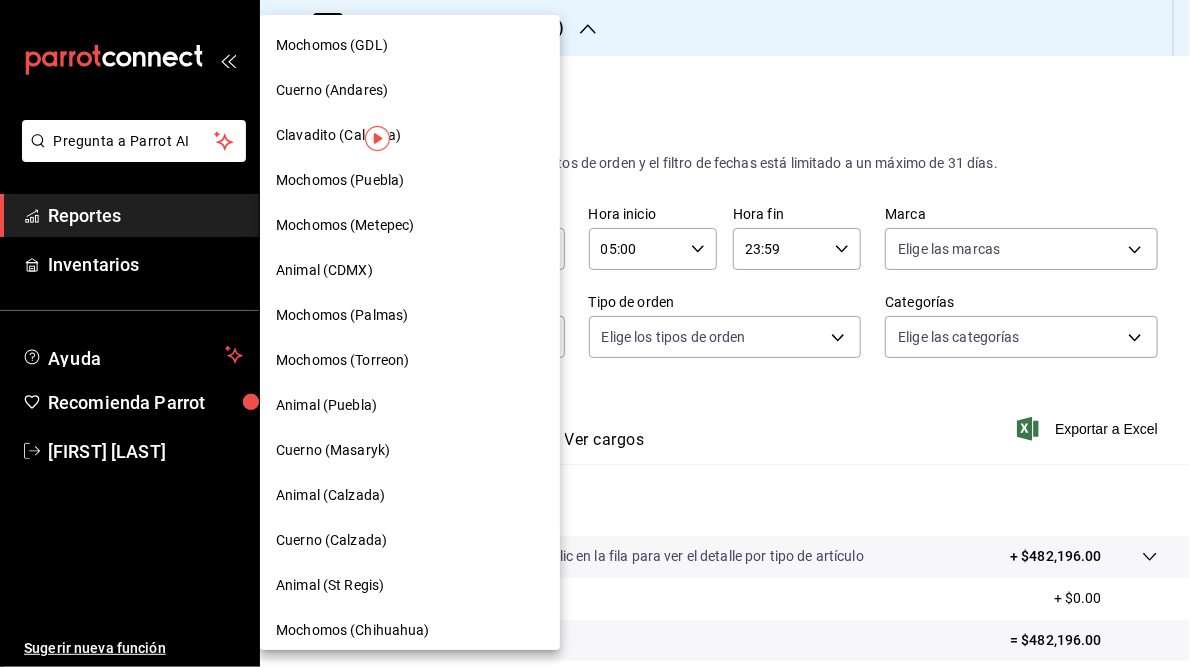 click on "Cuerno (Andares)" at bounding box center [332, 90] 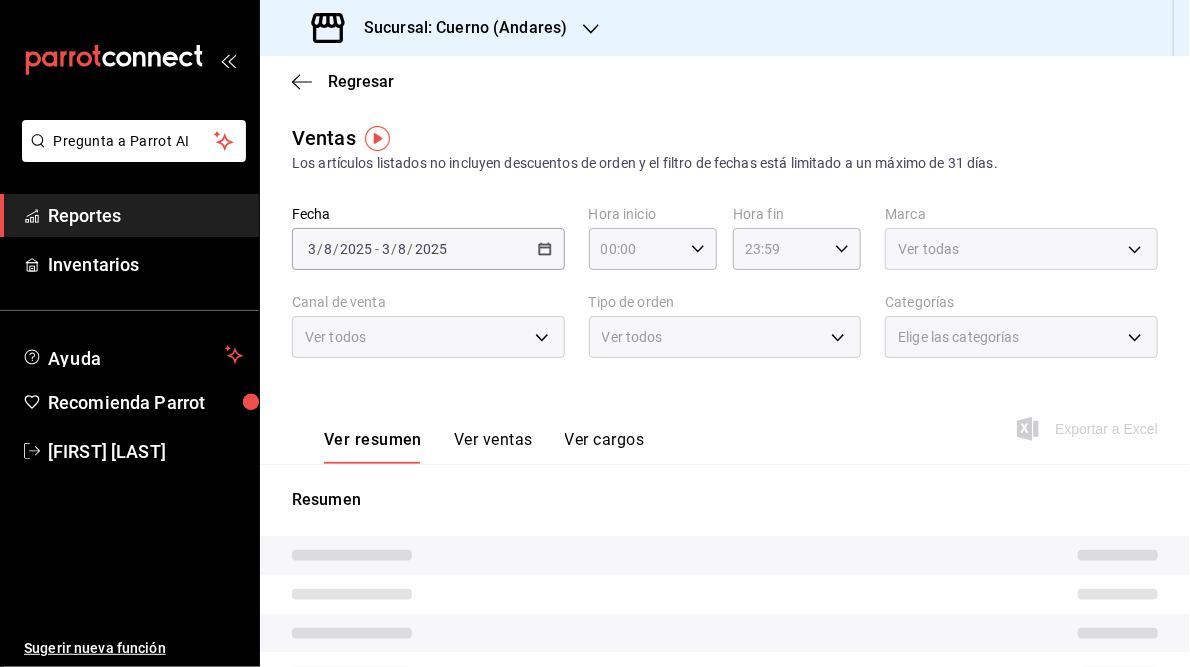 type on "05:00" 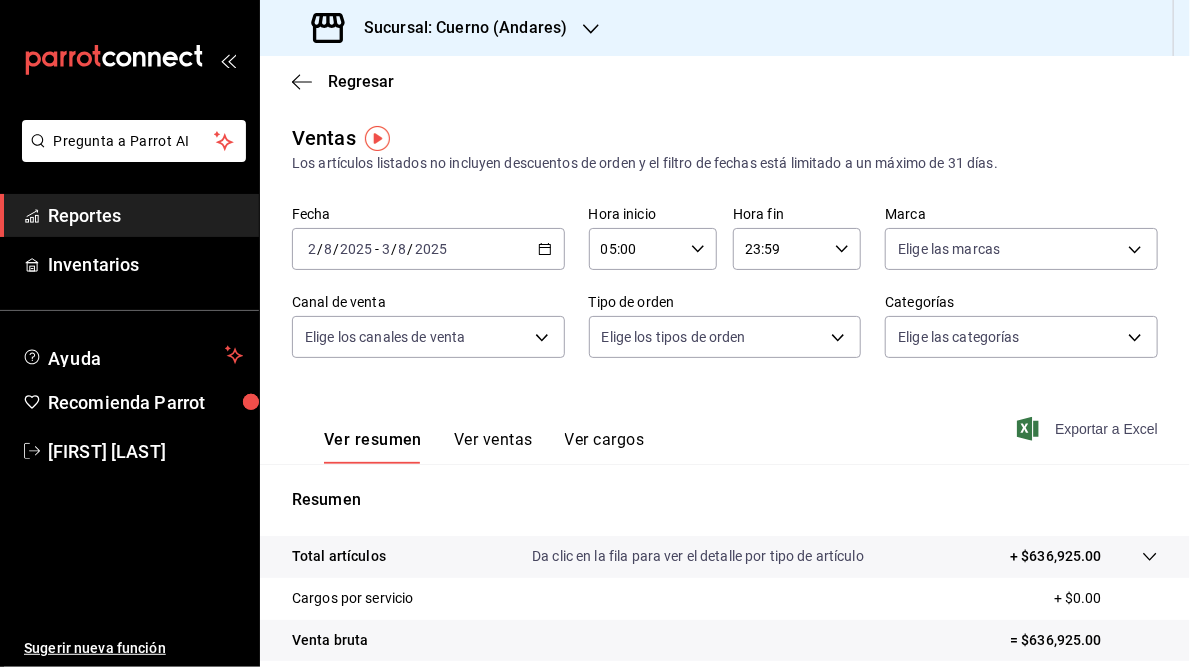 click on "Exportar a Excel" at bounding box center (1089, 429) 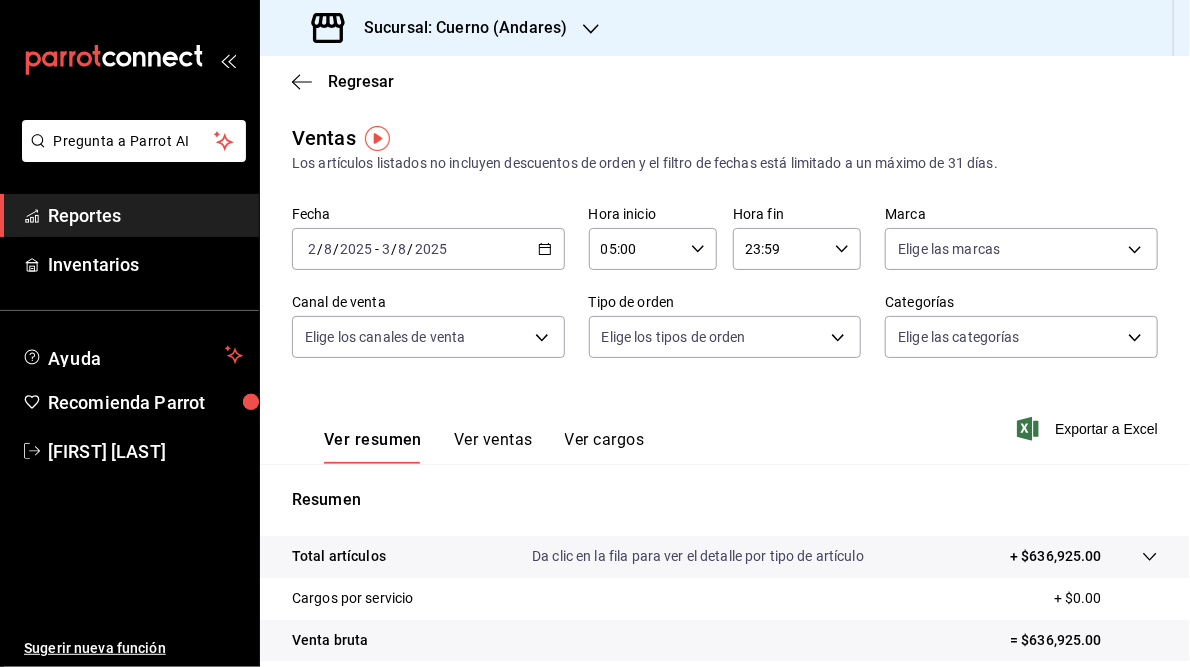 click on "Sucursal: Cuerno (Andares)" at bounding box center (457, 28) 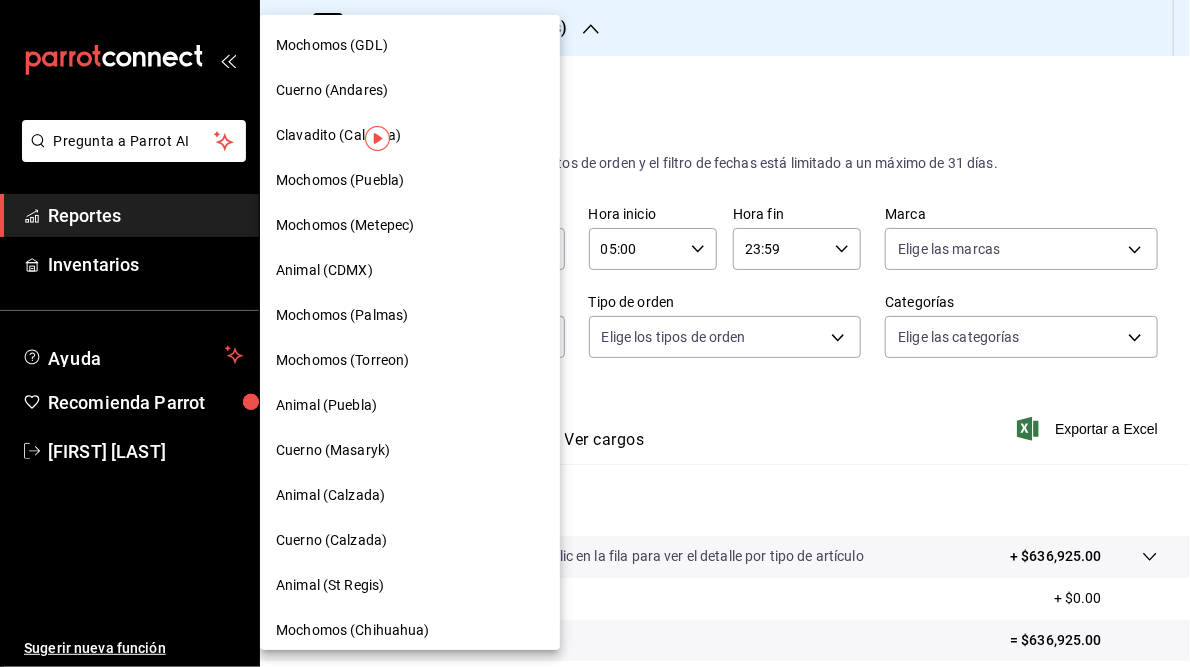 click on "Mochomos (Chihuahua)" at bounding box center (353, 630) 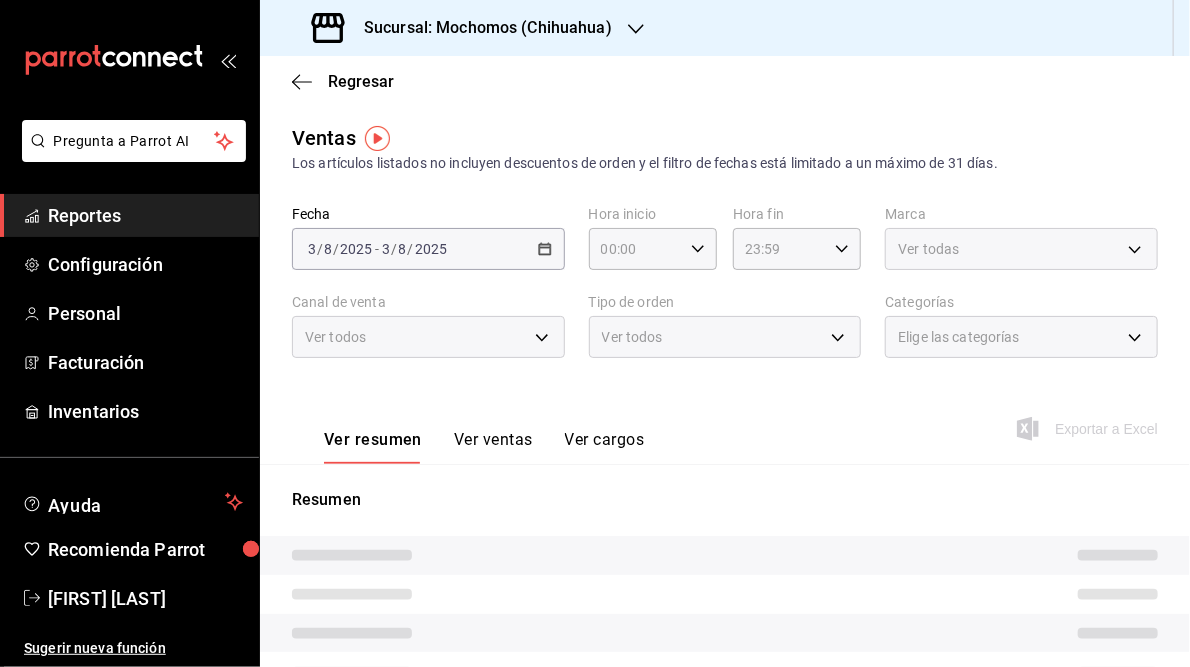 type on "05:00" 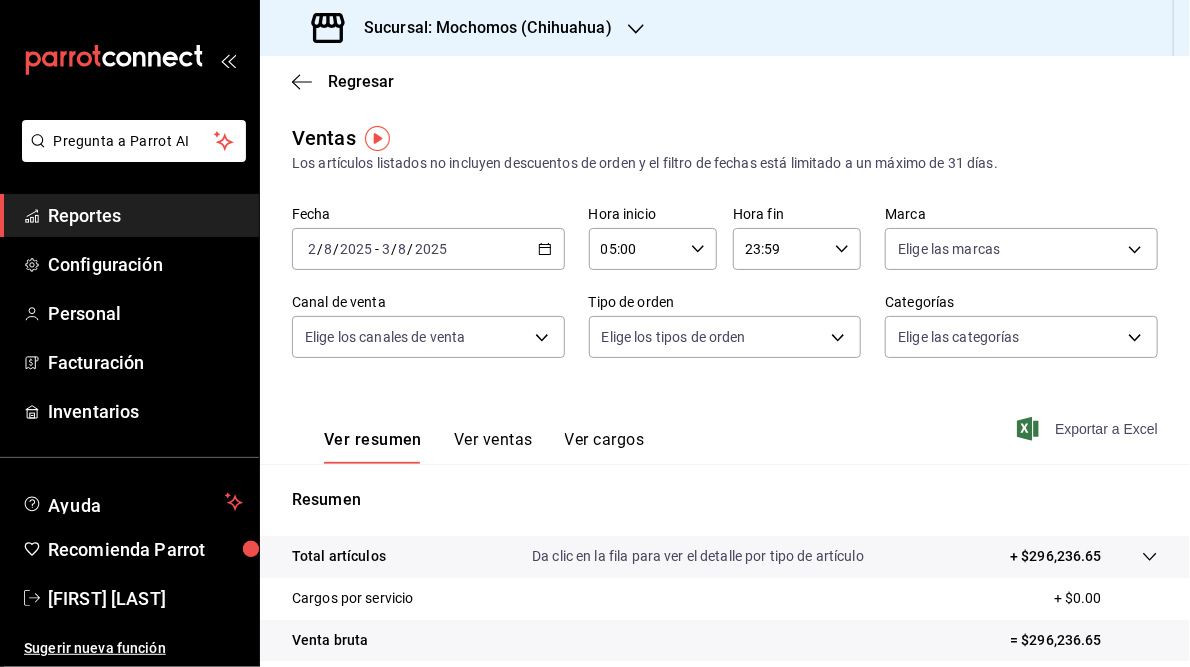click on "Exportar a Excel" at bounding box center [1089, 429] 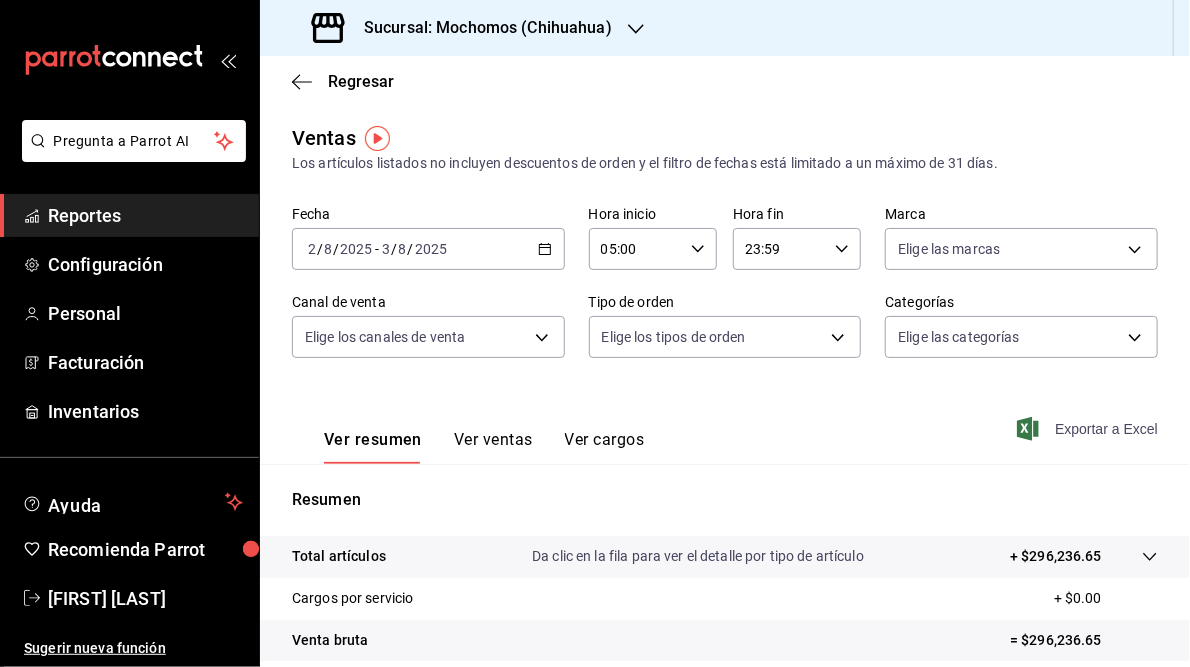 click on "Exportar a Excel" at bounding box center [1089, 429] 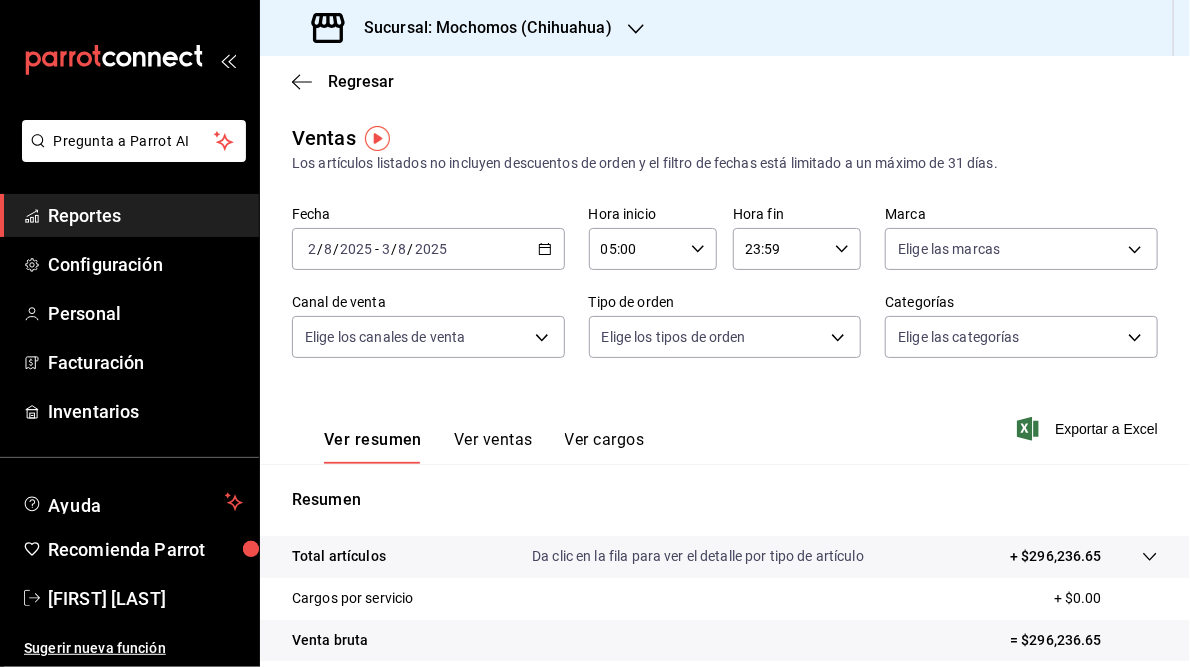 click on "Sucursal: Mochomos (Chihuahua)" at bounding box center [480, 28] 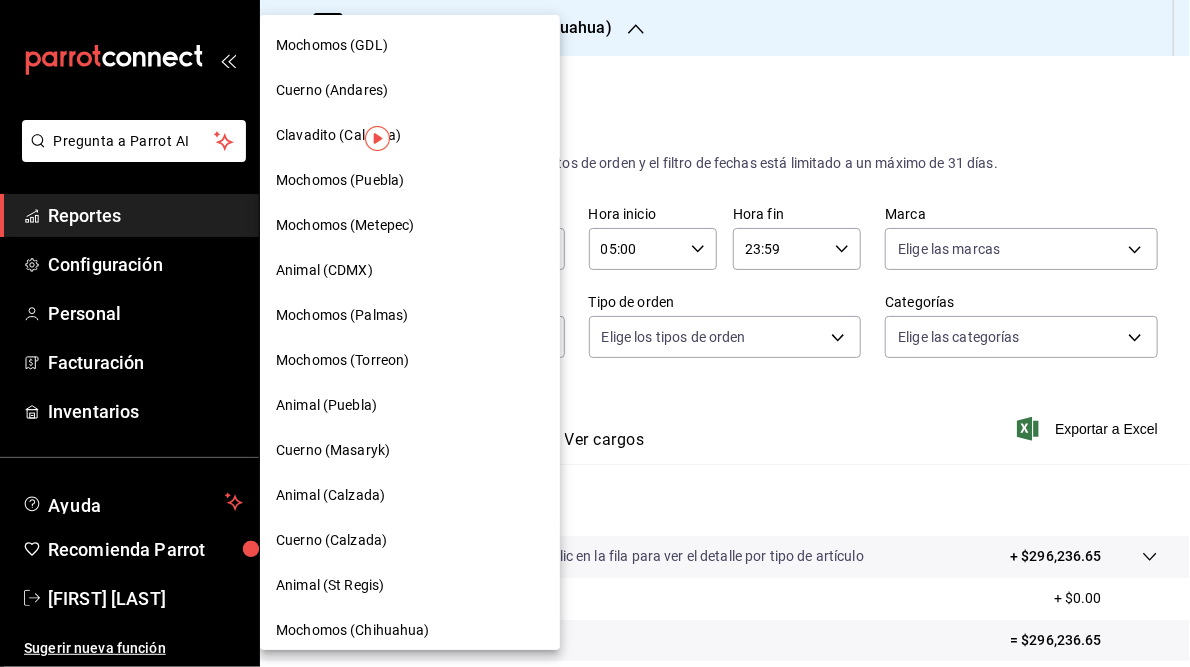 click on "Mochomos (Torreon)" at bounding box center [342, 360] 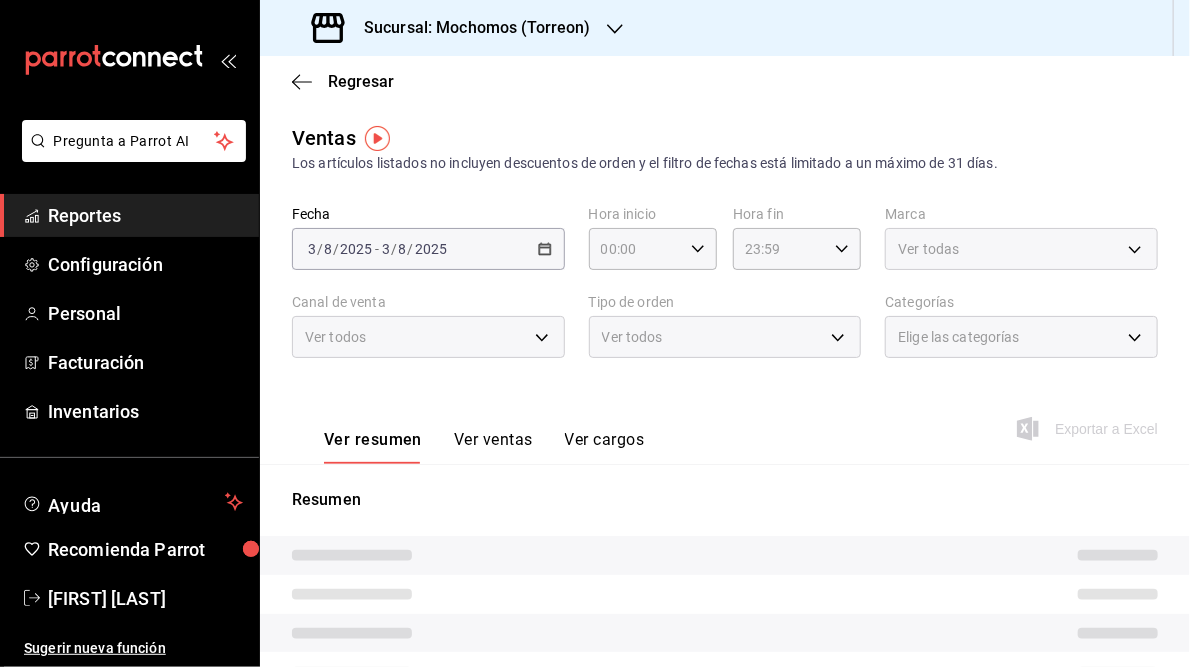 type on "05:00" 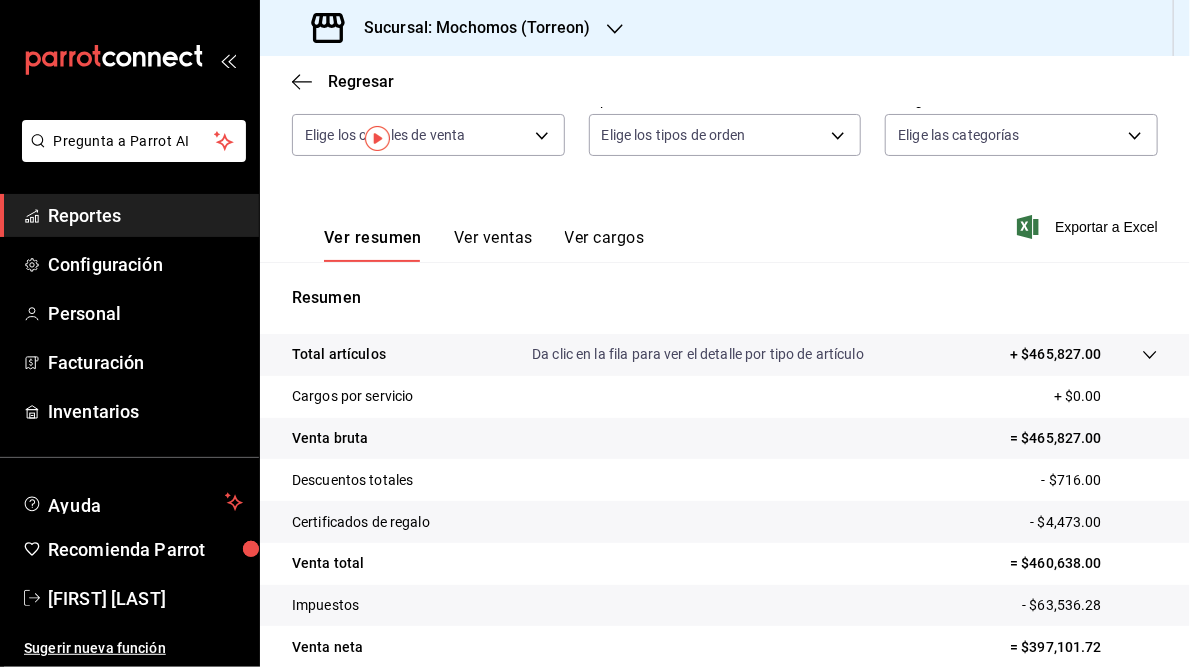 scroll, scrollTop: 0, scrollLeft: 0, axis: both 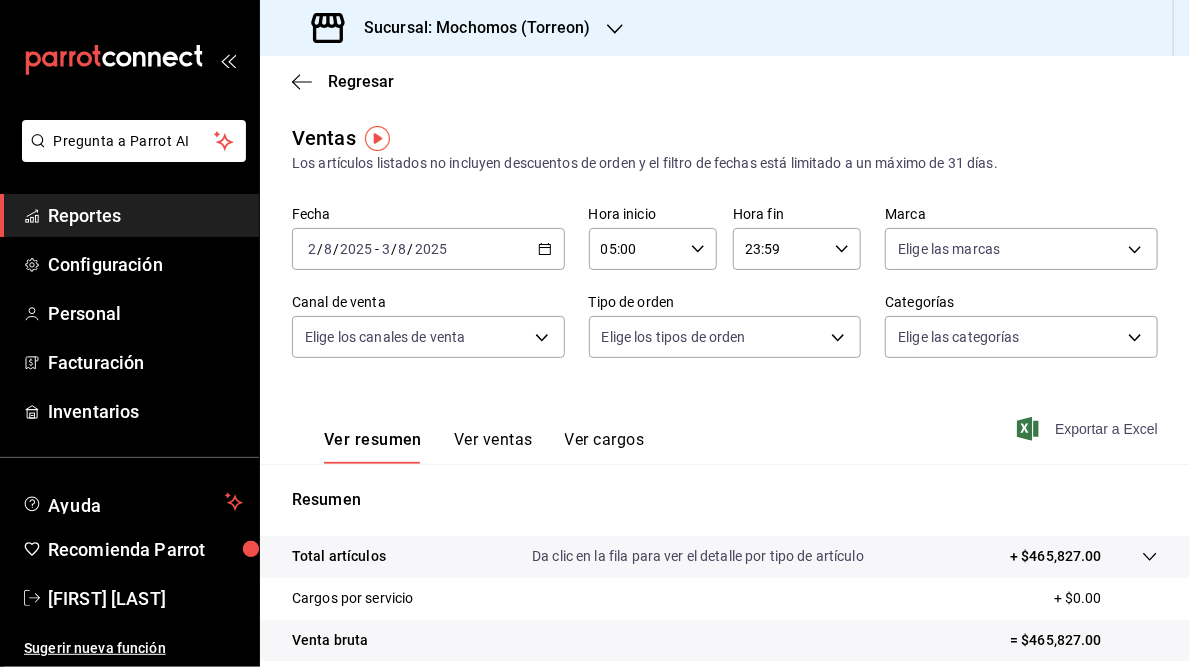 click on "Exportar a Excel" at bounding box center [1089, 429] 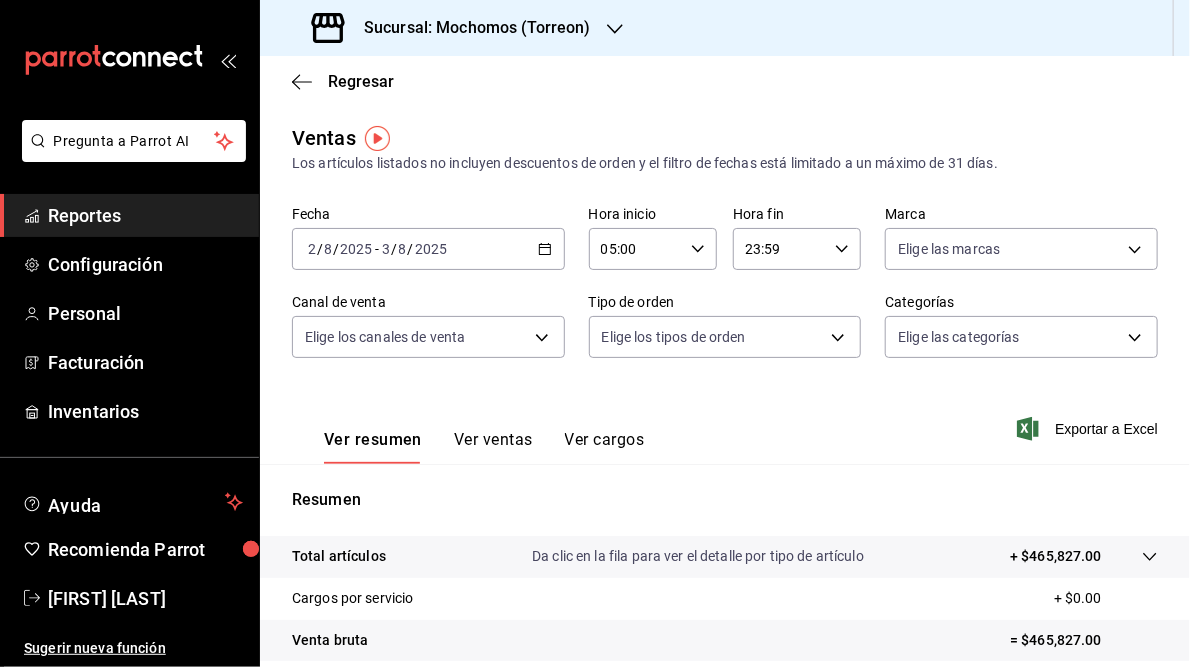click on "Sucursal: Mochomos (Torreon)" at bounding box center (469, 28) 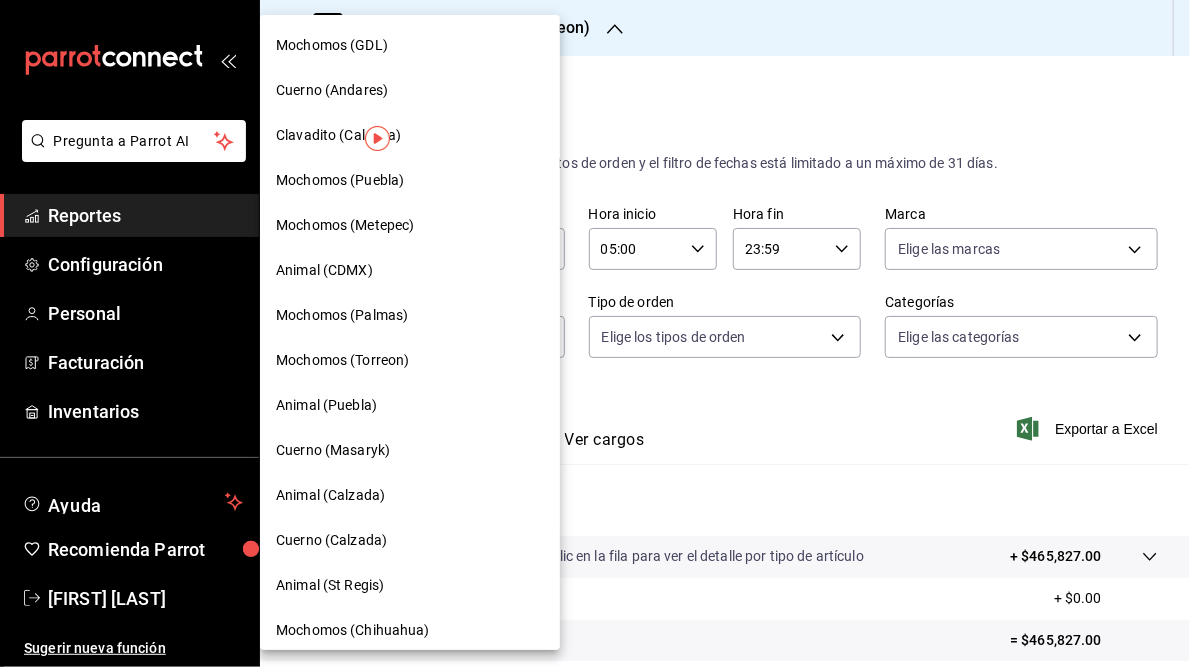 scroll, scrollTop: 145, scrollLeft: 0, axis: vertical 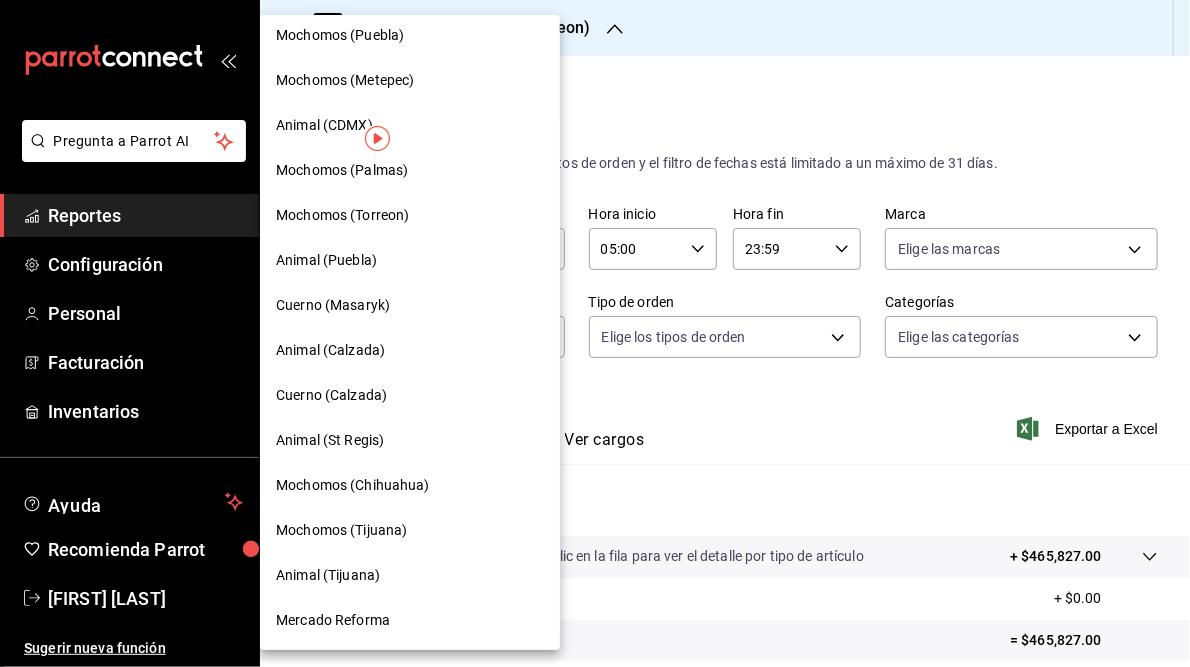 click on "Mercado Reforma" at bounding box center (333, 620) 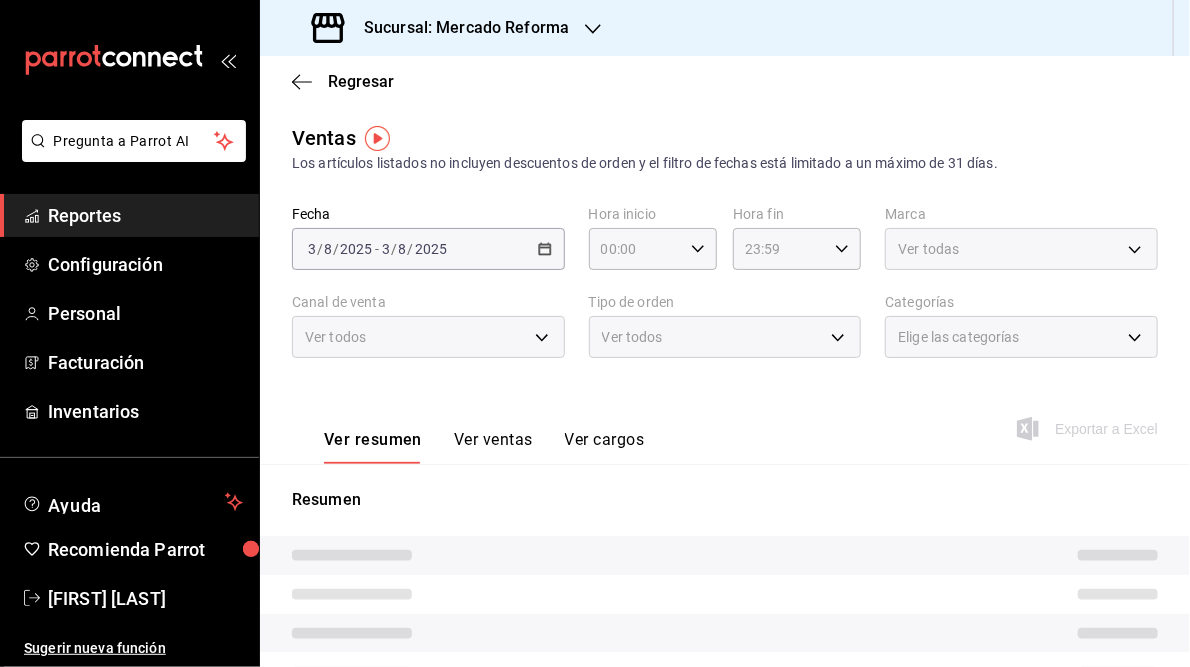 type on "05:00" 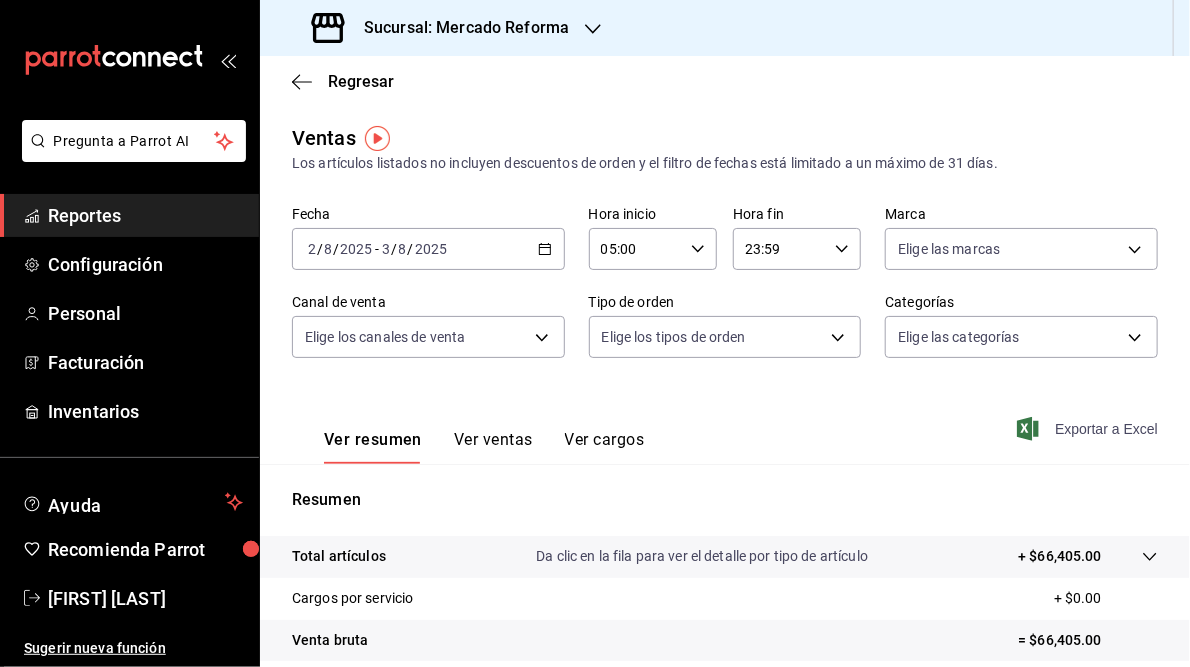 click on "Exportar a Excel" at bounding box center [1089, 429] 